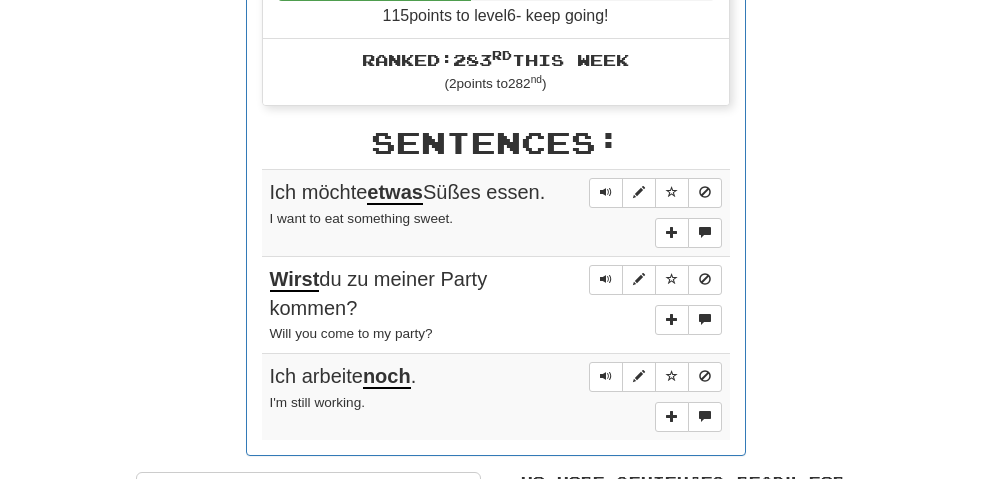scroll, scrollTop: 1100, scrollLeft: 0, axis: vertical 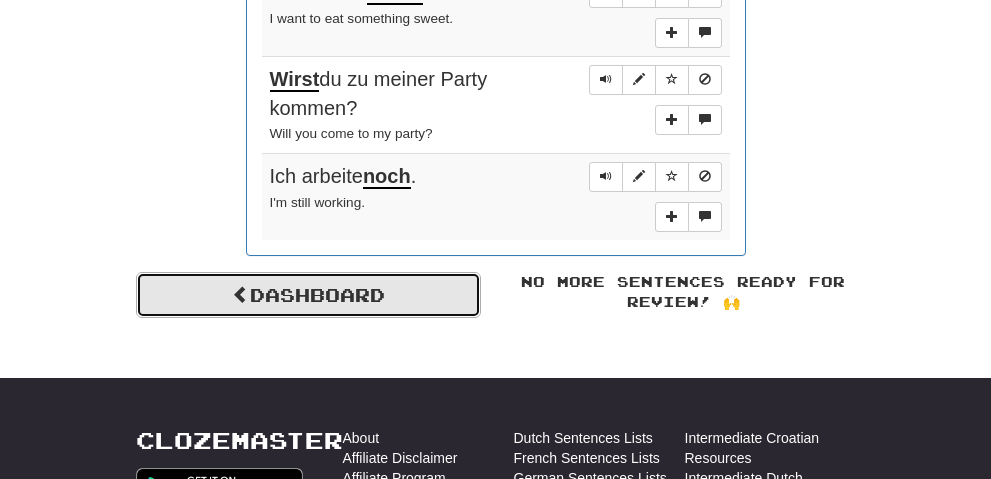 click on "Dashboard" at bounding box center (308, 295) 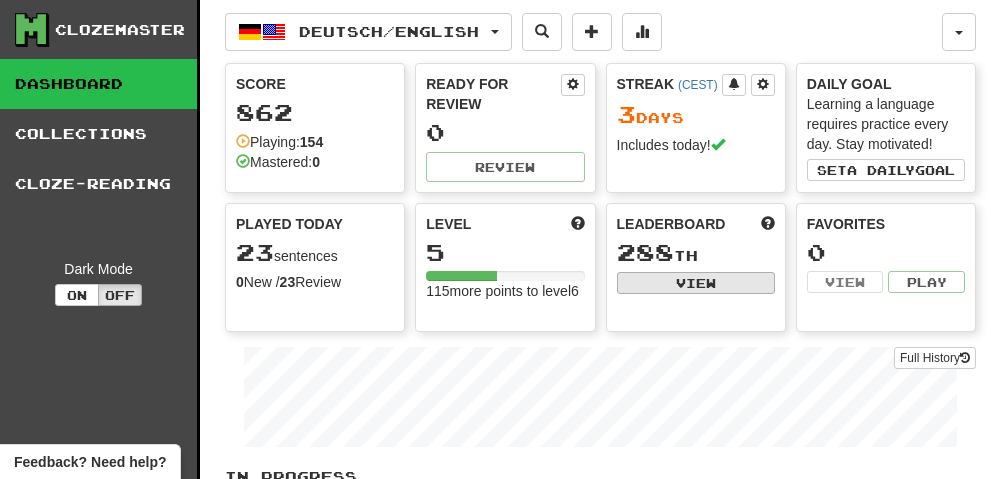 scroll, scrollTop: 0, scrollLeft: 0, axis: both 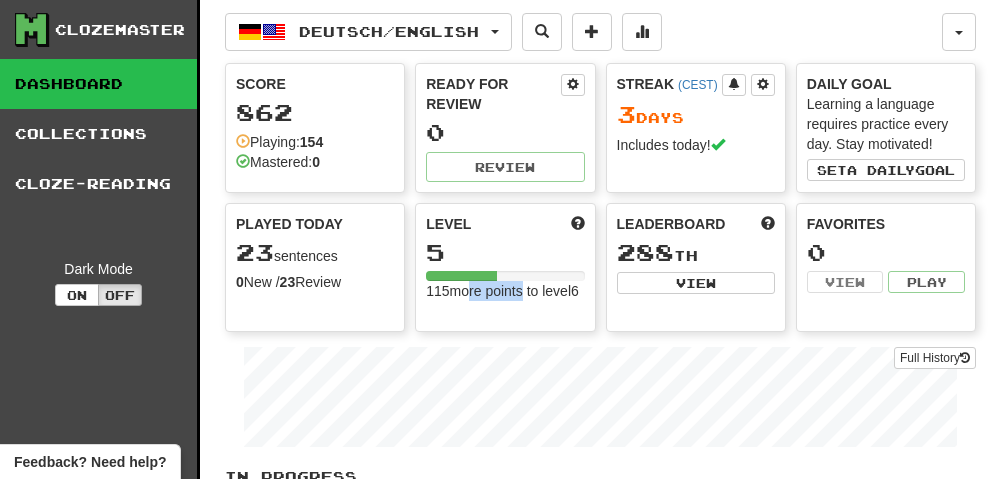 drag, startPoint x: 466, startPoint y: 295, endPoint x: 530, endPoint y: 290, distance: 64.195015 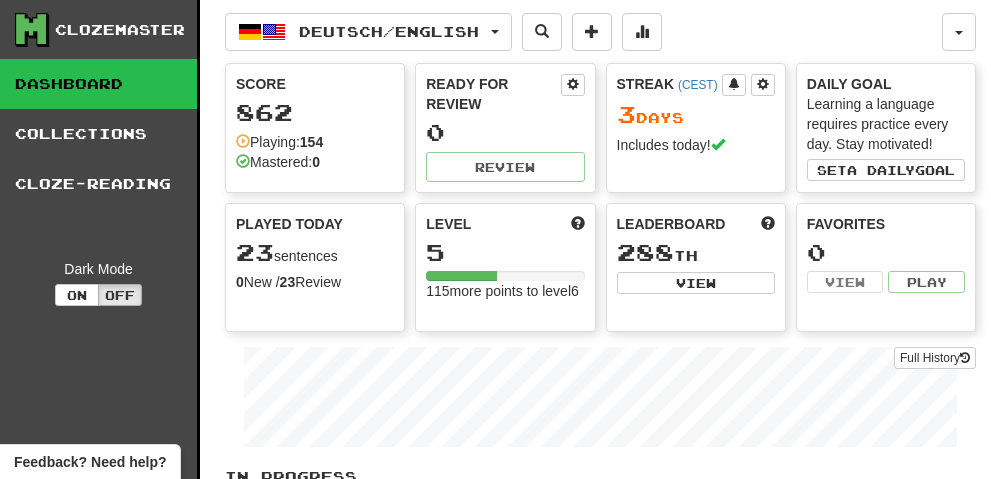 click on "Level 5 115  more points to level  6" at bounding box center [505, 268] 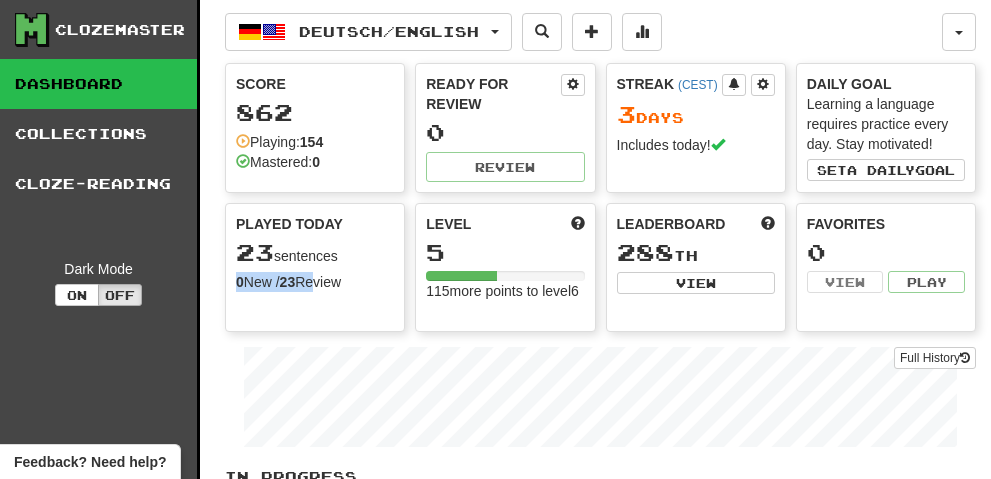 drag, startPoint x: 243, startPoint y: 283, endPoint x: 349, endPoint y: 289, distance: 106.16968 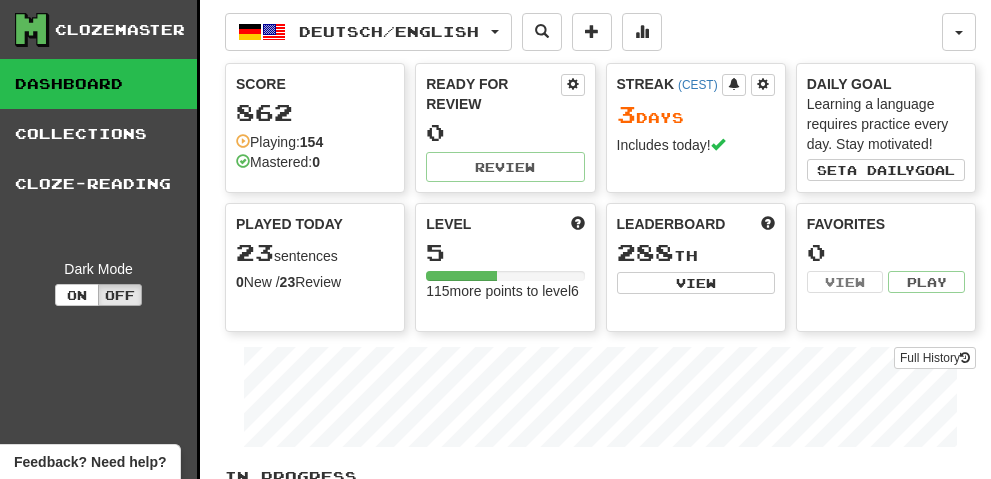 click on "Played Today 23  sentences 0  New /  23  Review Full History" at bounding box center (315, 268) 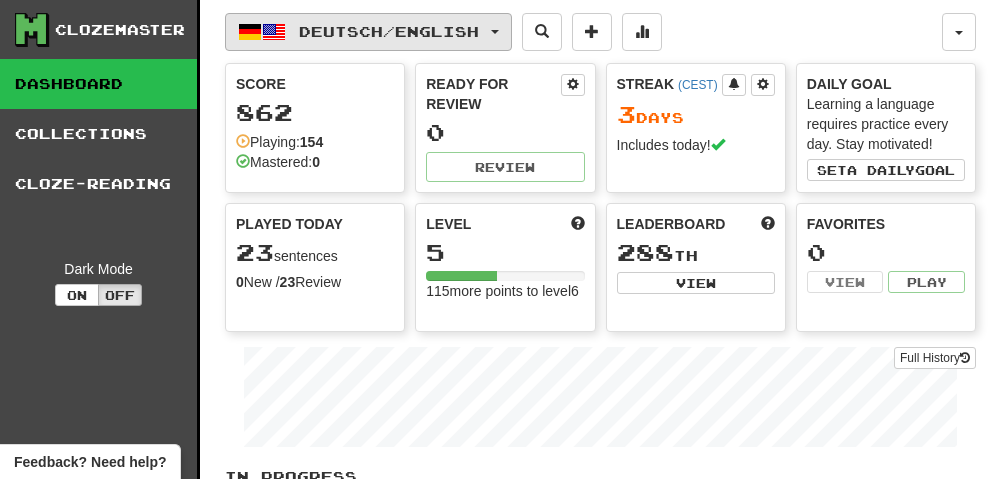 click on "Deutsch  /  English" at bounding box center (368, 32) 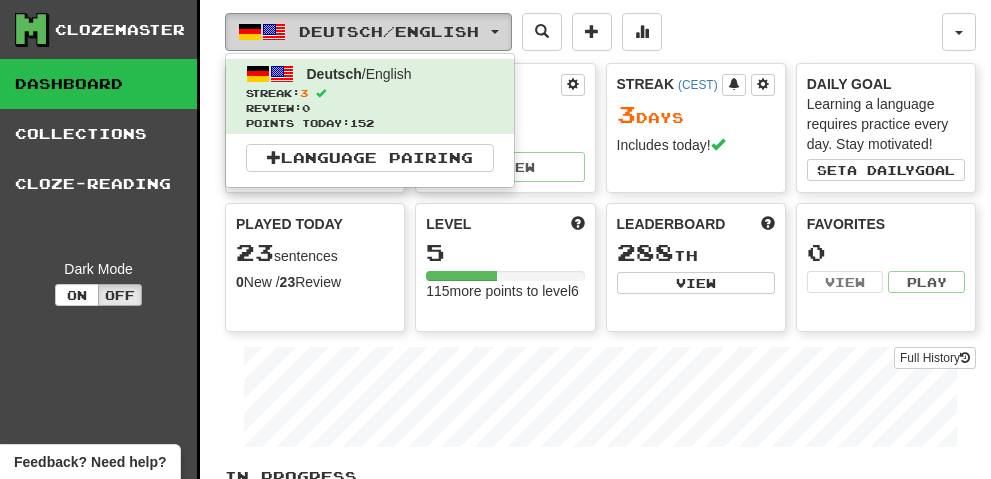 click on "Deutsch  /  English" at bounding box center (368, 32) 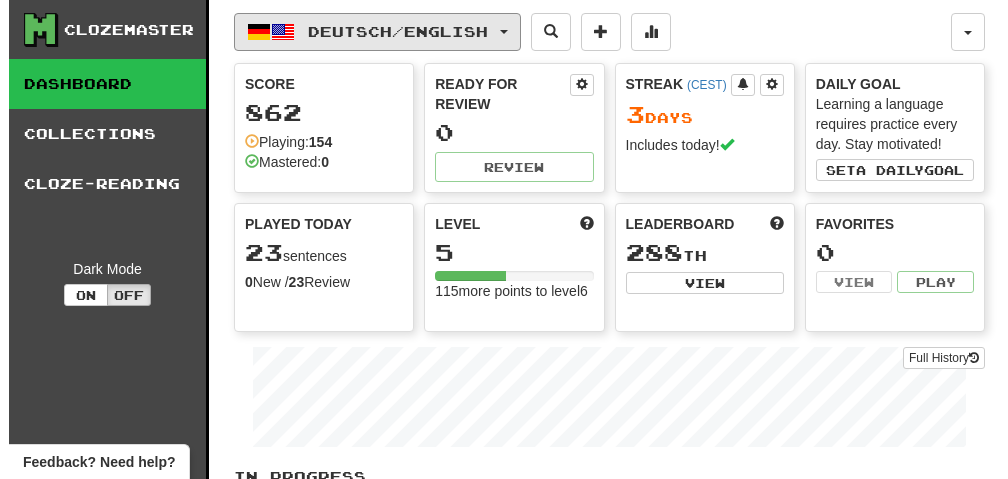 scroll, scrollTop: 400, scrollLeft: 0, axis: vertical 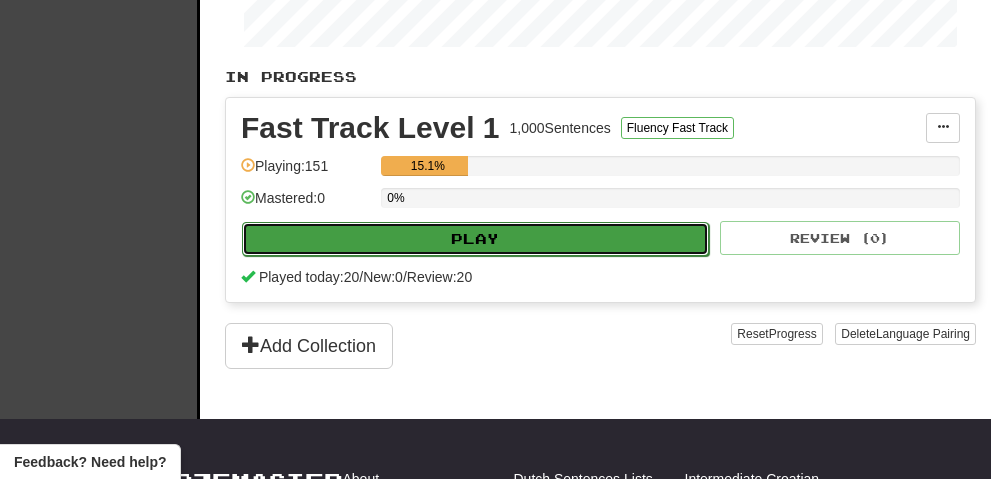 click on "Play" at bounding box center [475, 239] 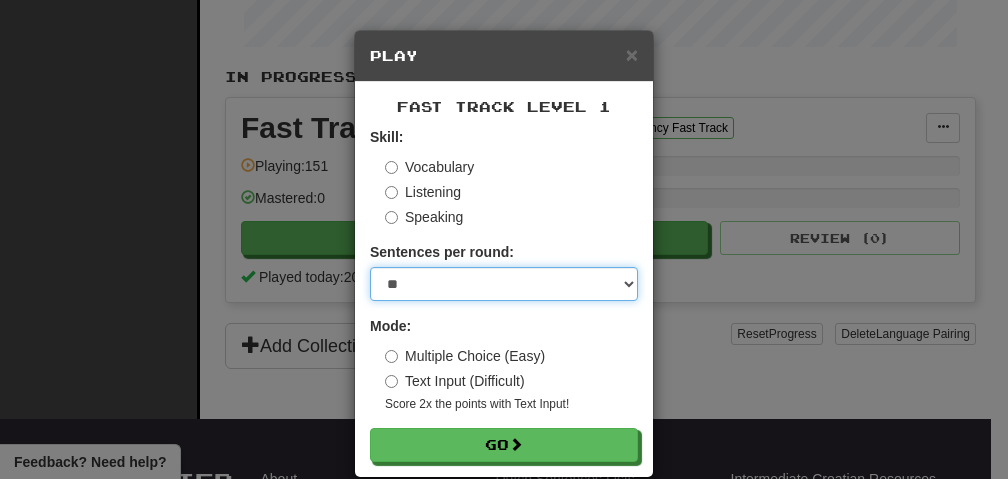 click on "* ** ** ** ** ** *** ********" at bounding box center [504, 284] 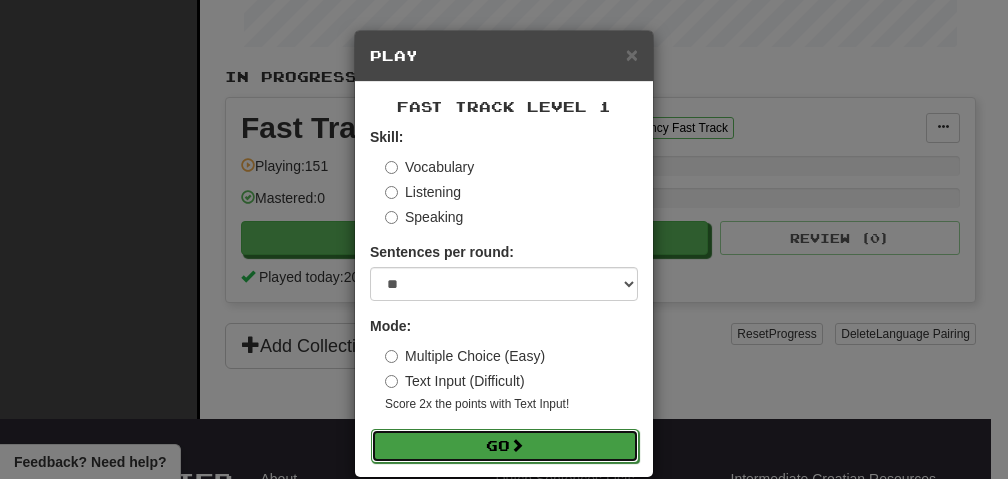 click on "Go" at bounding box center (505, 446) 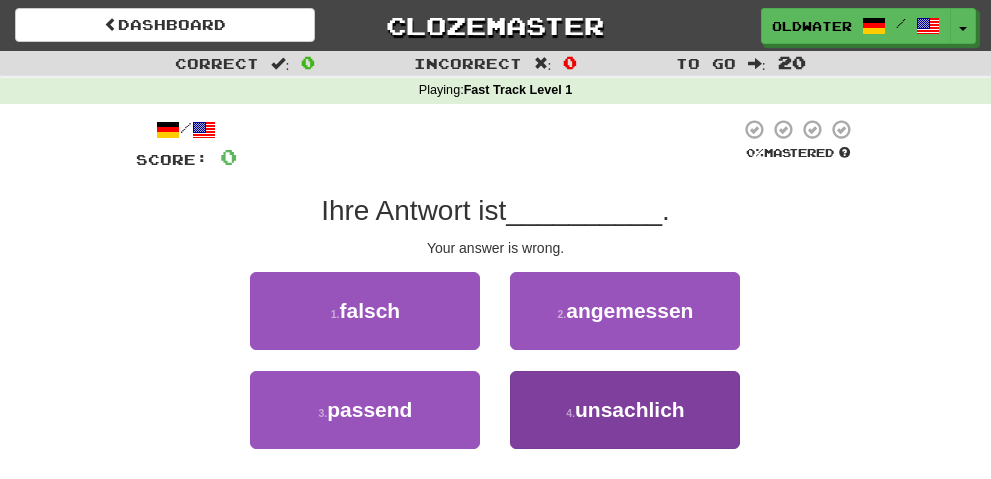 scroll, scrollTop: 100, scrollLeft: 0, axis: vertical 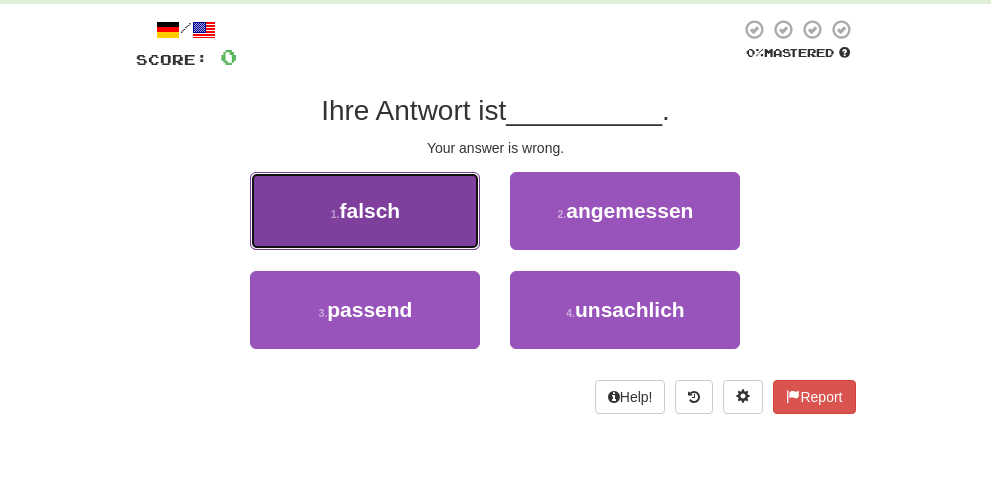 click on "falsch" at bounding box center (370, 210) 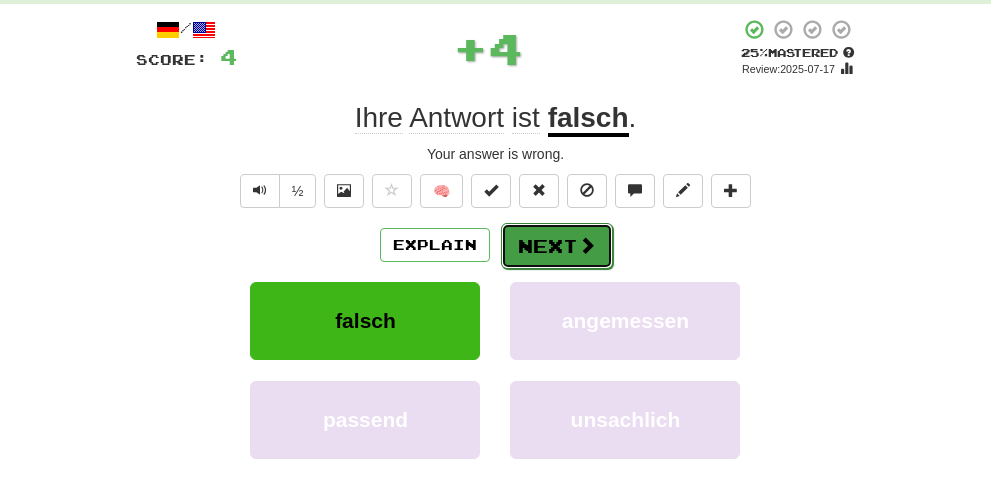 click on "Next" at bounding box center [557, 246] 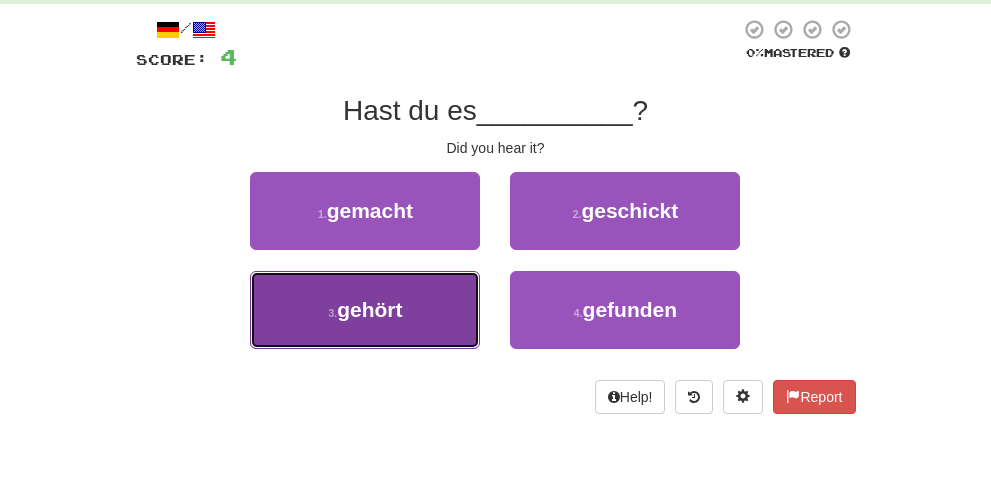 click on "3 .  gehört" at bounding box center (365, 310) 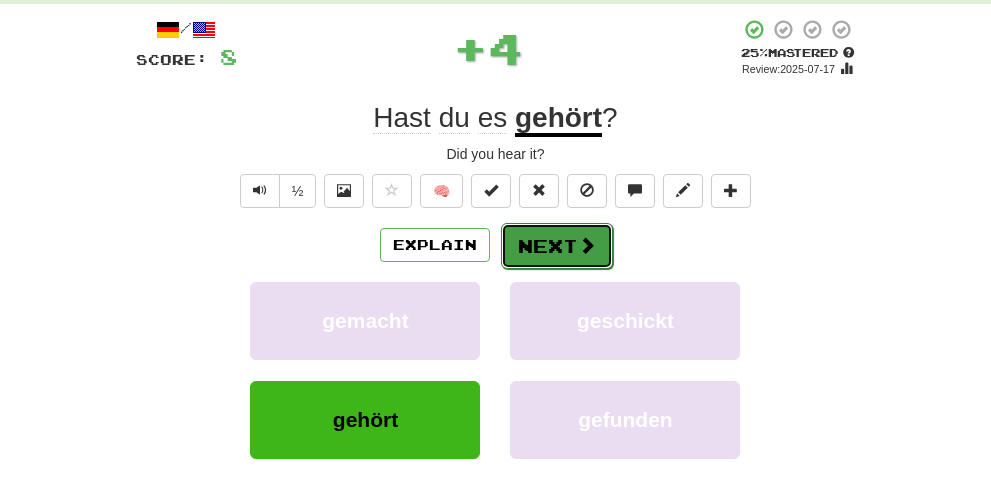 click on "Next" at bounding box center [557, 246] 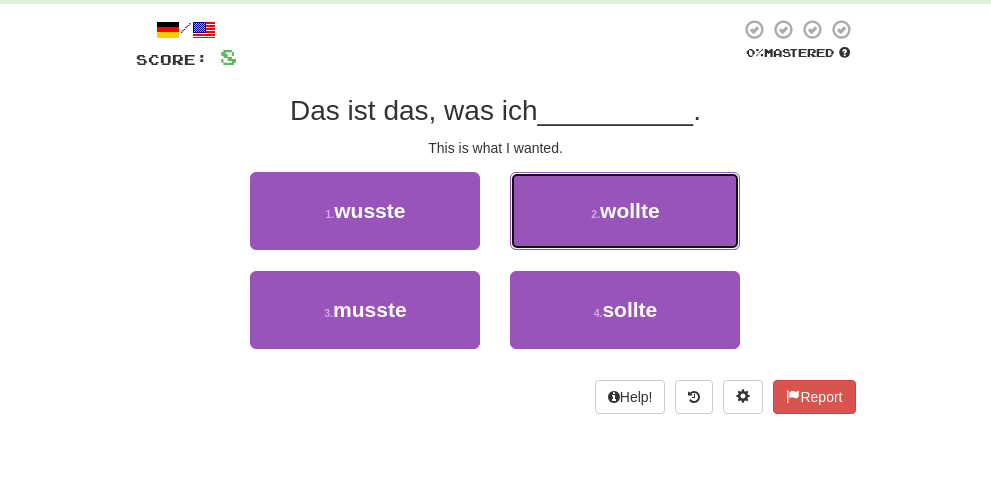 drag, startPoint x: 749, startPoint y: 244, endPoint x: 768, endPoint y: 233, distance: 21.954498 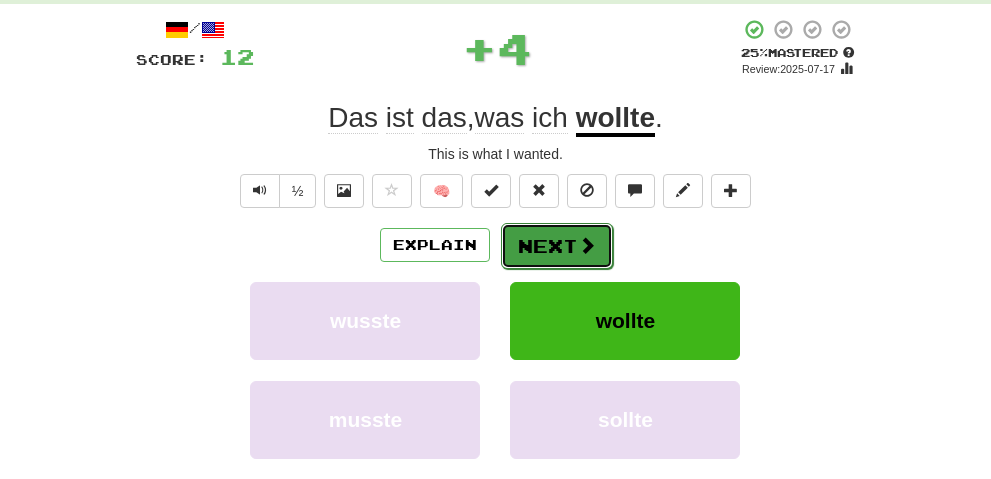 click on "Next" at bounding box center (557, 246) 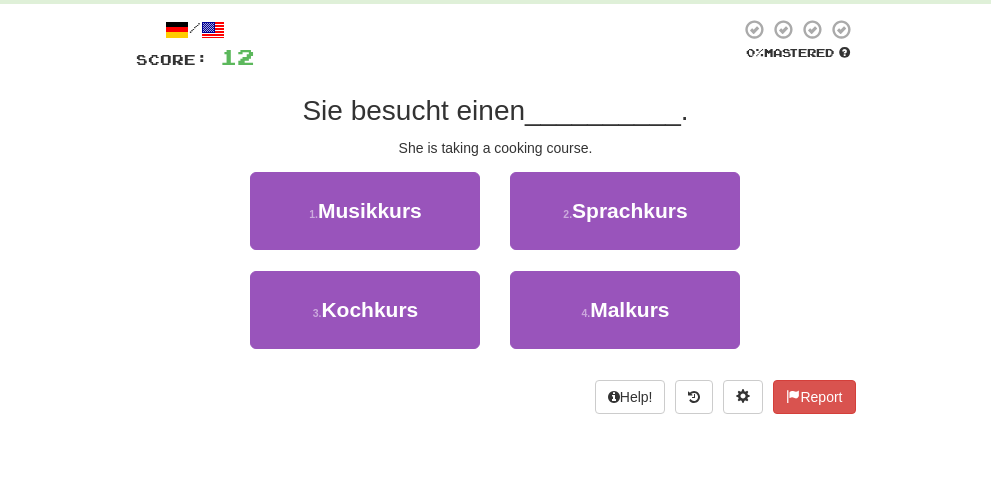 click on "Sie besucht einen" at bounding box center (413, 110) 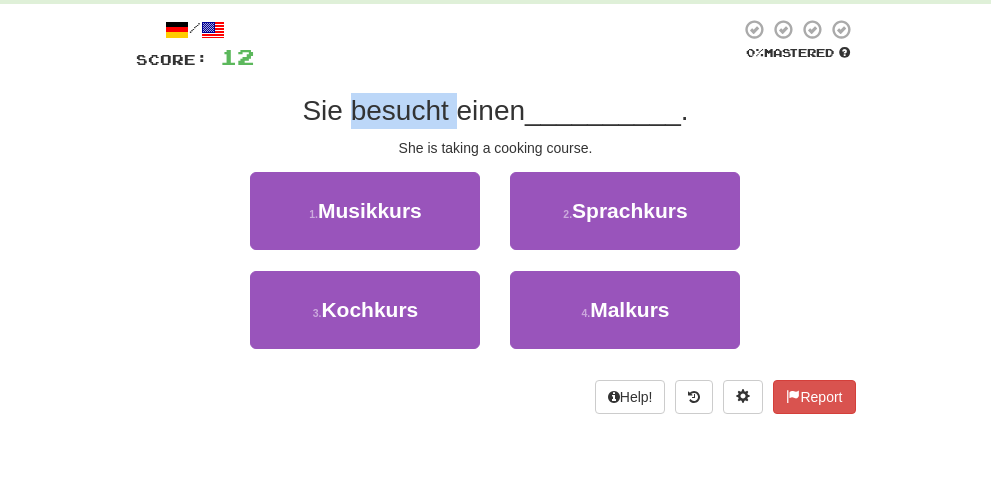 click on "Sie besucht einen" at bounding box center (413, 110) 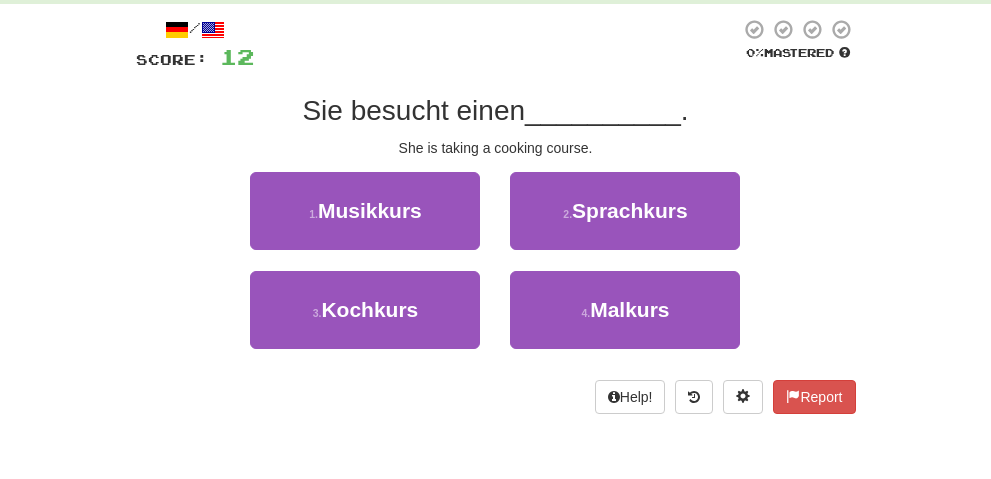 click on "4 .  Malkurs" at bounding box center (625, 320) 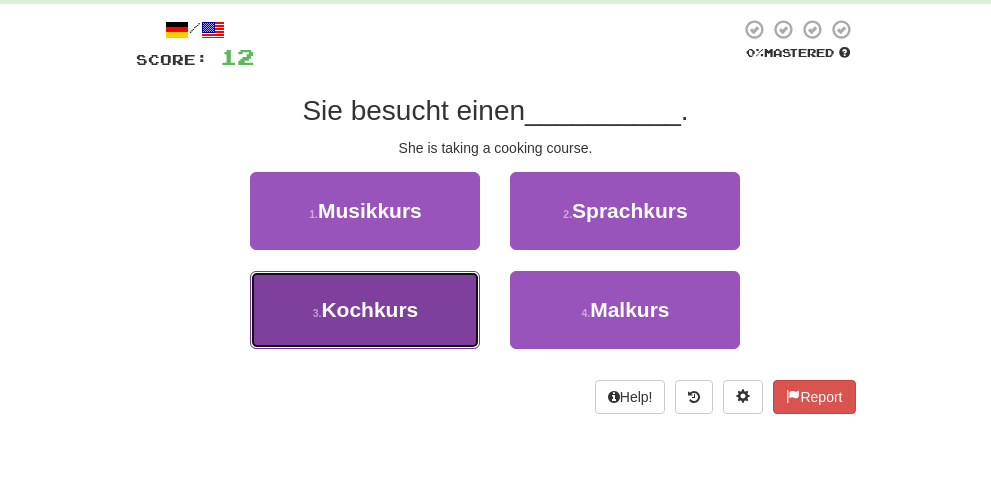click on "3 .  Kochkurs" at bounding box center [365, 310] 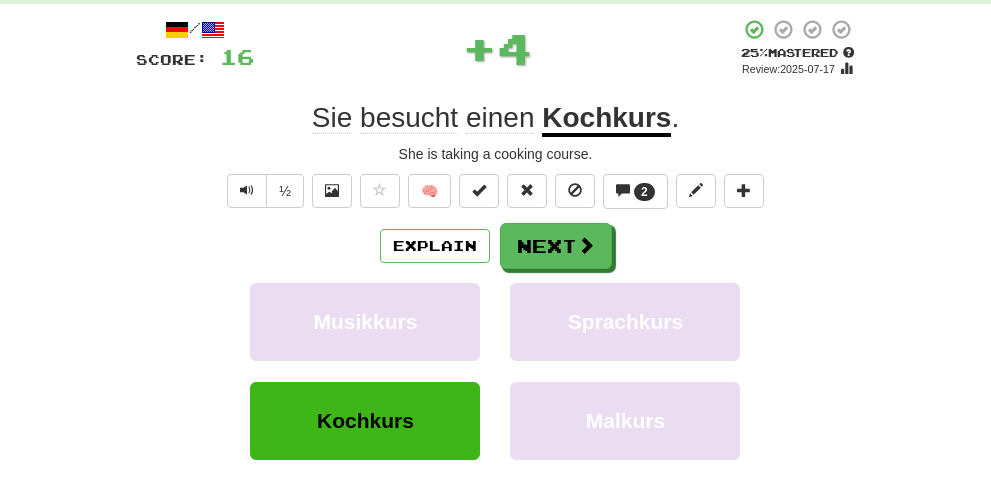 click on "besucht" 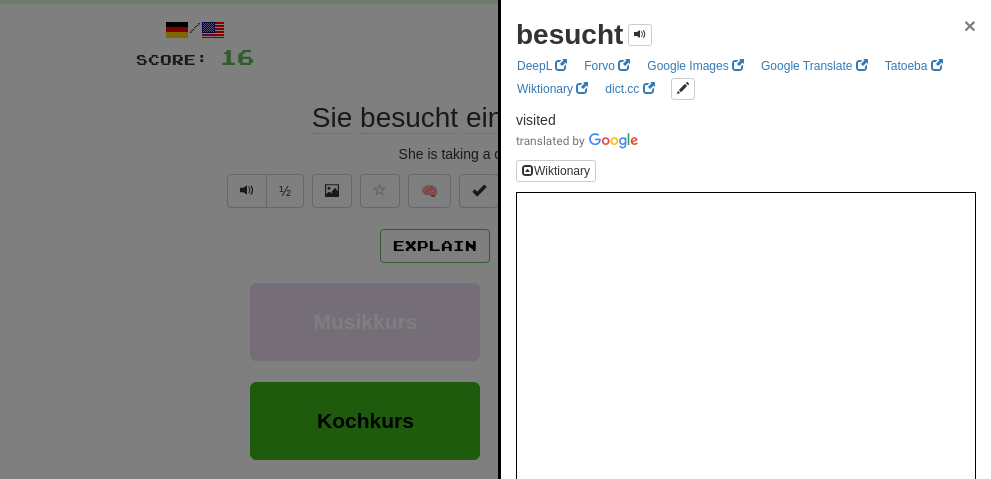 click on "×" at bounding box center [970, 25] 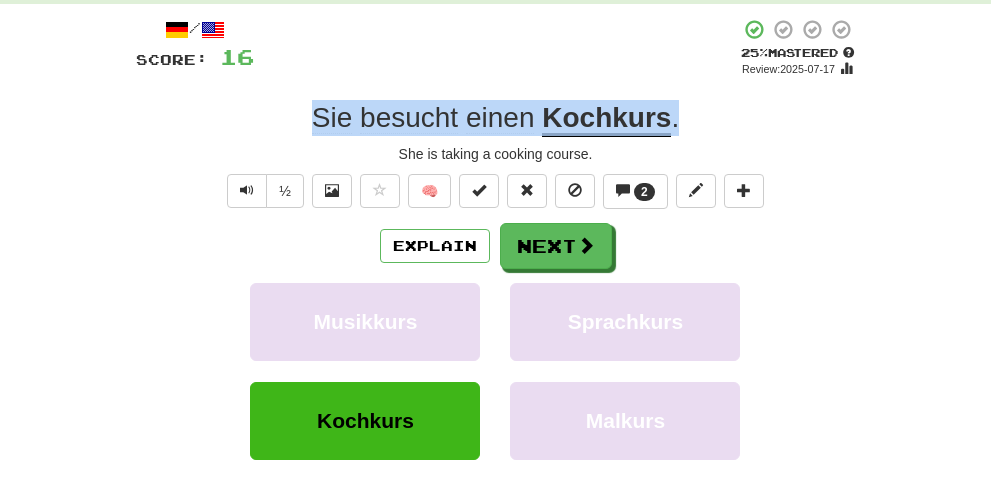 drag, startPoint x: 228, startPoint y: 131, endPoint x: 768, endPoint y: 130, distance: 540.0009 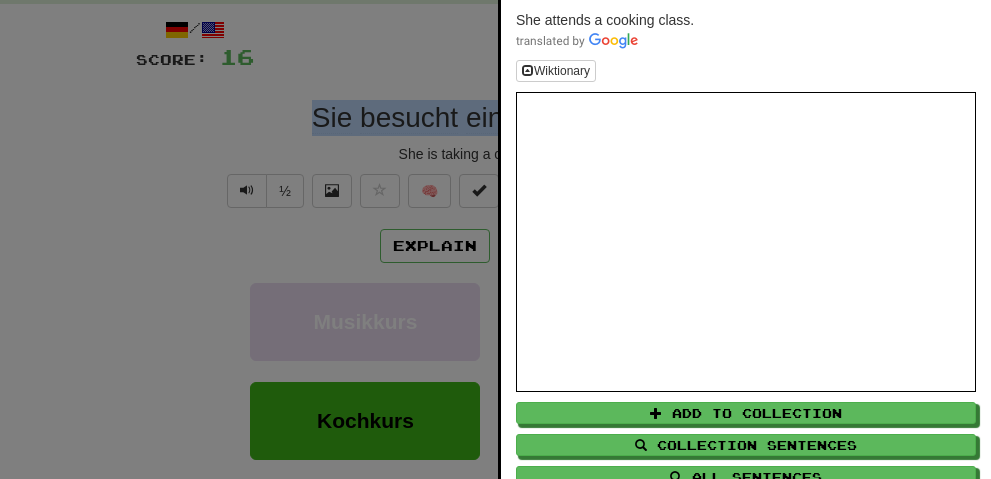 scroll, scrollTop: 0, scrollLeft: 0, axis: both 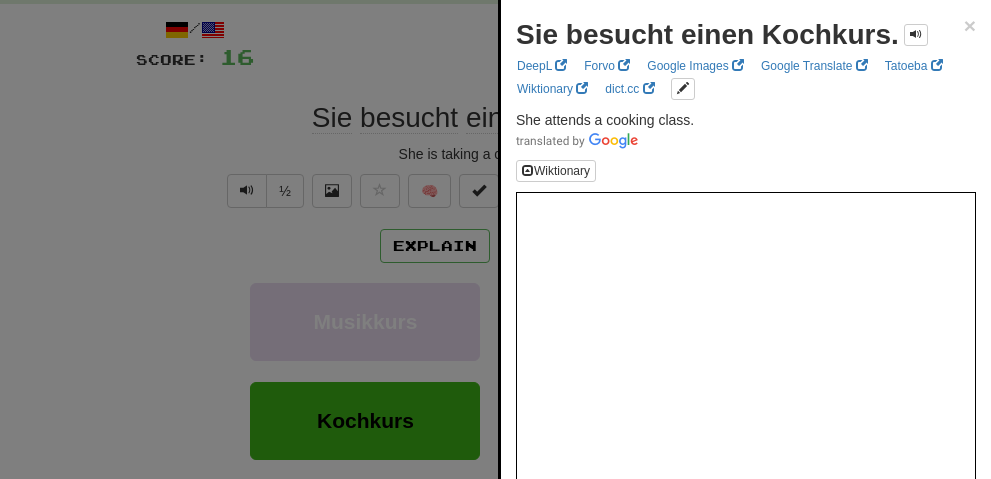 click on "Sie besucht einen Kochkurs. ×" at bounding box center (746, 35) 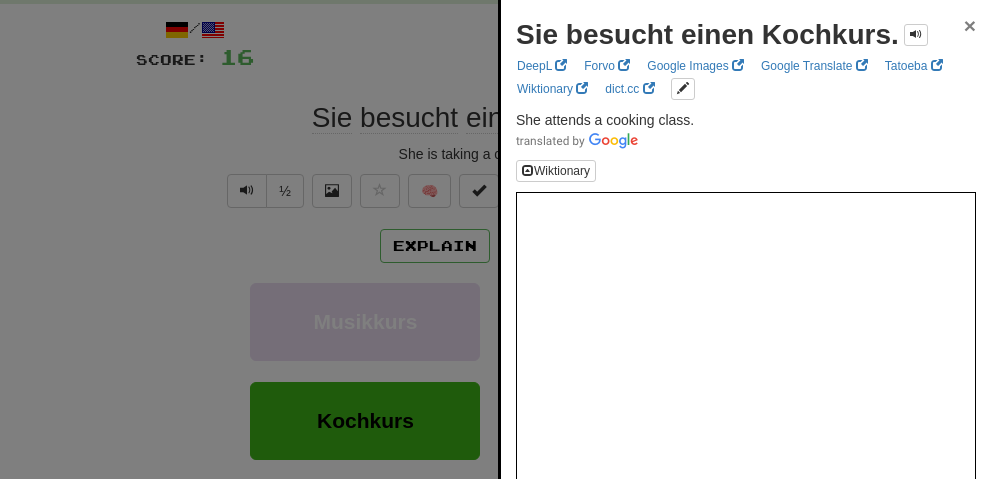 click on "×" at bounding box center (970, 25) 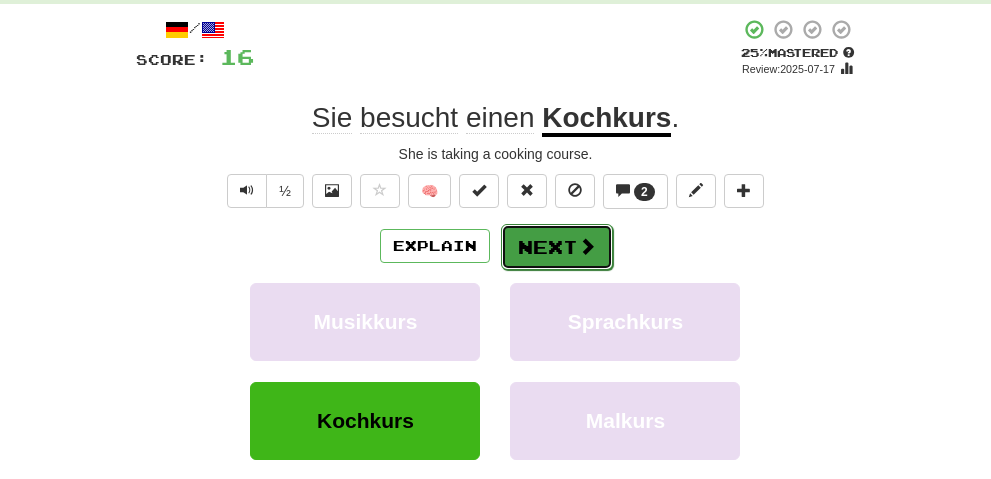 click on "Next" at bounding box center (557, 247) 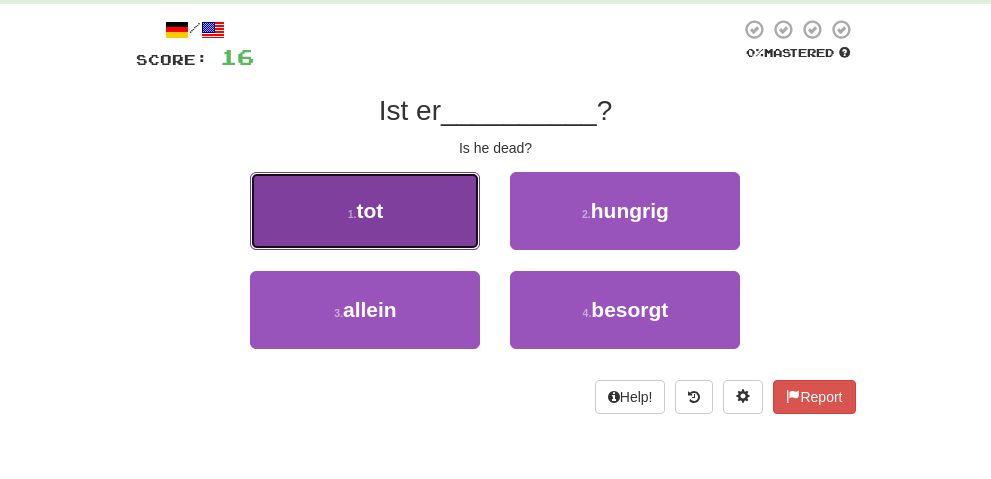 click on "1 .  tot" at bounding box center (365, 211) 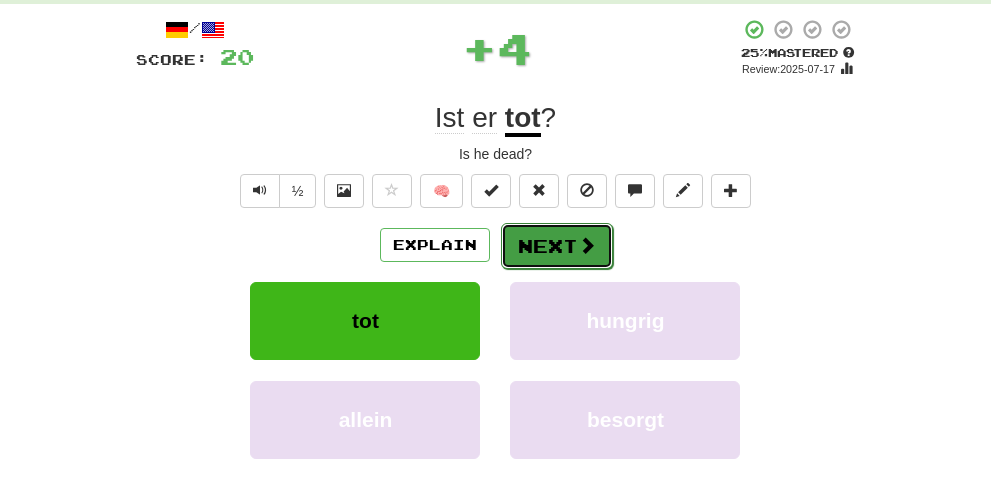 click on "Next" at bounding box center (557, 246) 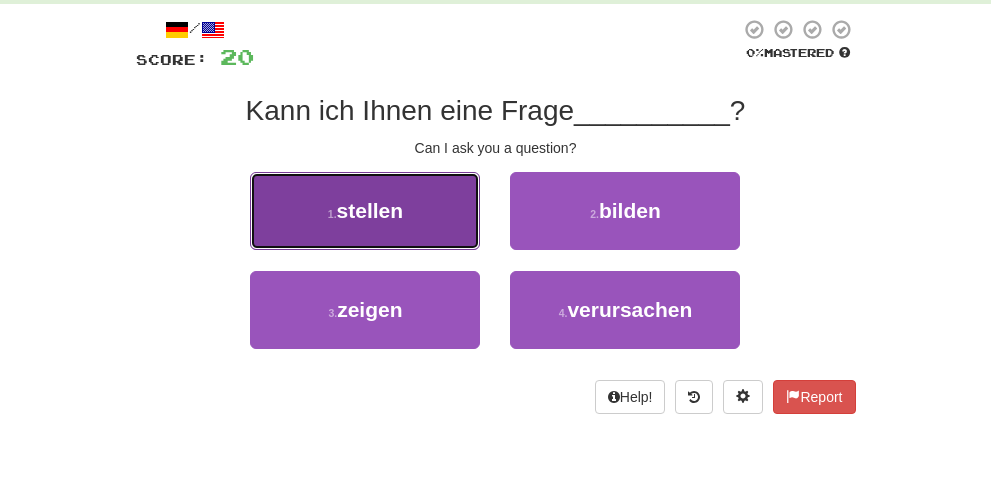 click on "1 .  stellen" at bounding box center [365, 211] 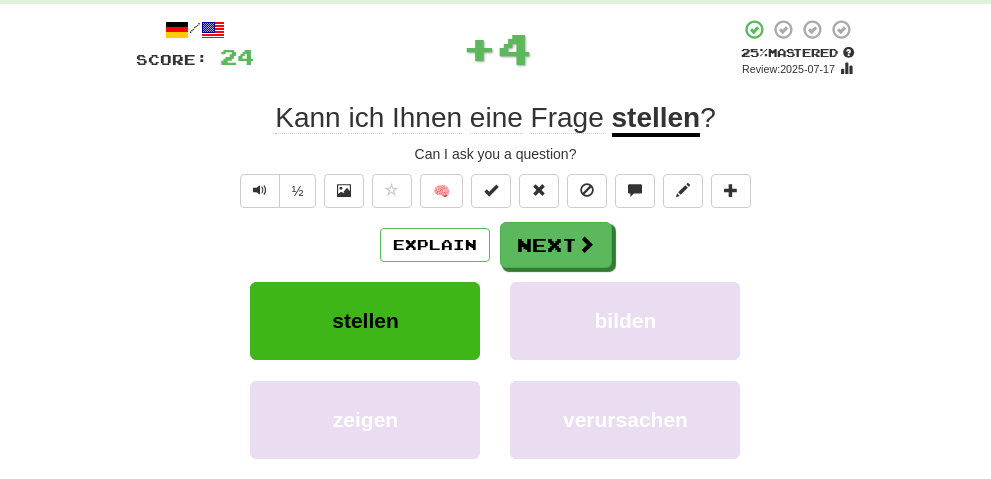 click on "stellen" at bounding box center [656, 119] 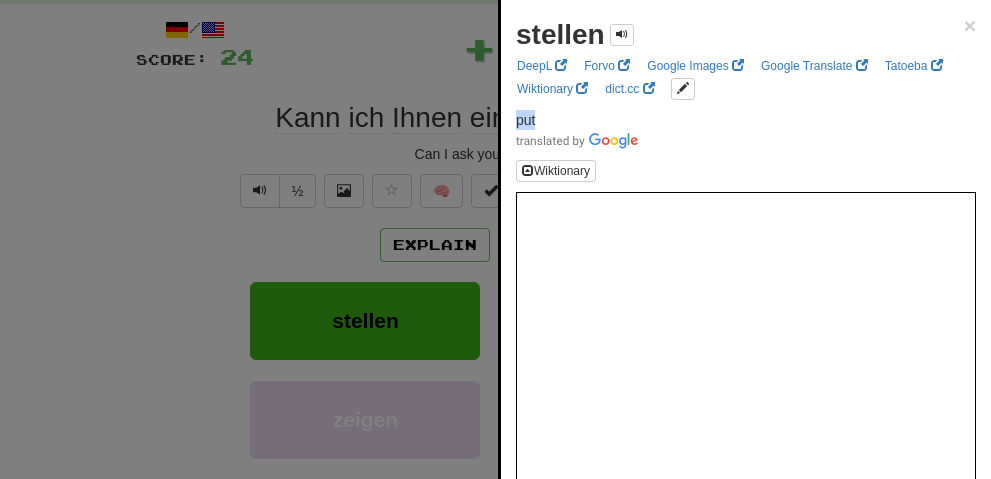 drag, startPoint x: 518, startPoint y: 118, endPoint x: 578, endPoint y: 120, distance: 60.033325 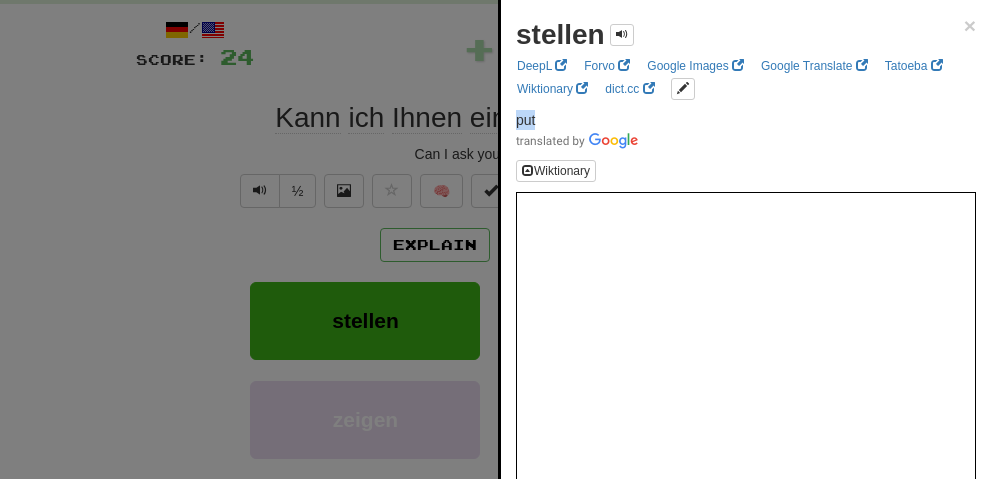 click on "put" at bounding box center (746, 130) 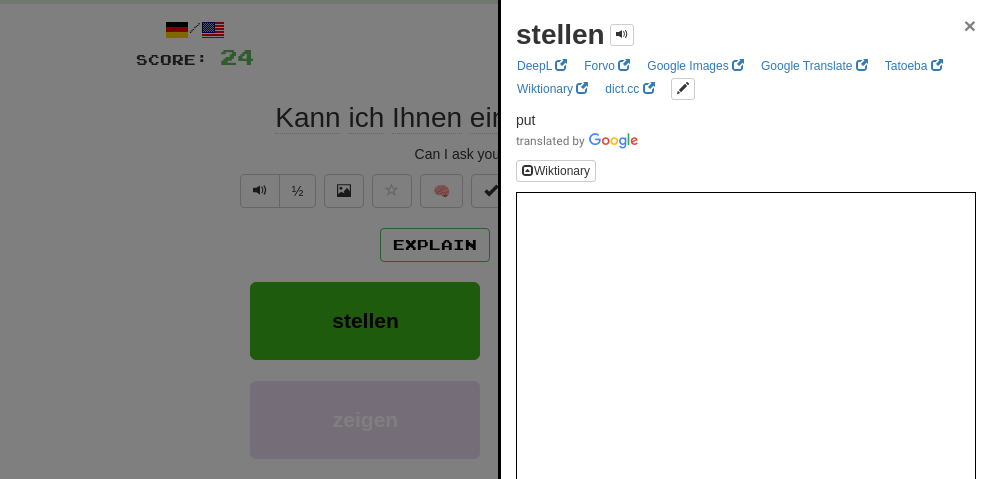 click on "×" at bounding box center [970, 25] 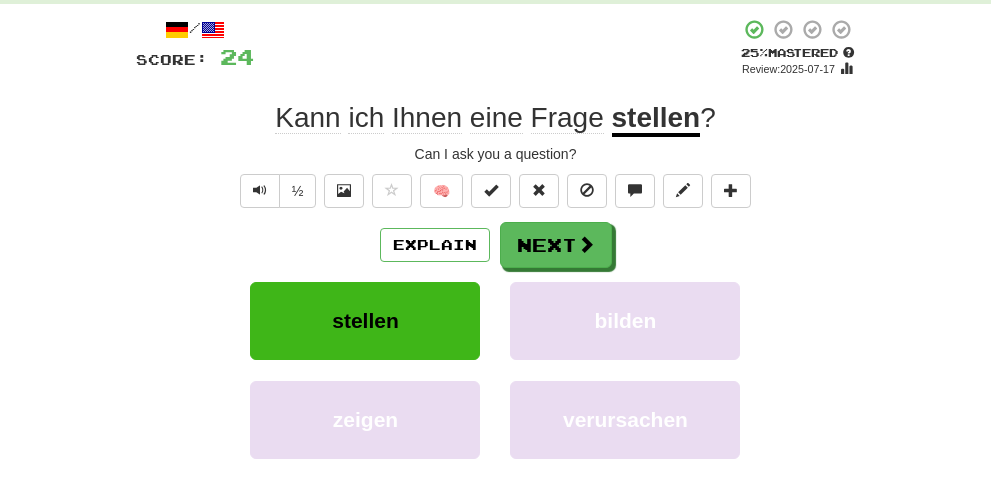 click on "stellen" at bounding box center [656, 119] 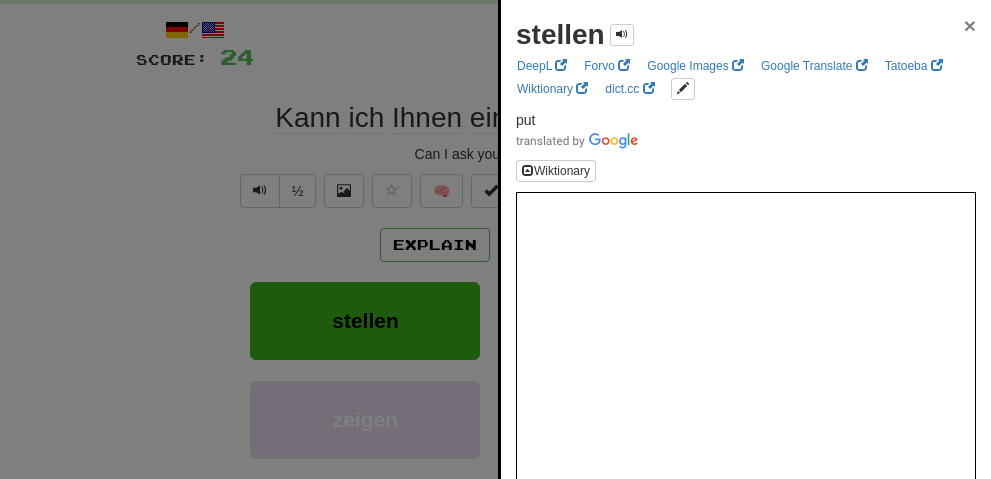 click on "×" at bounding box center (970, 25) 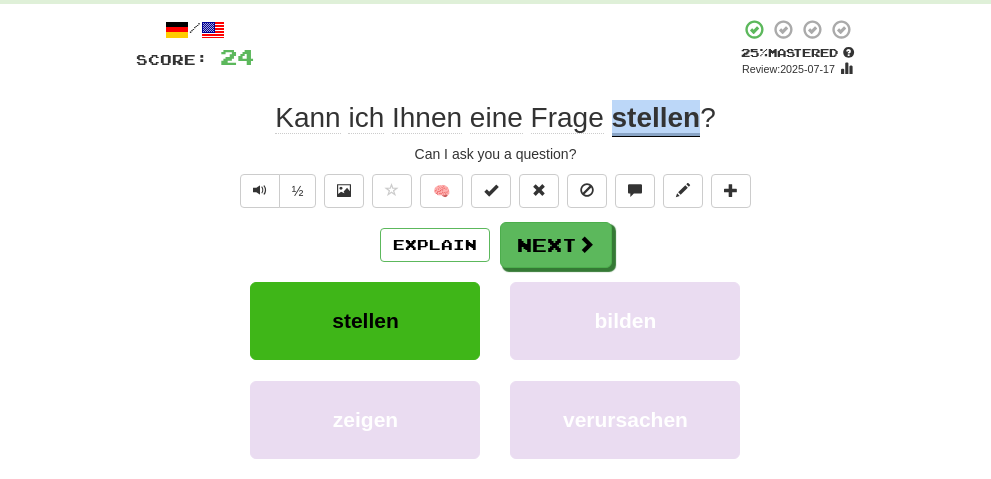 drag, startPoint x: 676, startPoint y: 106, endPoint x: 796, endPoint y: 105, distance: 120.004166 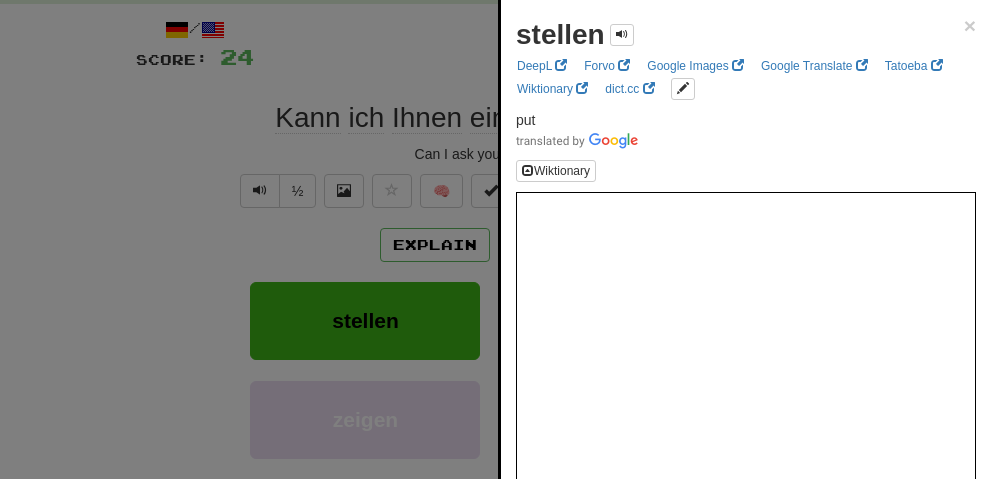 drag, startPoint x: 795, startPoint y: 107, endPoint x: 528, endPoint y: 35, distance: 276.5375 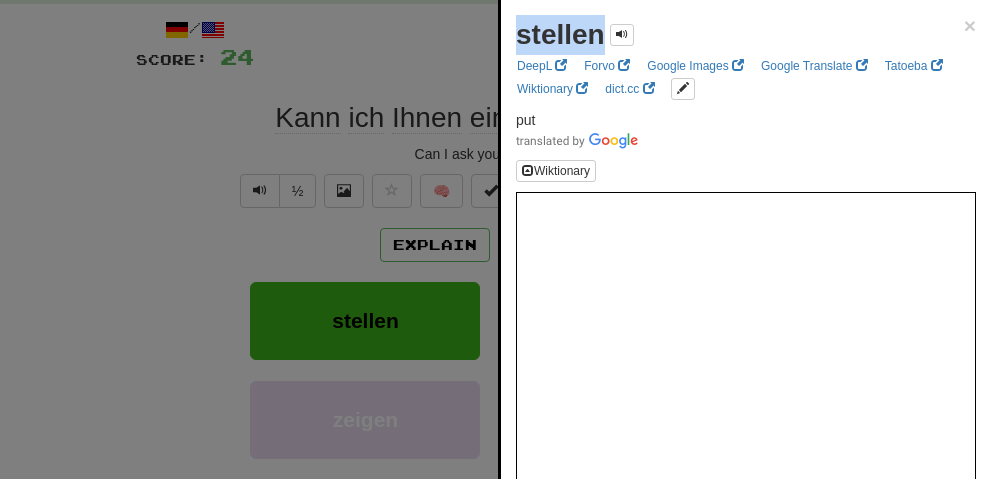 click on "stellen" at bounding box center (560, 34) 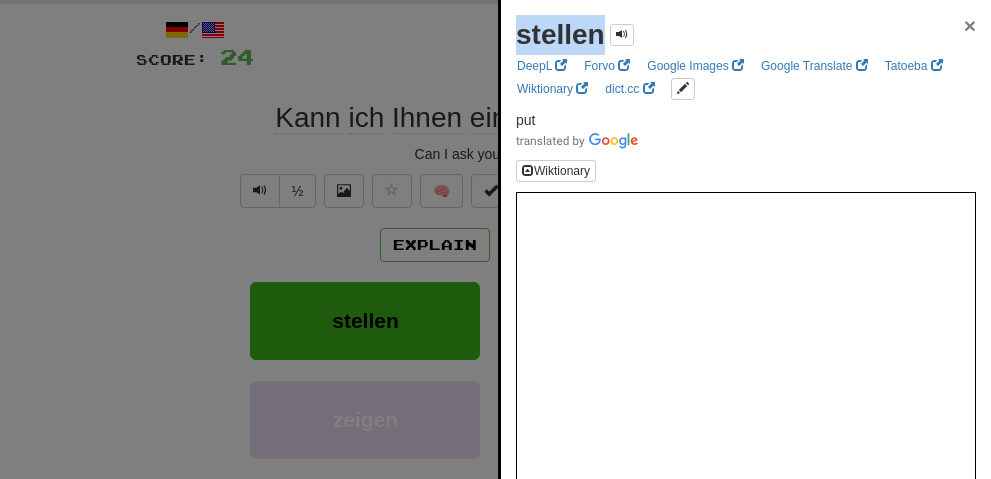 click on "×" at bounding box center [970, 25] 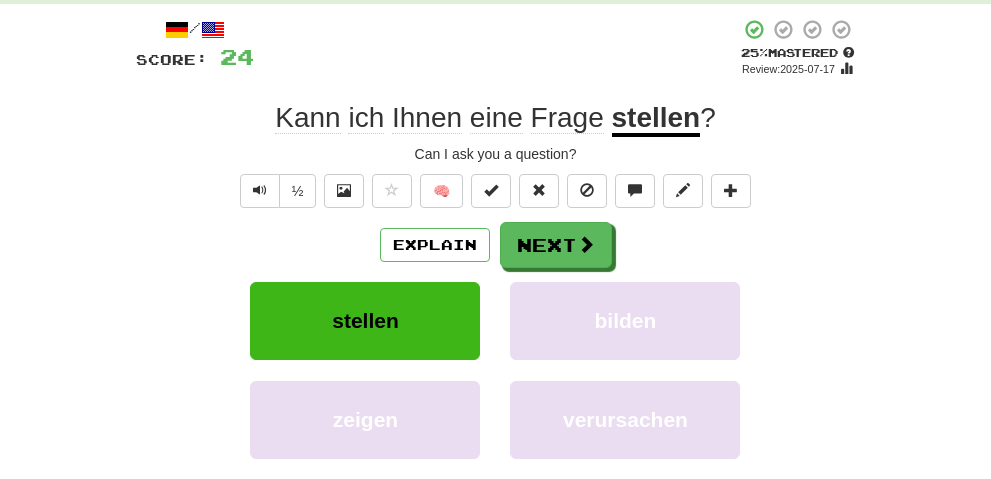 click on "stellen bilden" at bounding box center [496, 331] 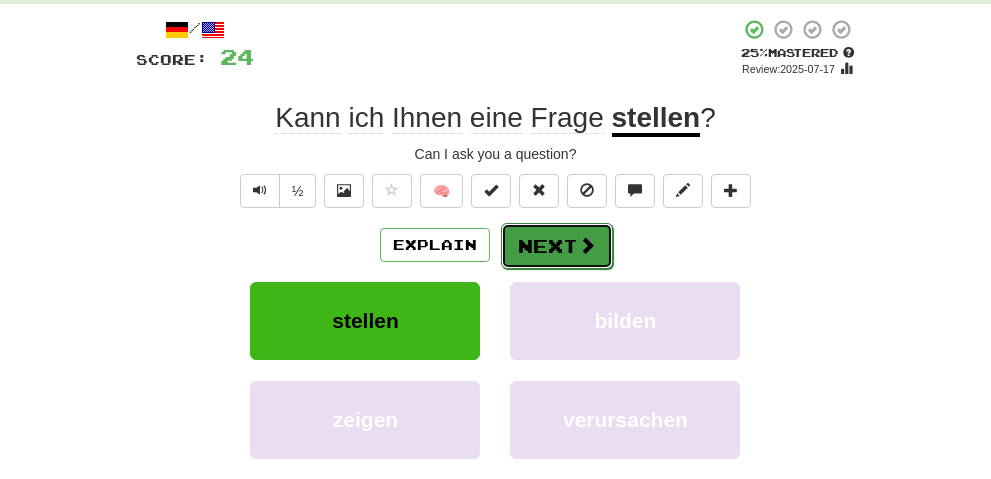 click on "Next" at bounding box center [557, 246] 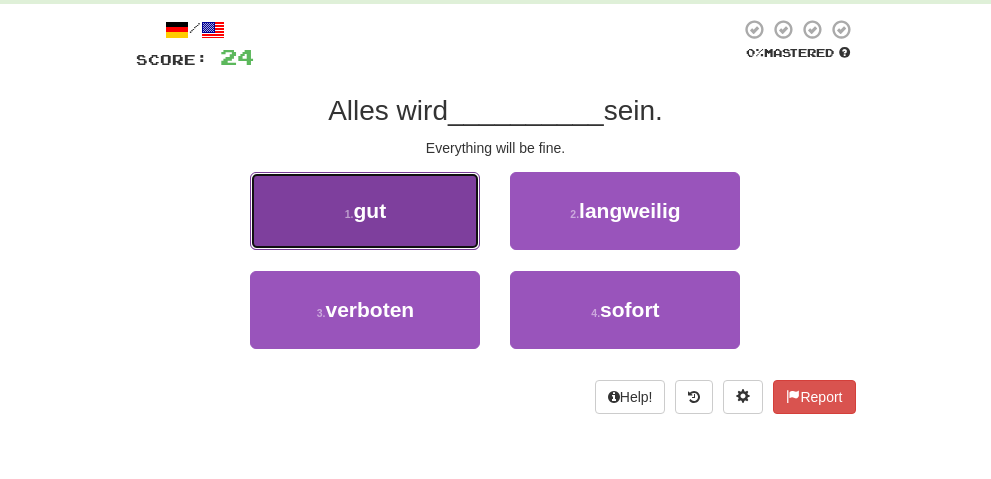 click on "1 .  gut" at bounding box center [365, 211] 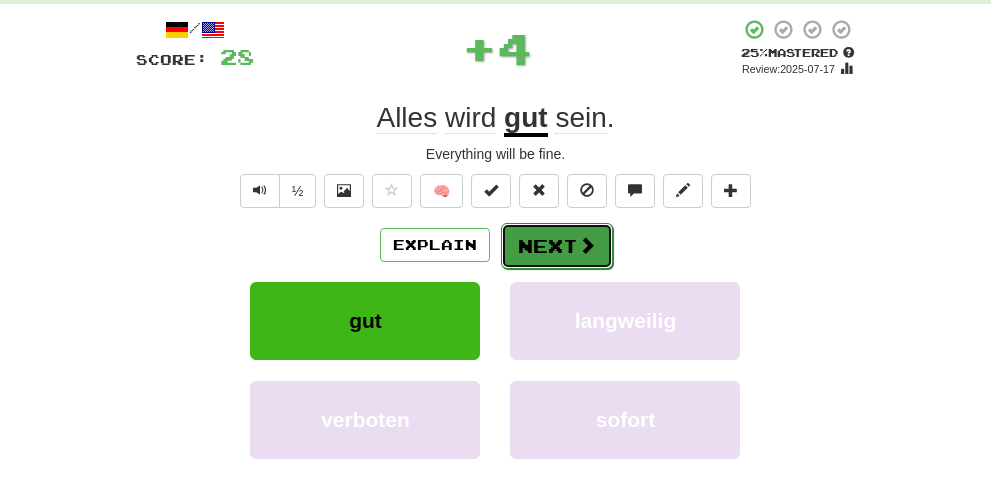click at bounding box center [587, 245] 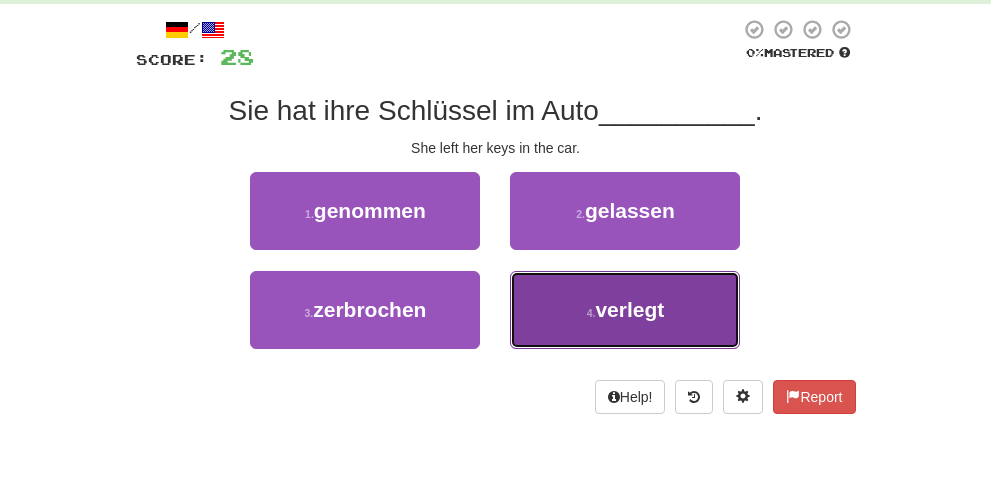 click on "verlegt" at bounding box center [629, 309] 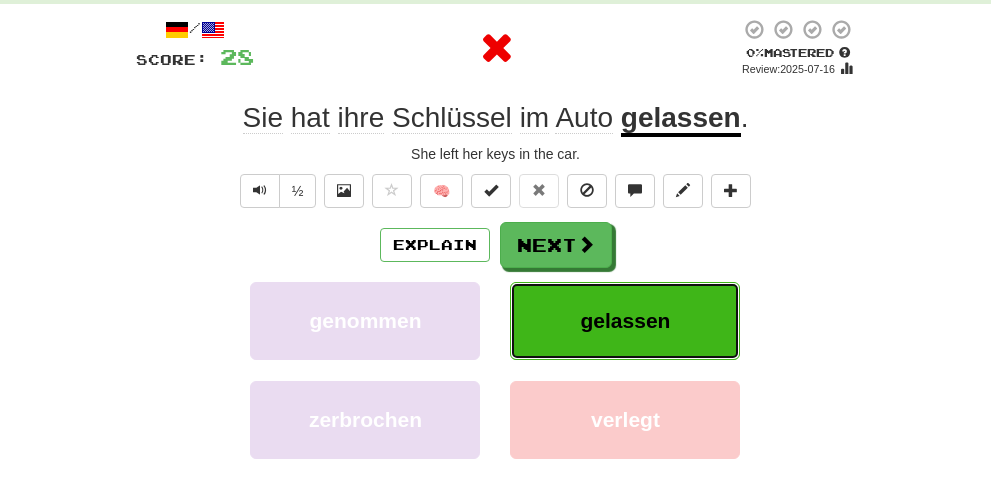 click on "gelassen" at bounding box center [625, 321] 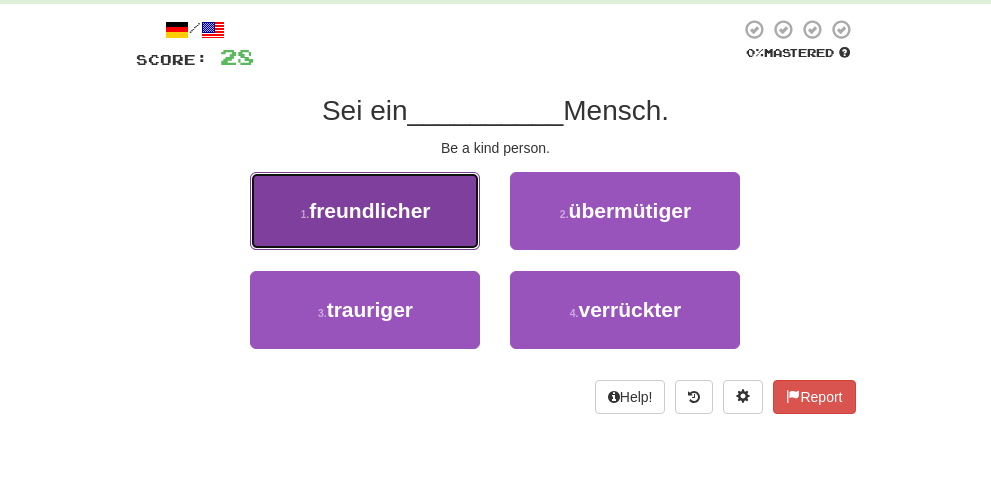 click on "1 .  freundlicher" at bounding box center [365, 211] 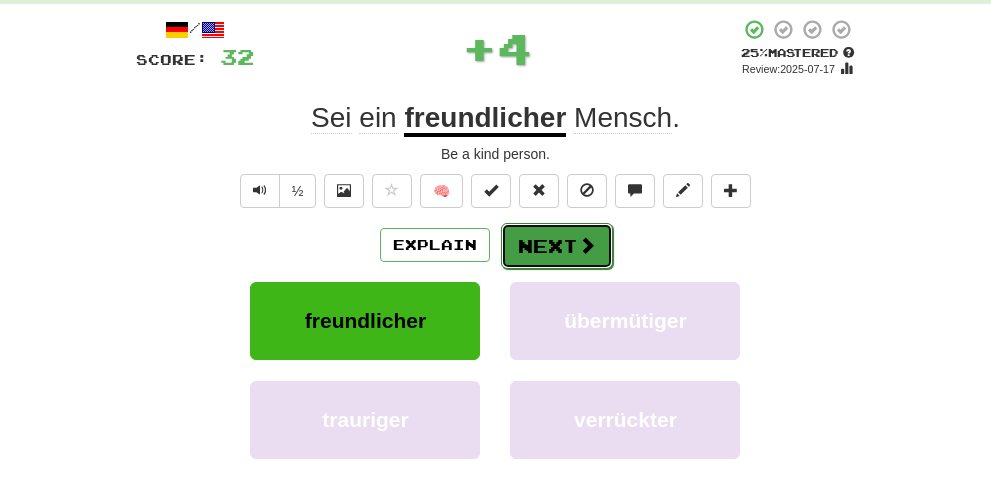 click on "Next" at bounding box center [557, 246] 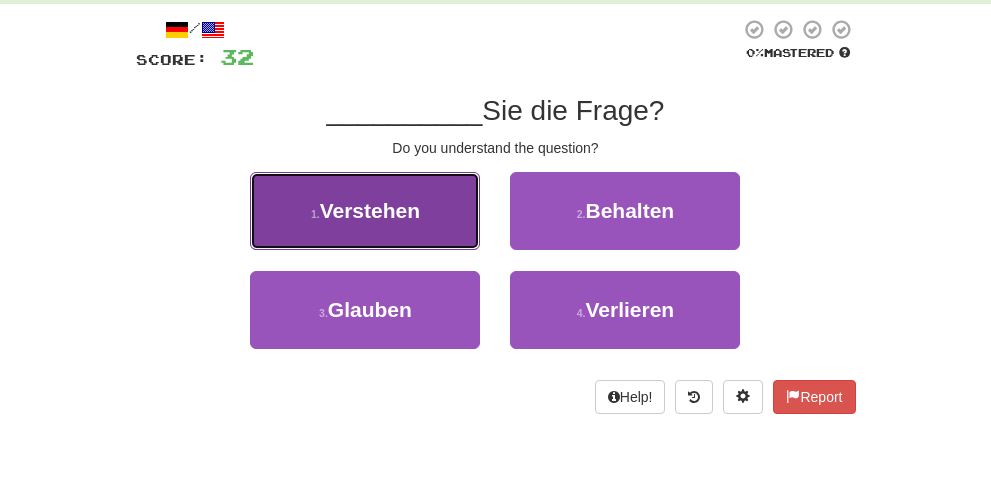 click on "1 .  Verstehen" at bounding box center (365, 211) 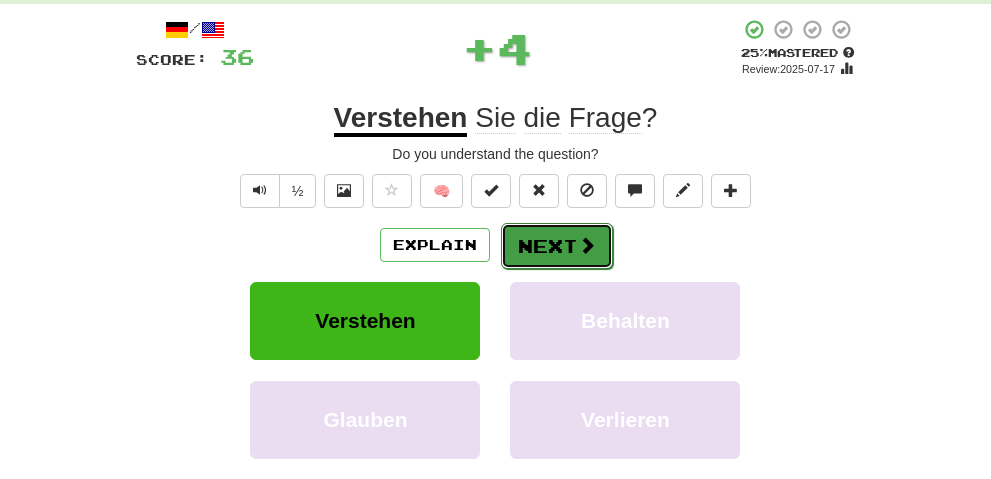 click on "Next" at bounding box center [557, 246] 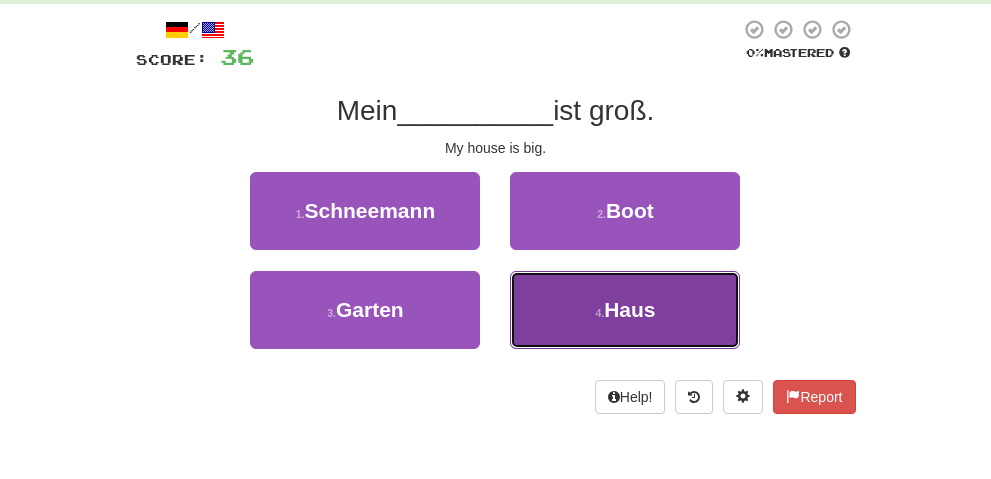 click on "4 .  Haus" at bounding box center (625, 310) 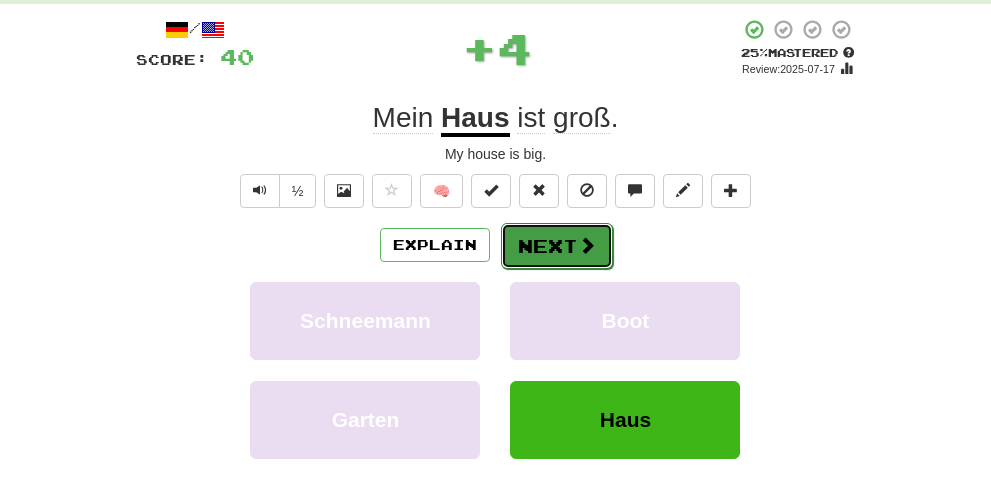 click at bounding box center (587, 245) 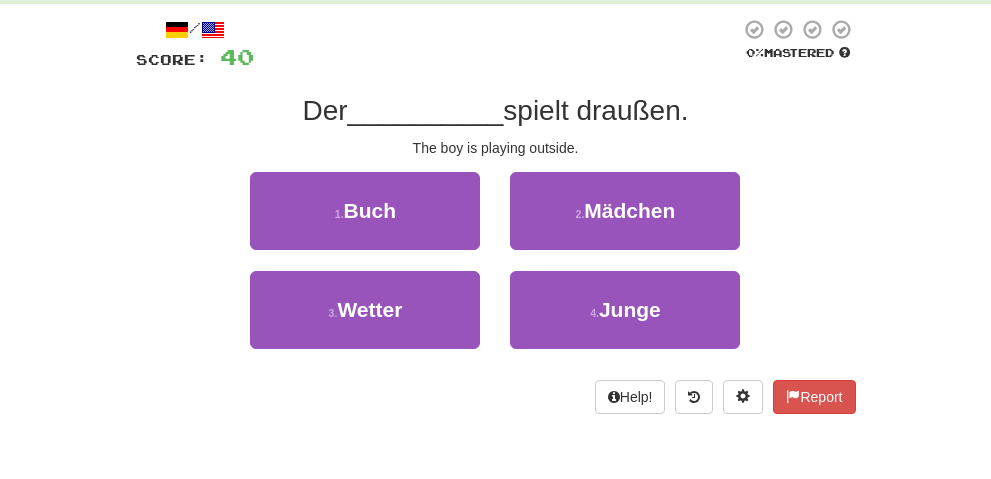 click on "2 .  Mädchen" at bounding box center [625, 221] 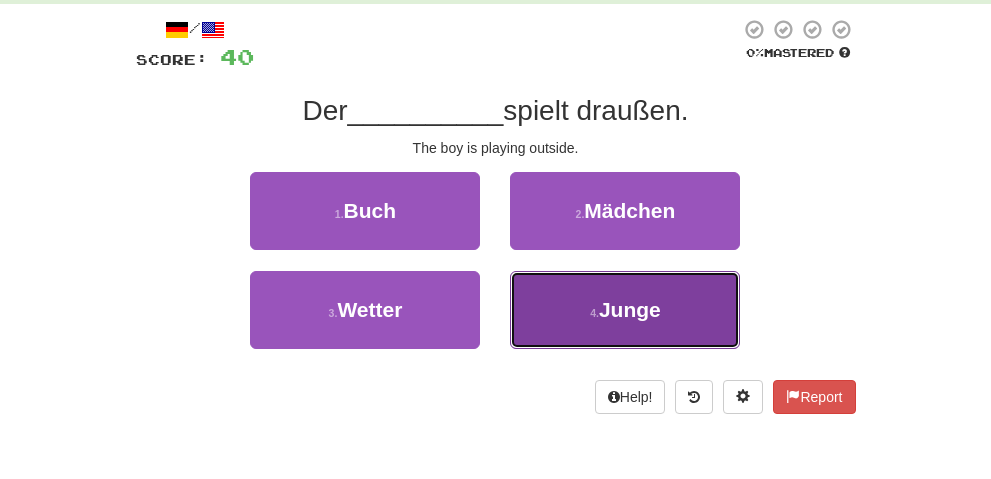 click on "4 .  Junge" at bounding box center (625, 310) 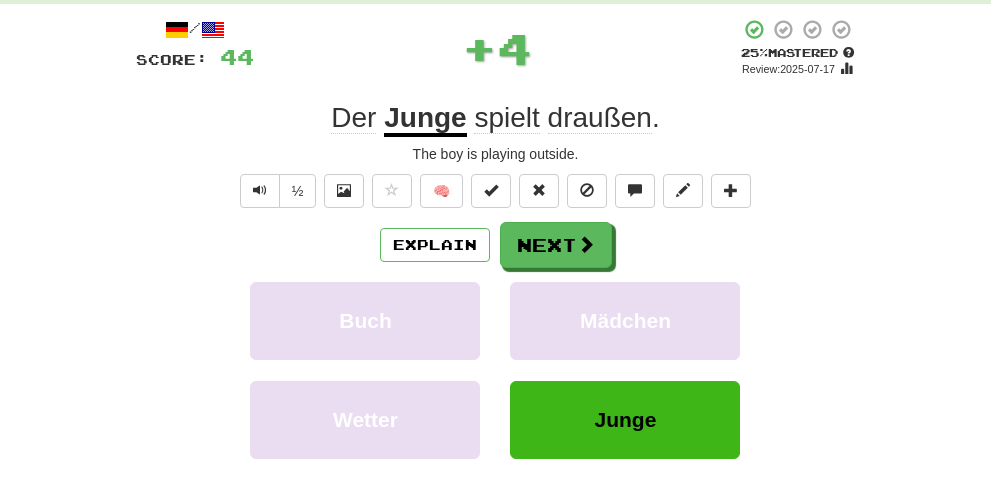 click on "draußen" at bounding box center (600, 118) 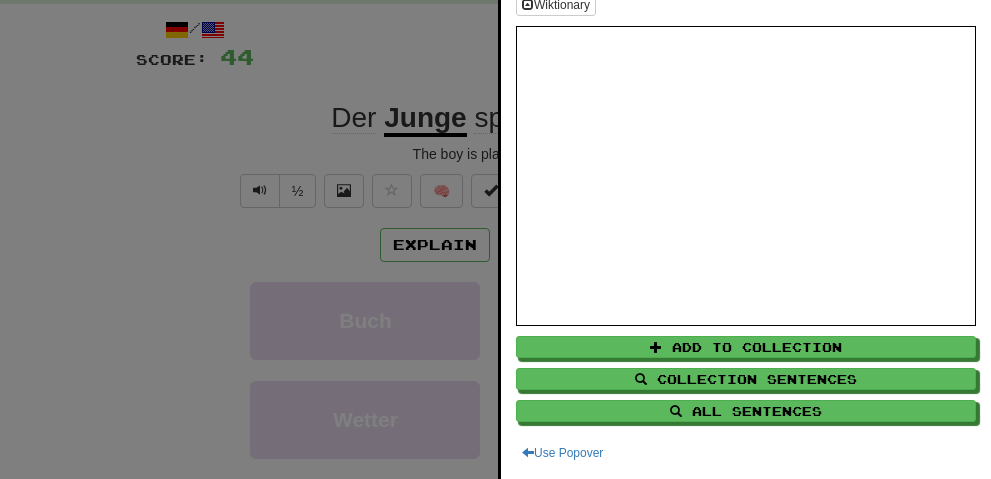 scroll, scrollTop: 0, scrollLeft: 0, axis: both 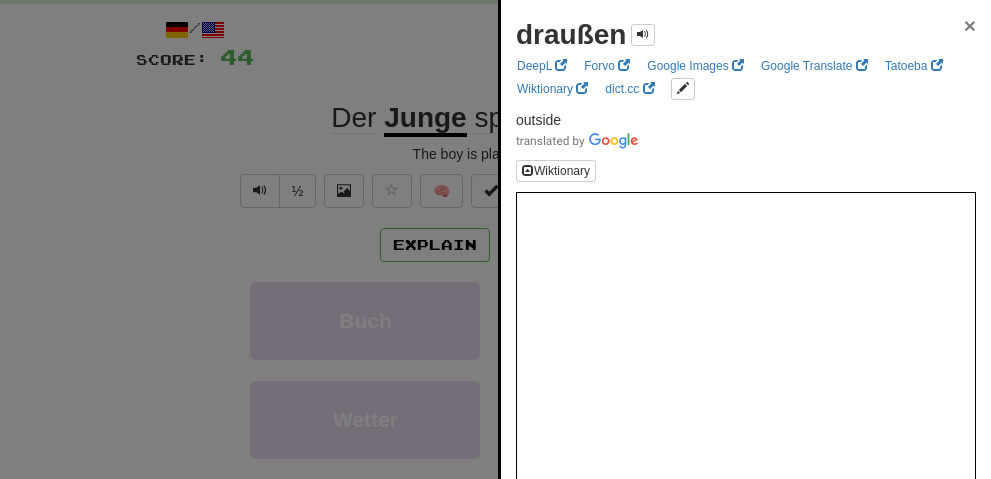 click on "×" at bounding box center [970, 25] 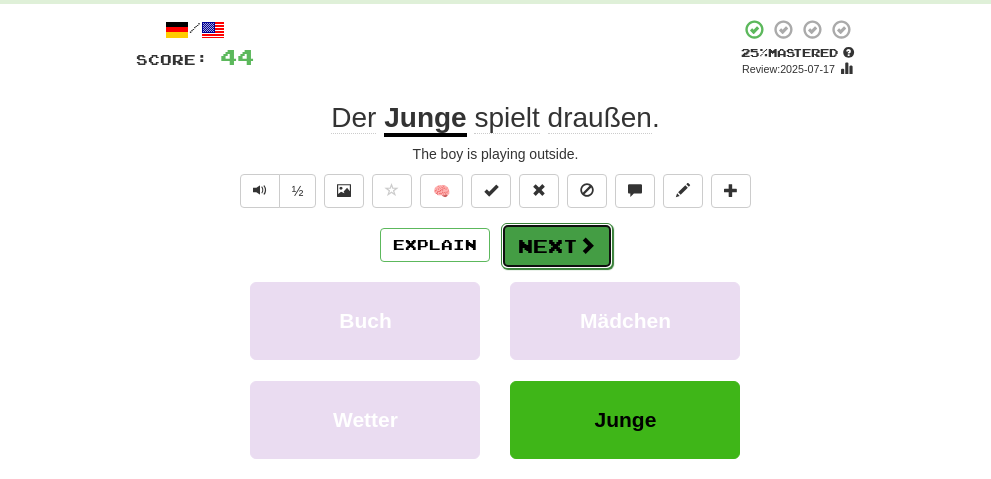 click on "Next" at bounding box center (557, 246) 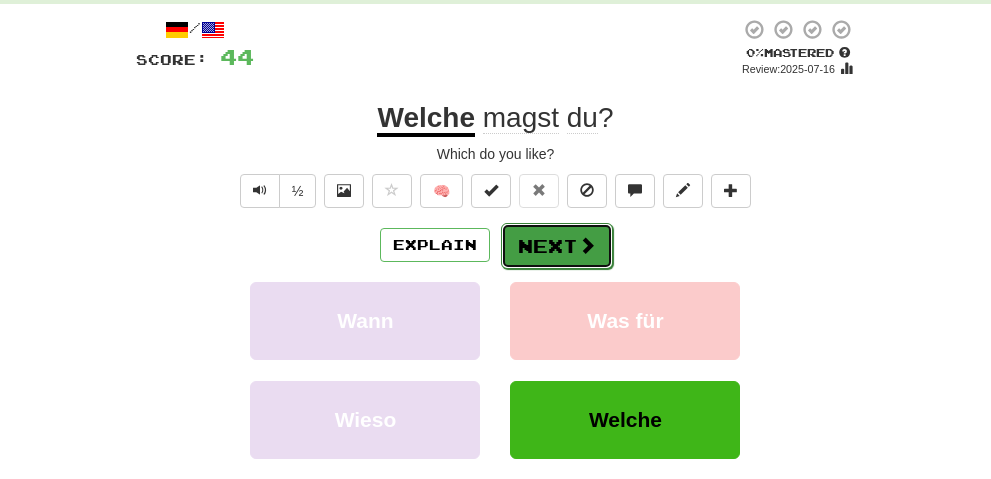 click on "Next" at bounding box center (557, 246) 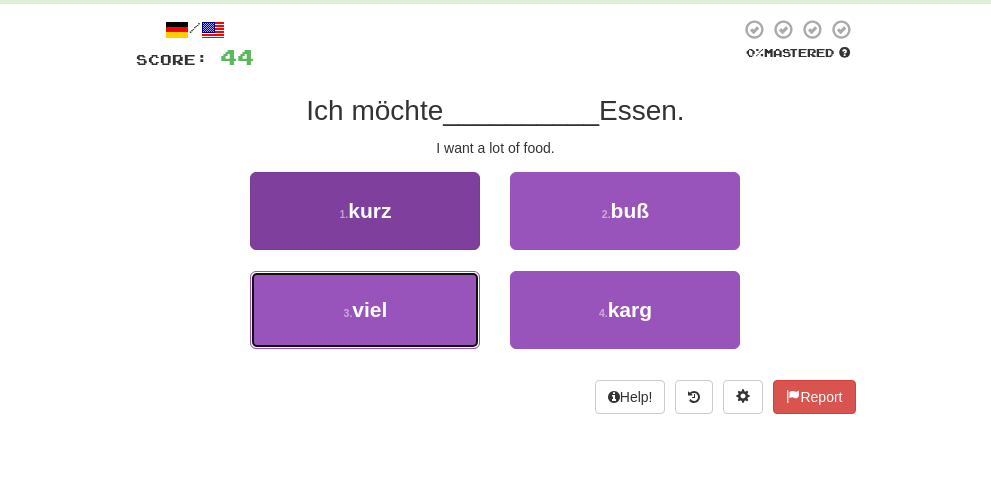 click on "3 .  viel" at bounding box center [365, 310] 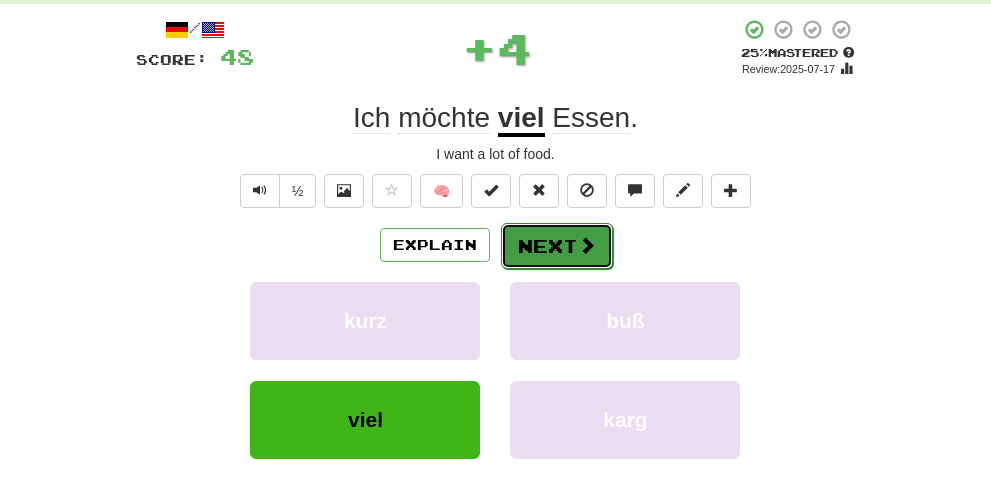 click on "Next" at bounding box center (557, 246) 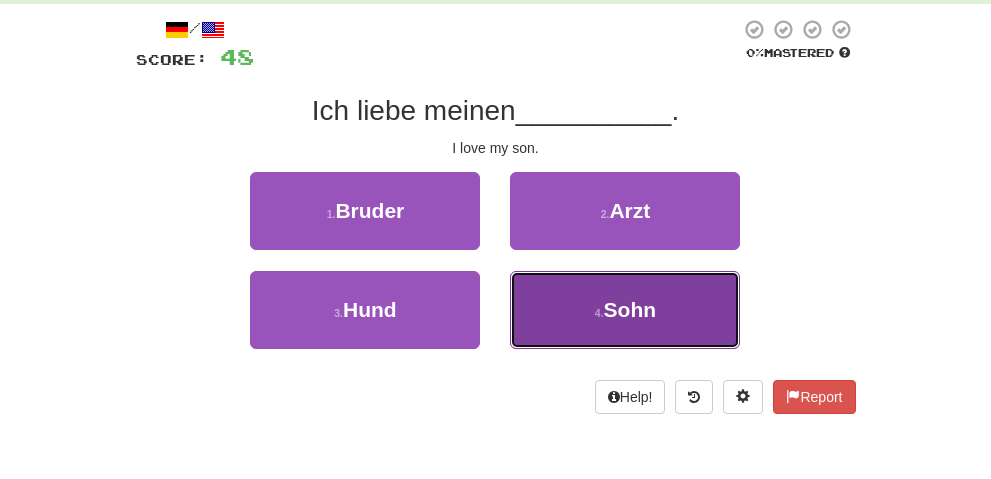 click on "4 .  Sohn" at bounding box center [625, 310] 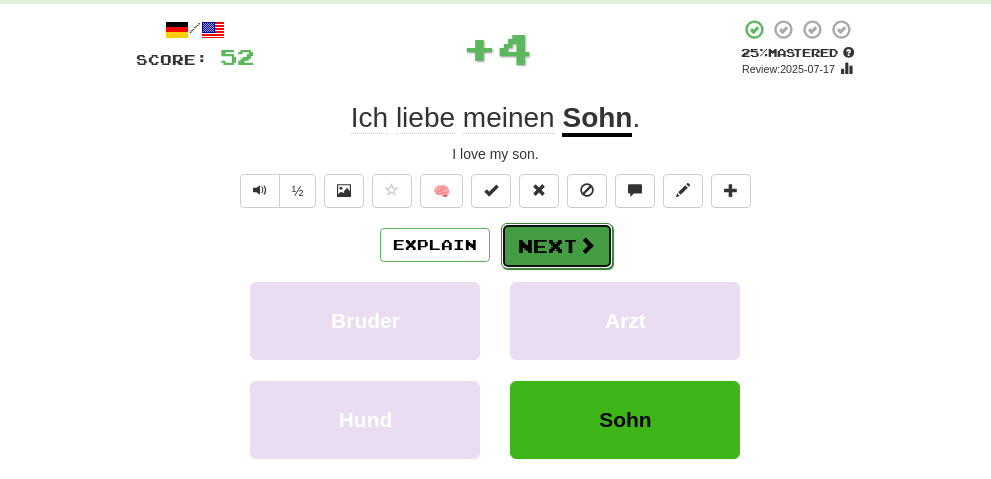 click on "Next" at bounding box center (557, 246) 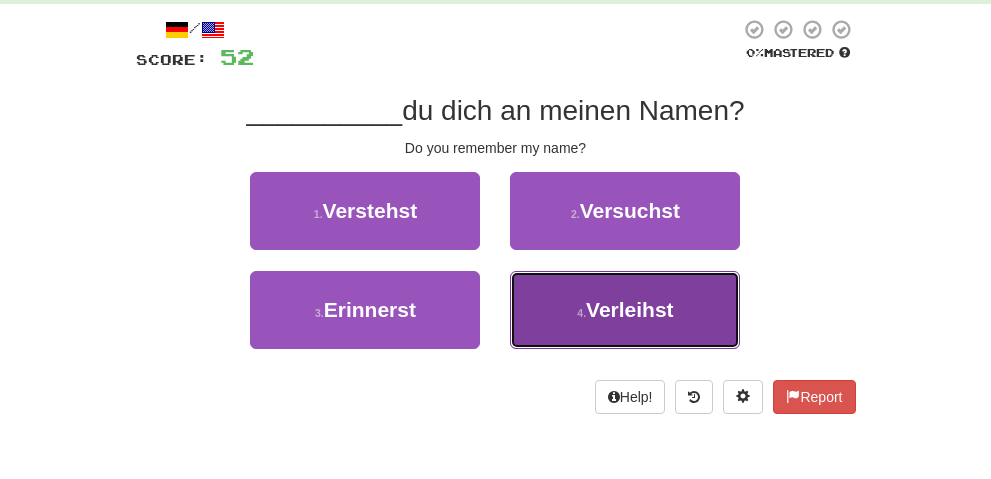 click on "Verleihst" at bounding box center [630, 309] 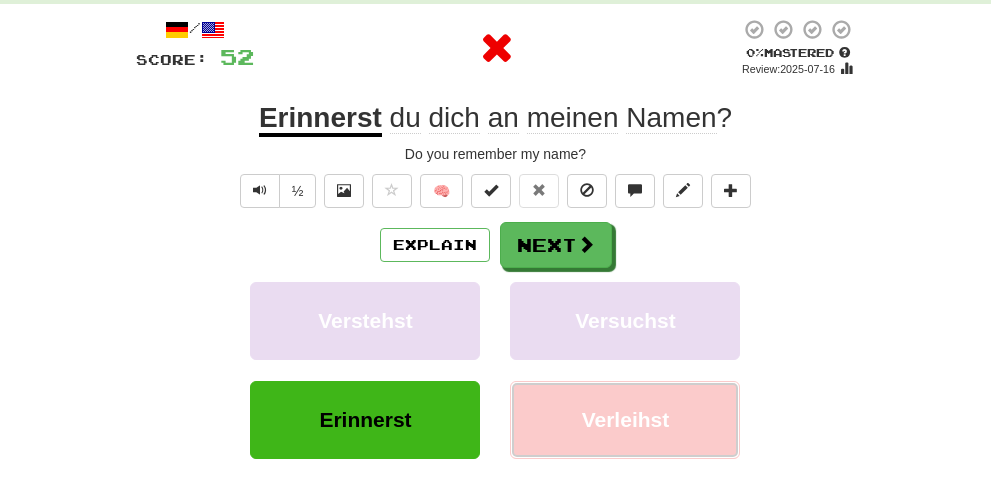 scroll, scrollTop: 200, scrollLeft: 0, axis: vertical 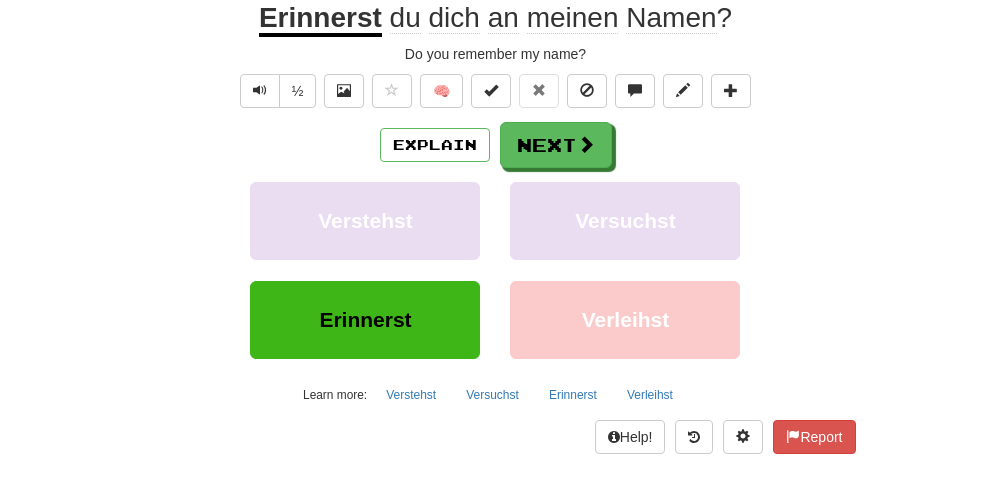 click on "Erinnerst" at bounding box center [320, 19] 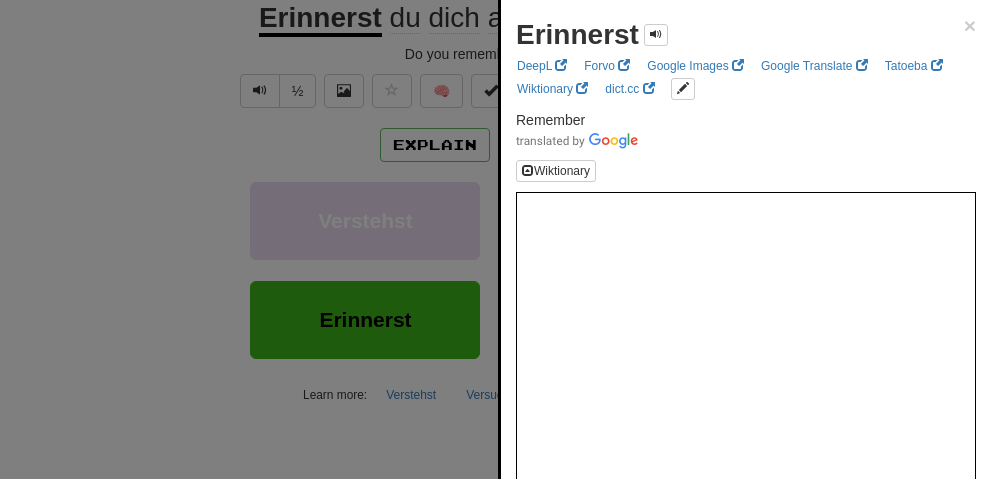 scroll, scrollTop: 166, scrollLeft: 0, axis: vertical 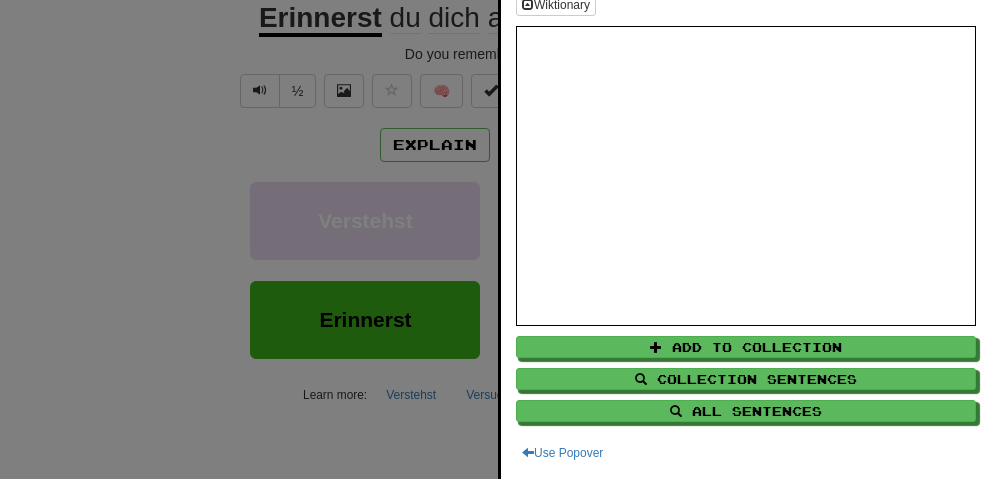 click at bounding box center (495, 239) 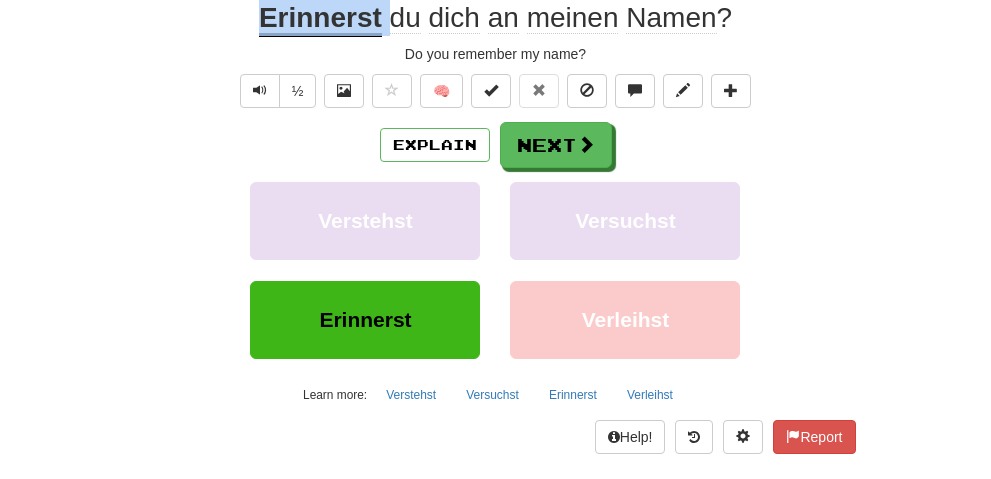 drag, startPoint x: 147, startPoint y: 57, endPoint x: 332, endPoint y: 55, distance: 185.0108 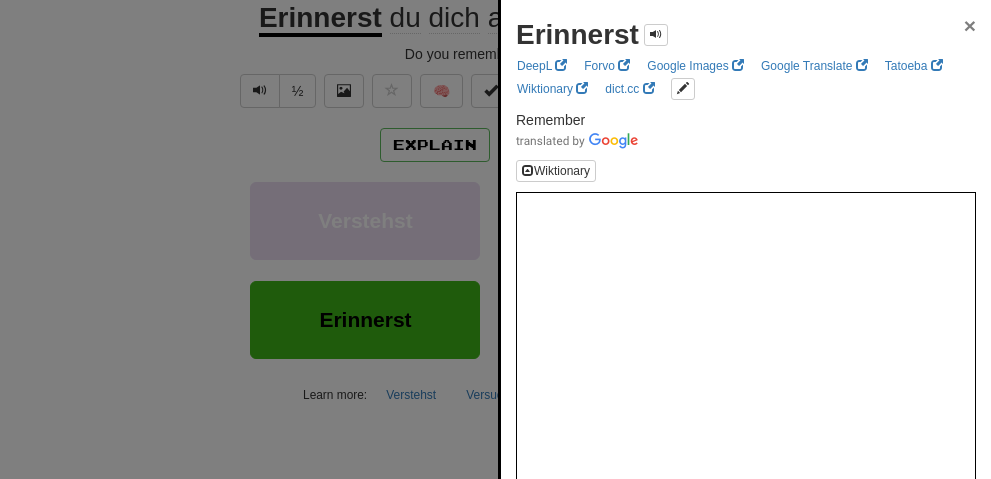 click on "×" at bounding box center [970, 25] 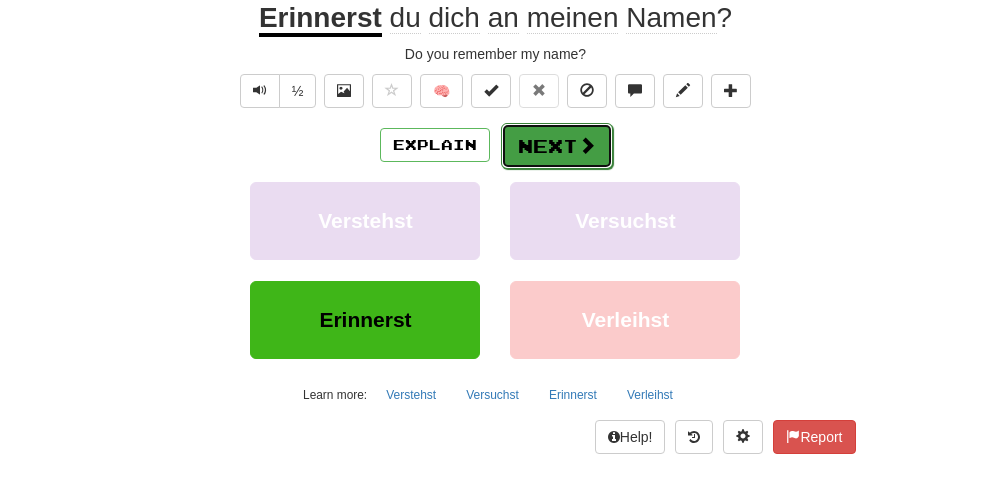 click on "Next" at bounding box center (557, 146) 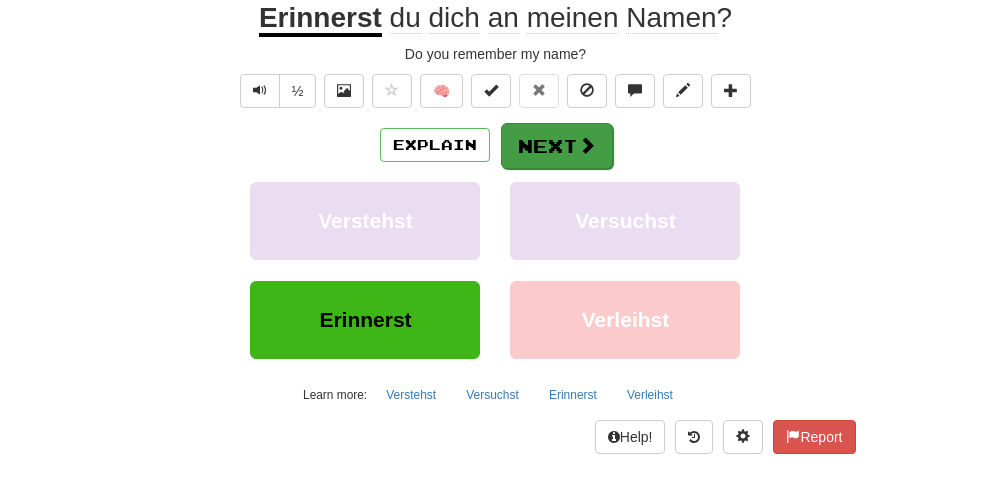 scroll, scrollTop: 187, scrollLeft: 0, axis: vertical 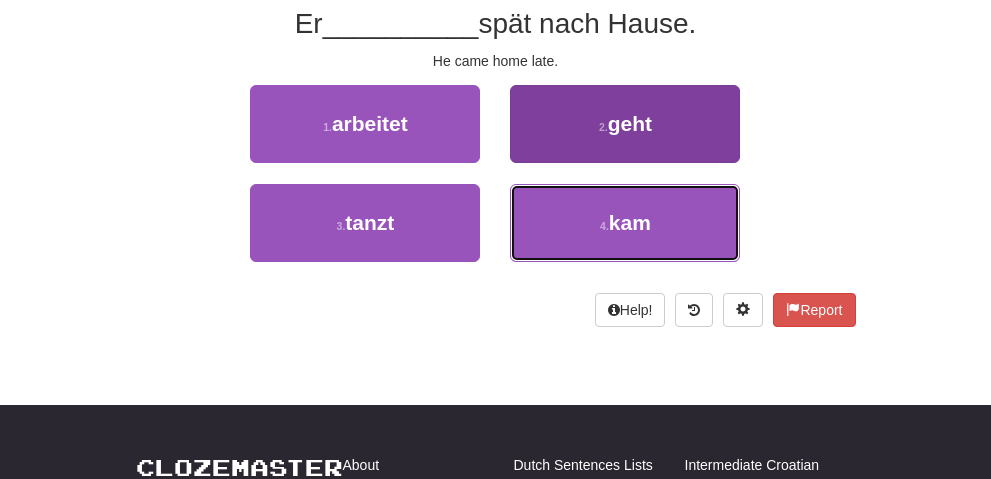 click on "4 .  kam" at bounding box center (625, 223) 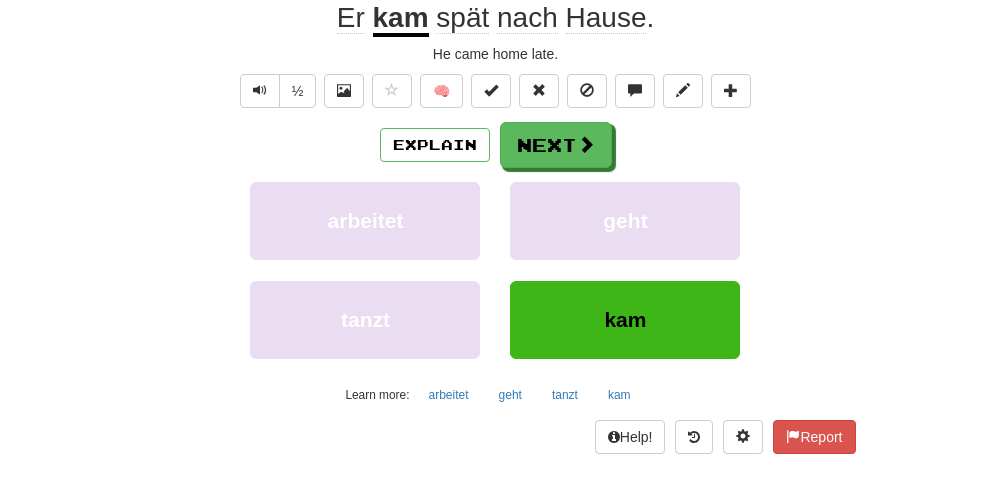click on "Explain Next" at bounding box center [496, 145] 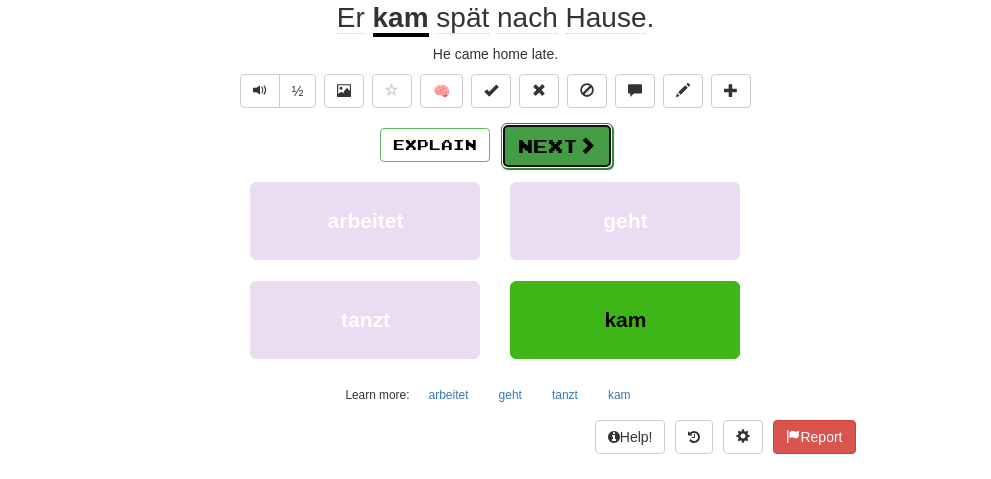click at bounding box center [587, 145] 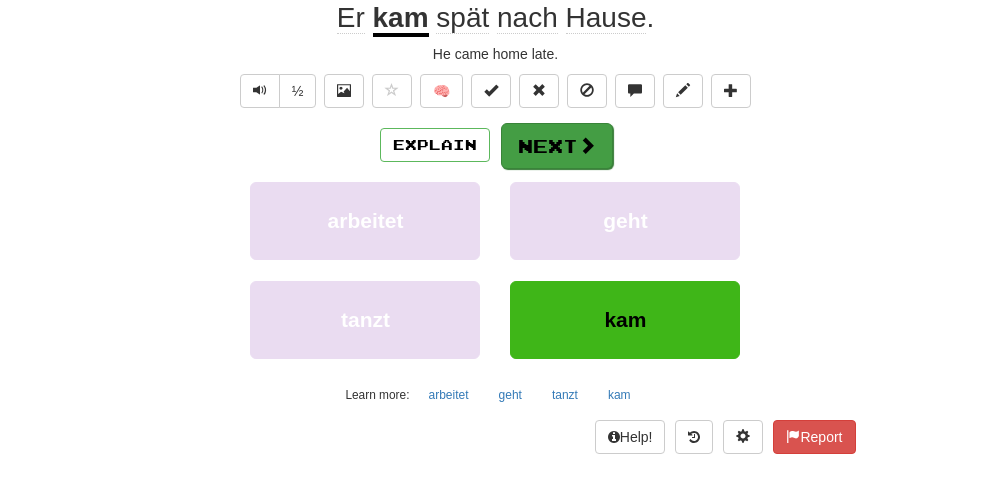 scroll, scrollTop: 187, scrollLeft: 0, axis: vertical 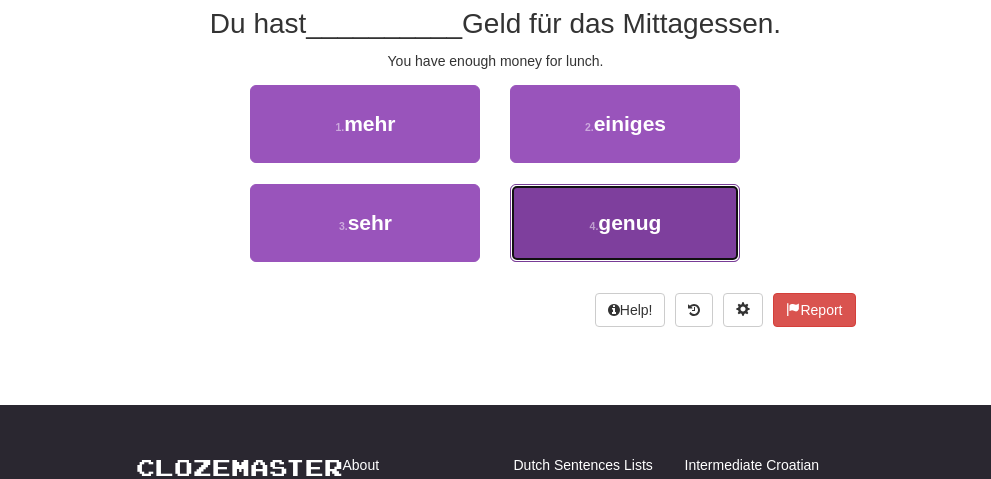 click on "4 .  genug" at bounding box center [625, 223] 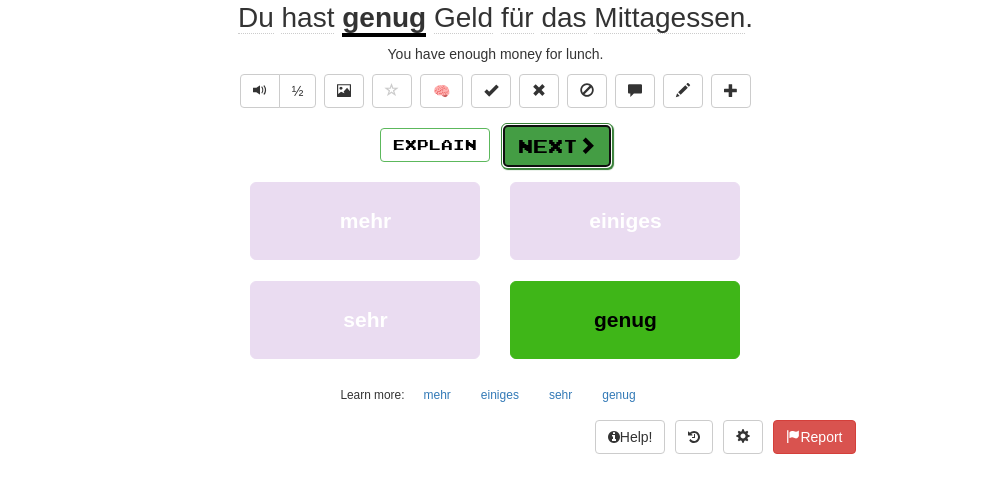 click on "Next" at bounding box center (557, 146) 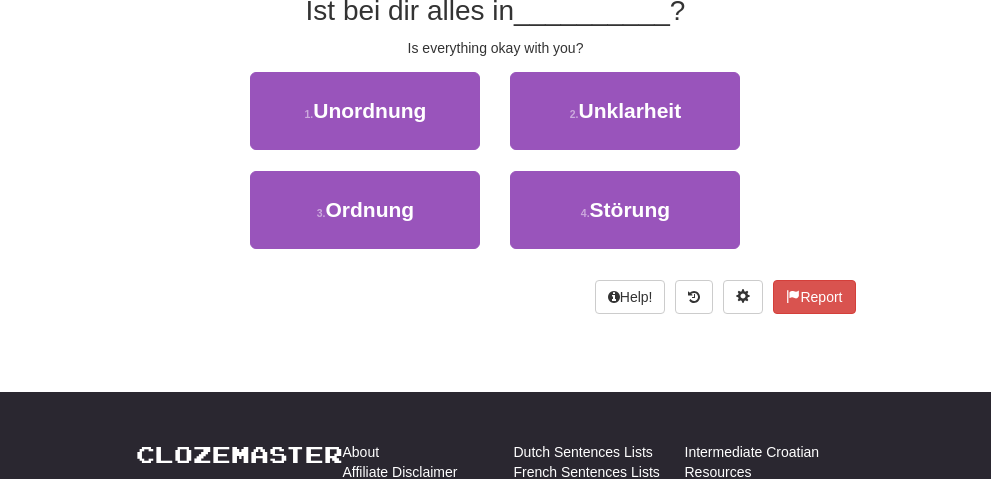 scroll, scrollTop: 187, scrollLeft: 0, axis: vertical 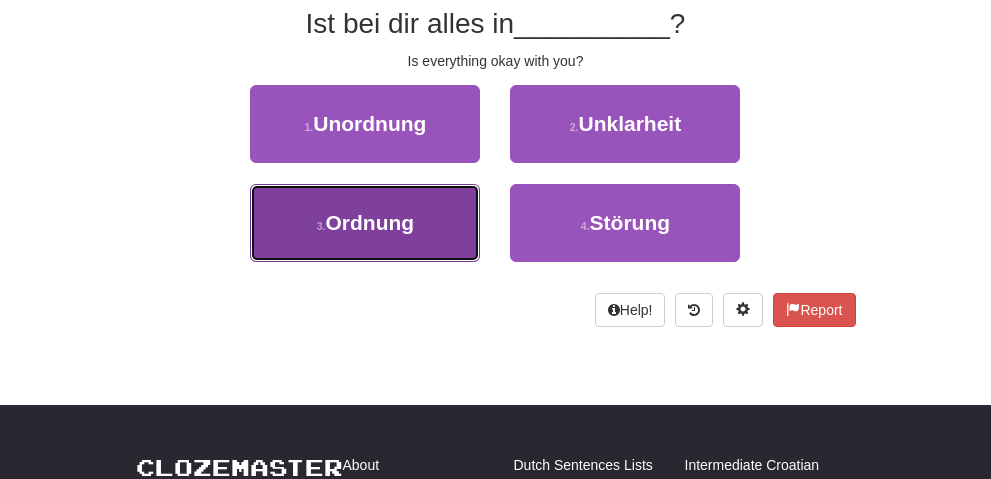 click on "Ordnung" at bounding box center (370, 222) 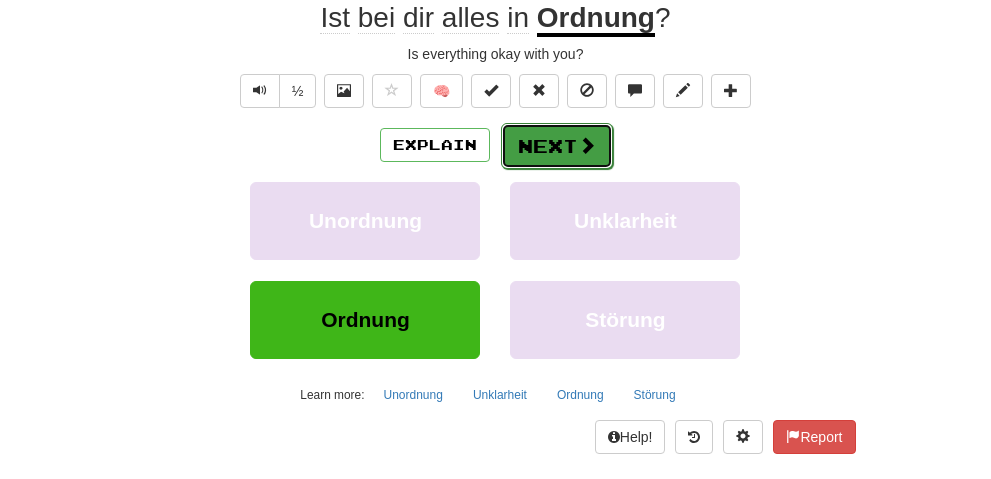 click on "Next" at bounding box center (557, 146) 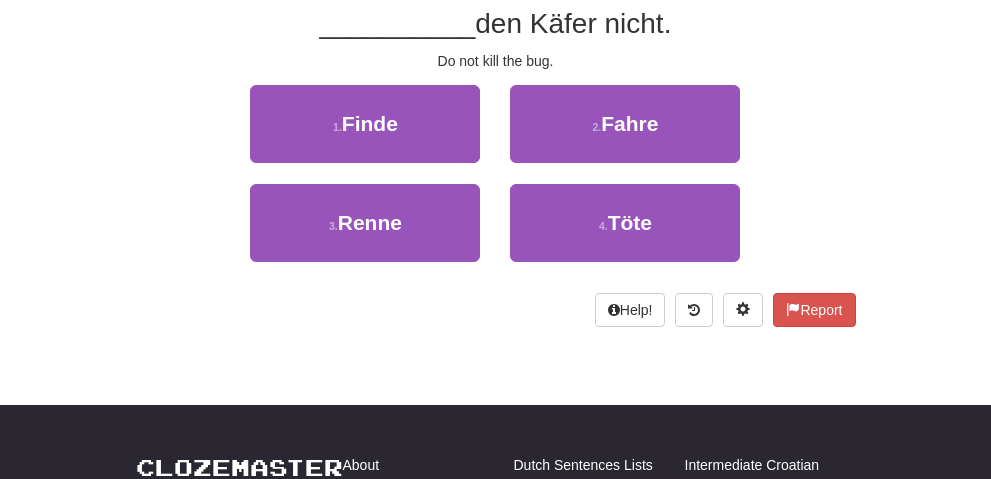scroll, scrollTop: 0, scrollLeft: 0, axis: both 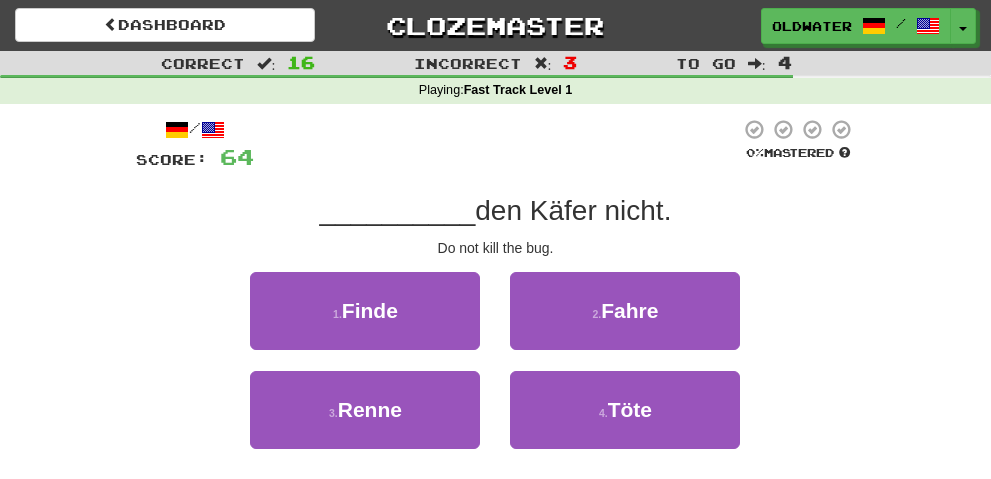 click on "Dashboard
Clozemaster
OldWater1461
/
Toggle Dropdown
Dashboard
Leaderboard
Activity Feed
Notifications
Profile
Discussions
Deutsch
/
English
Streak:
3
Review:
0
Points Today: 152
Languages
Account
Logout
OldWater1461
/
Toggle Dropdown
Dashboard
Leaderboard
Activity Feed
Notifications
Profile
Discussions
Deutsch
/
English
Streak:
3
Review:
0
Points Today: 152
Languages
Account
Logout
clozemaster" at bounding box center [495, 22] 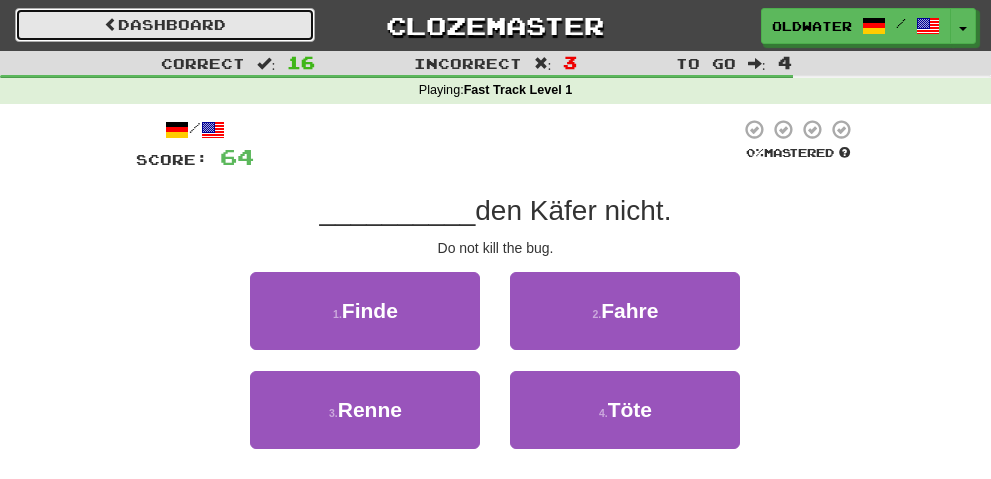 click on "Dashboard" at bounding box center [165, 25] 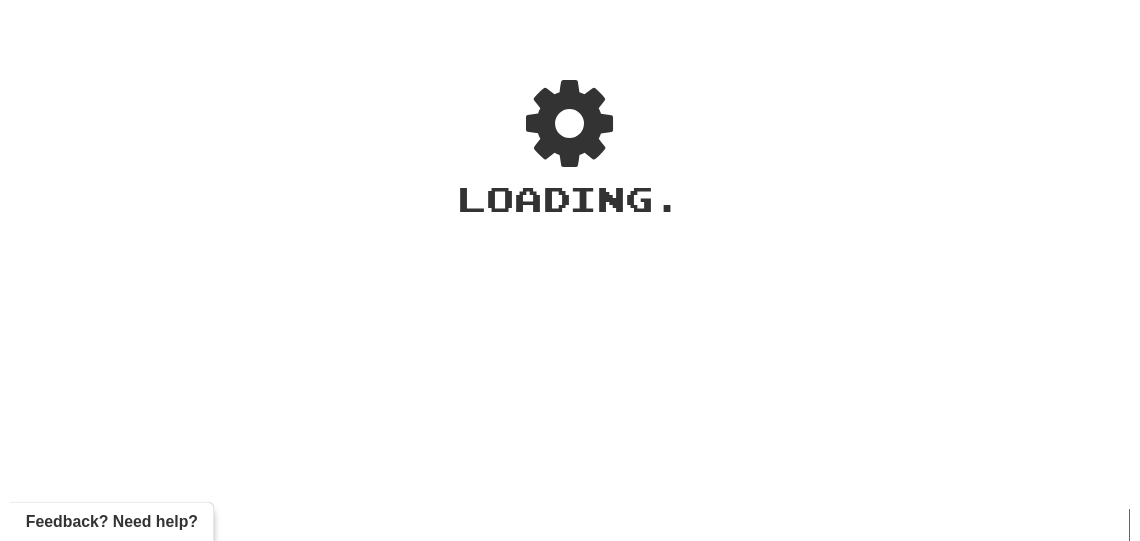 scroll, scrollTop: 0, scrollLeft: 0, axis: both 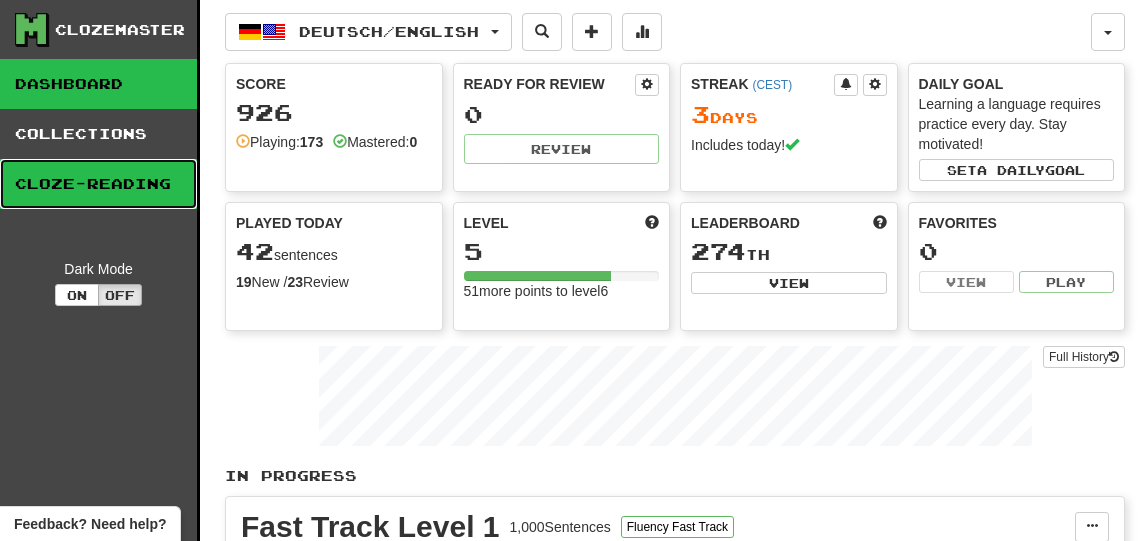 click on "Cloze-Reading" at bounding box center [98, 184] 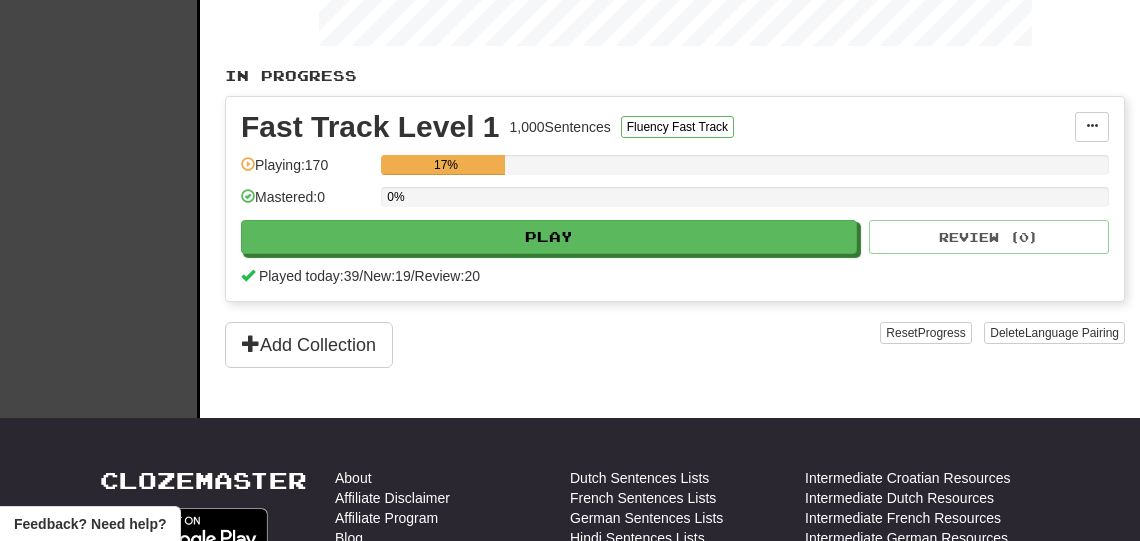 scroll, scrollTop: 0, scrollLeft: 0, axis: both 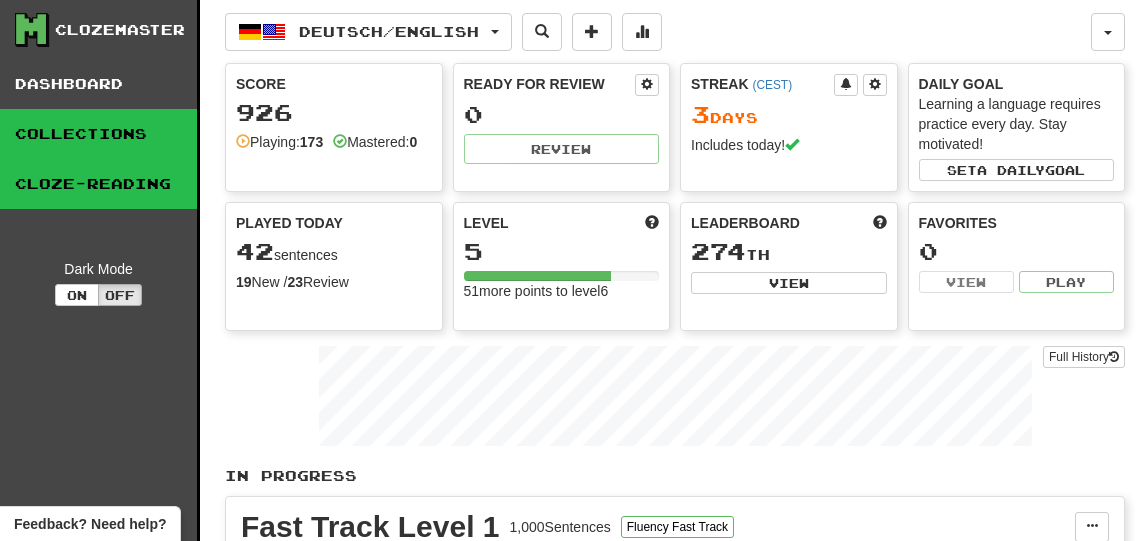 click on "Collections" at bounding box center [98, 134] 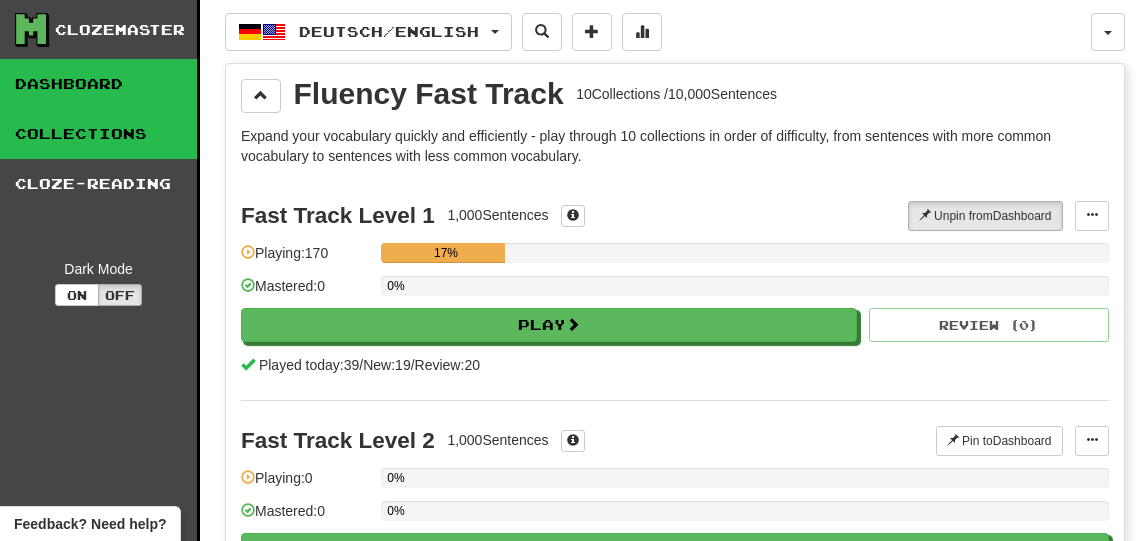 click on "Dashboard" at bounding box center [98, 84] 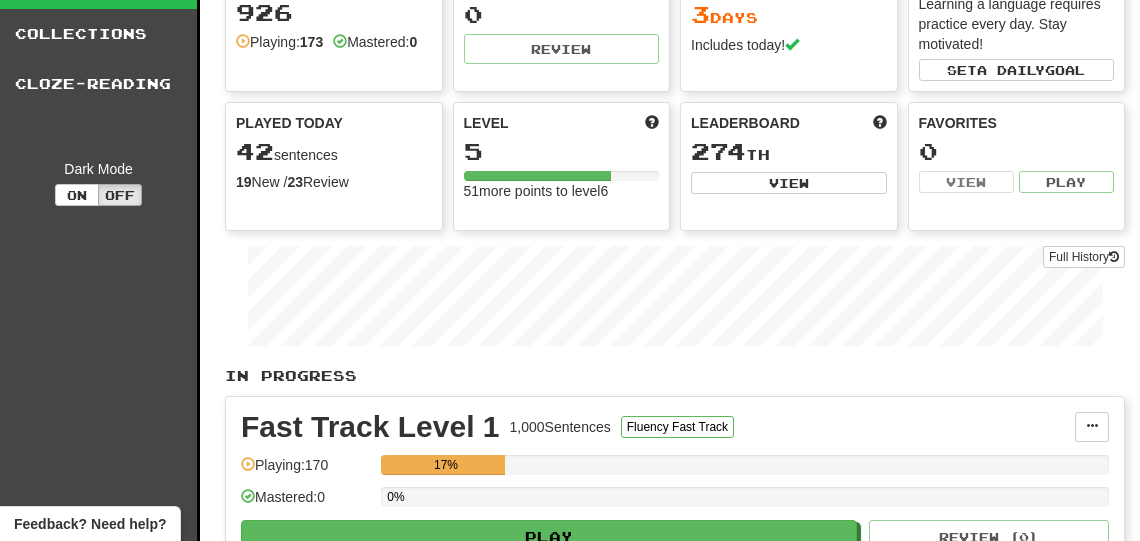 scroll, scrollTop: 0, scrollLeft: 0, axis: both 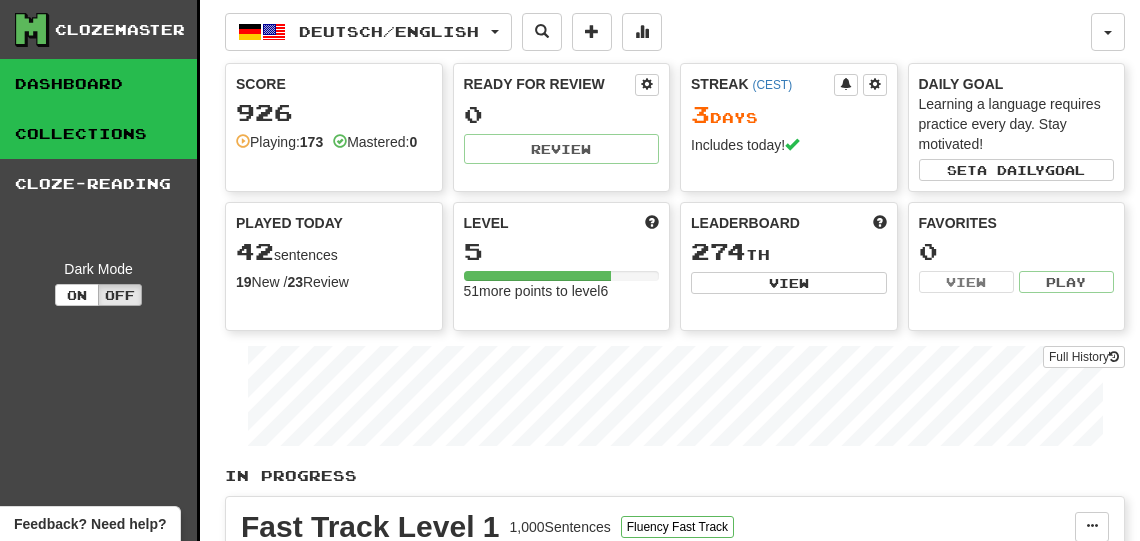 click on "Collections" at bounding box center [98, 134] 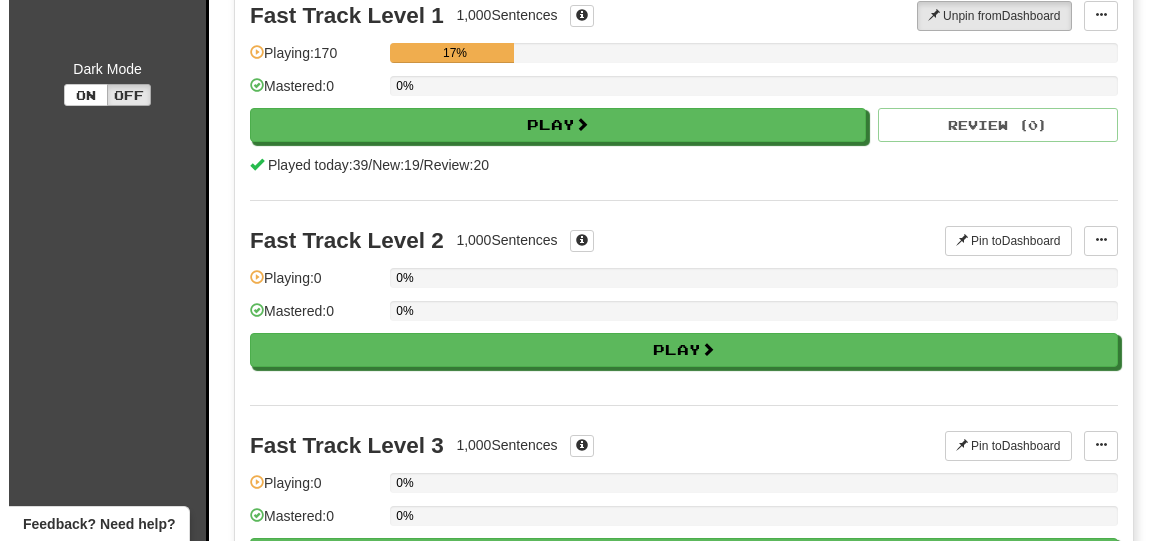 scroll, scrollTop: 0, scrollLeft: 0, axis: both 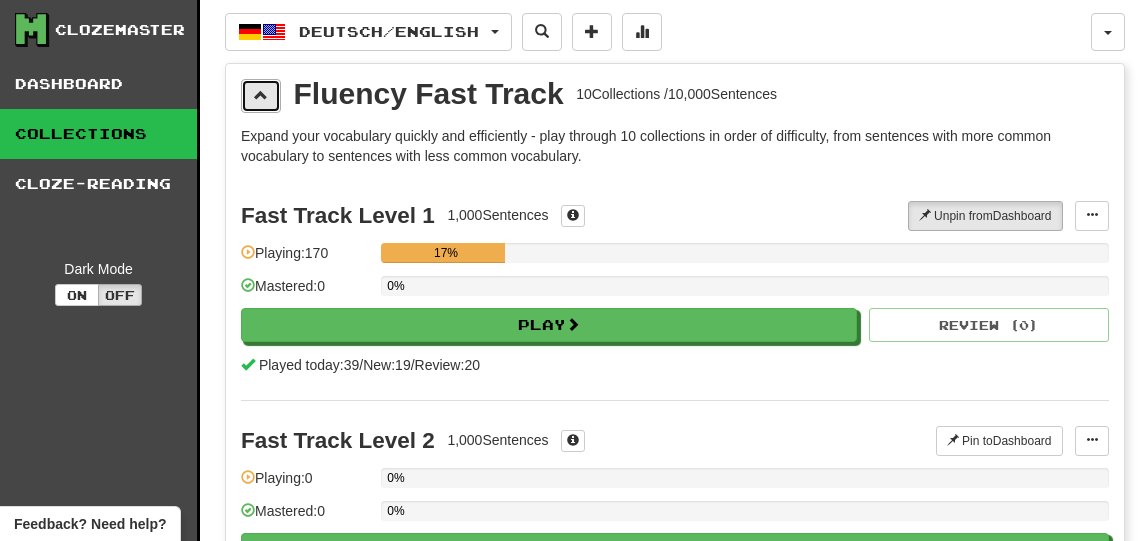 click at bounding box center (261, 96) 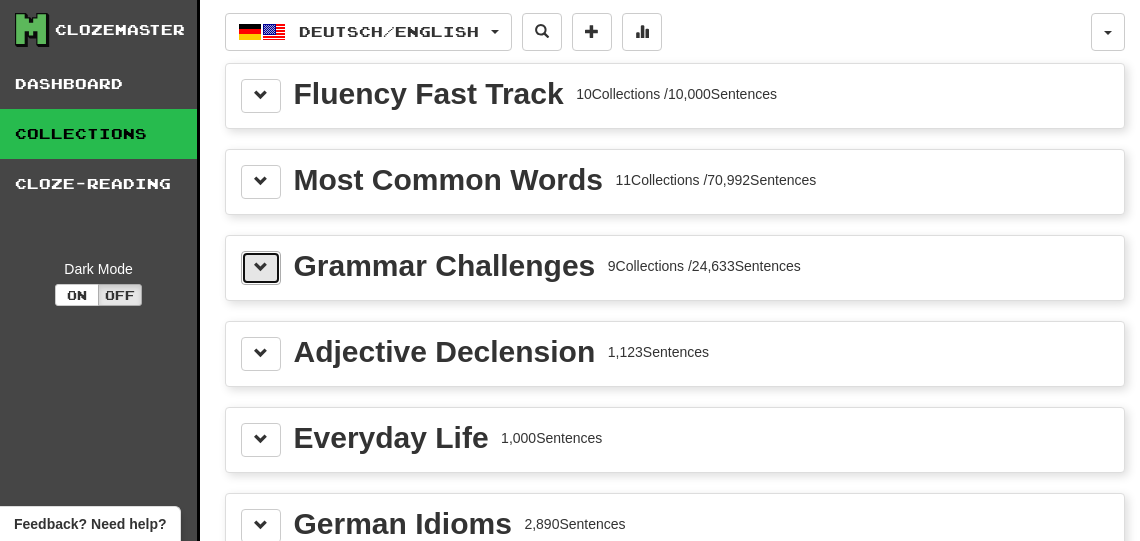 click at bounding box center (261, 267) 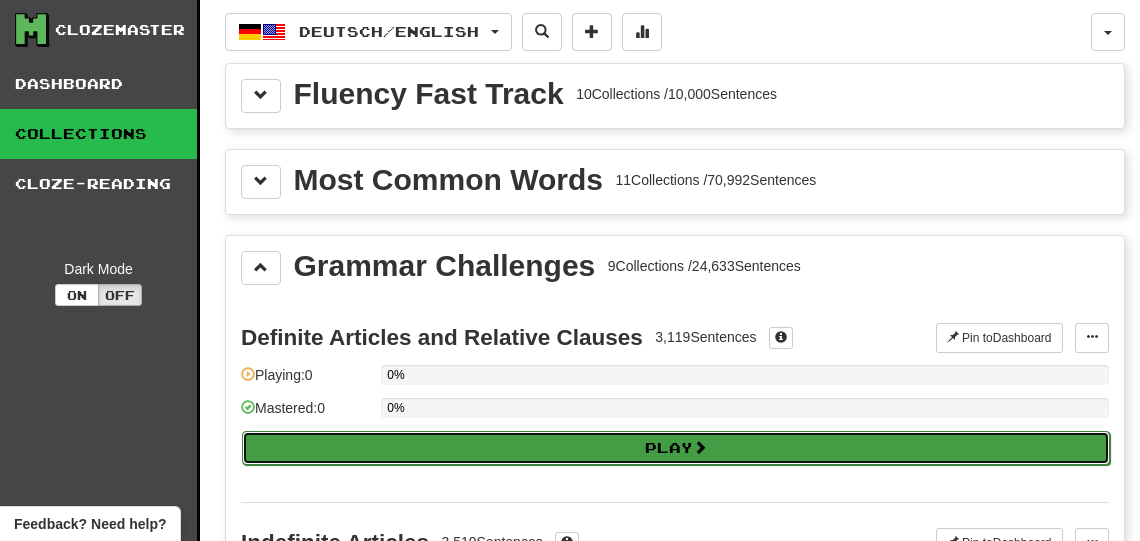 click on "Play" at bounding box center [676, 448] 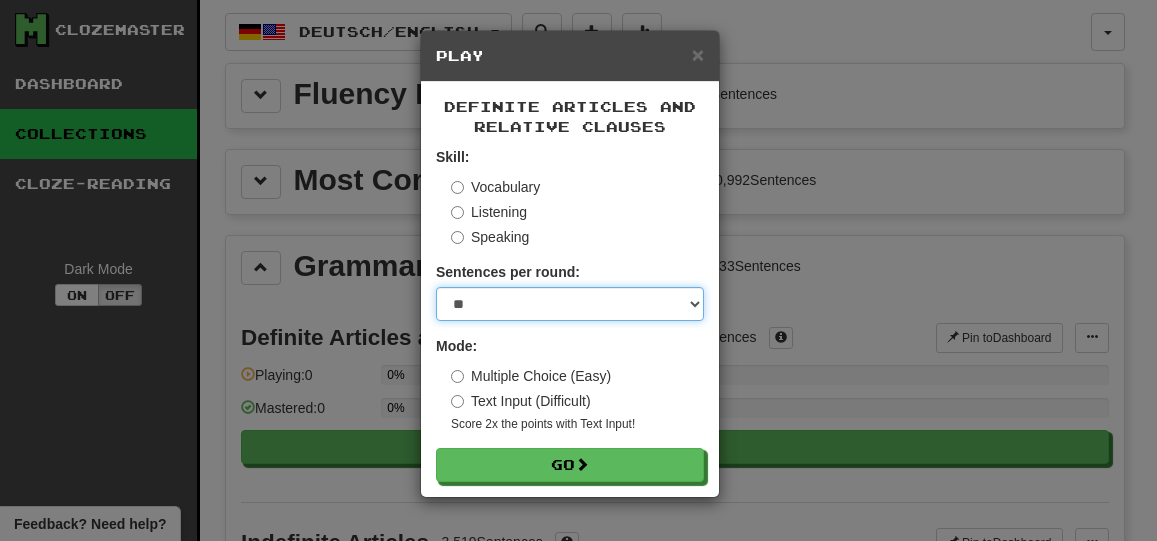 click on "* ** ** ** ** ** *** ********" at bounding box center (570, 304) 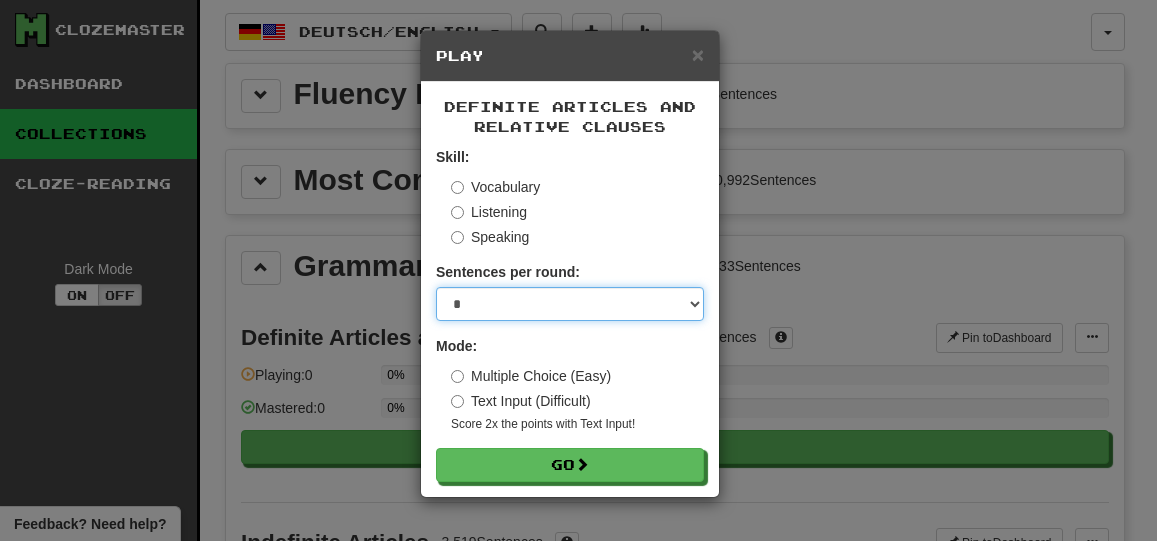 click on "* ** ** ** ** ** *** ********" at bounding box center (570, 304) 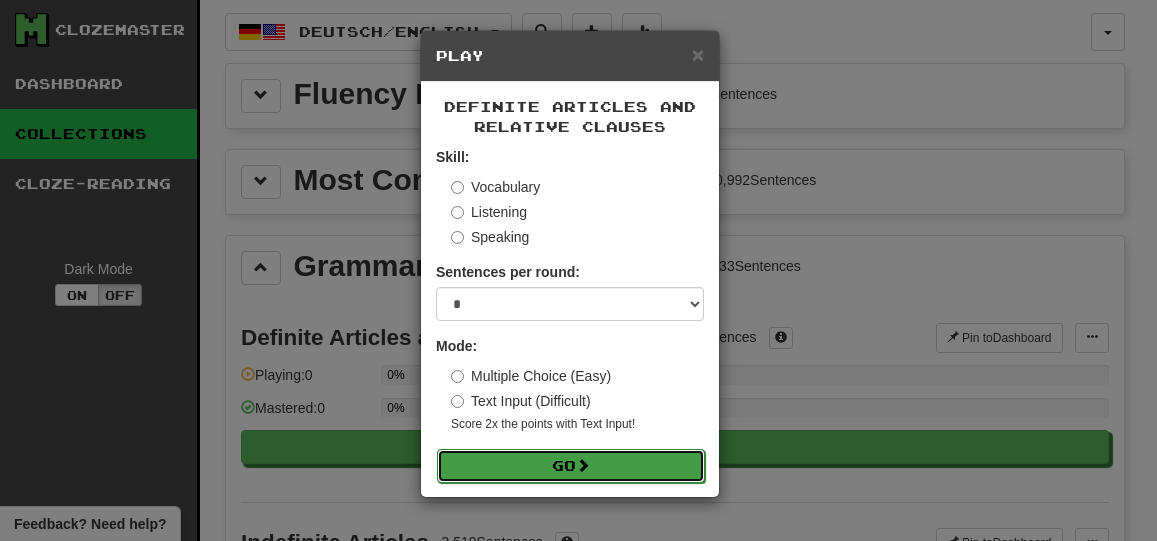click on "Go" at bounding box center [571, 466] 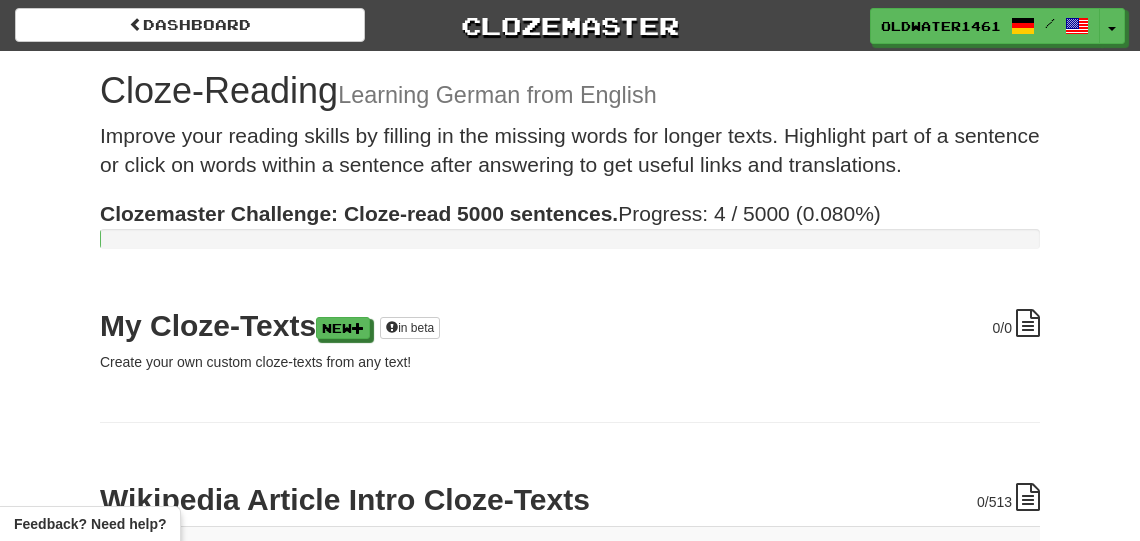 scroll, scrollTop: 0, scrollLeft: 0, axis: both 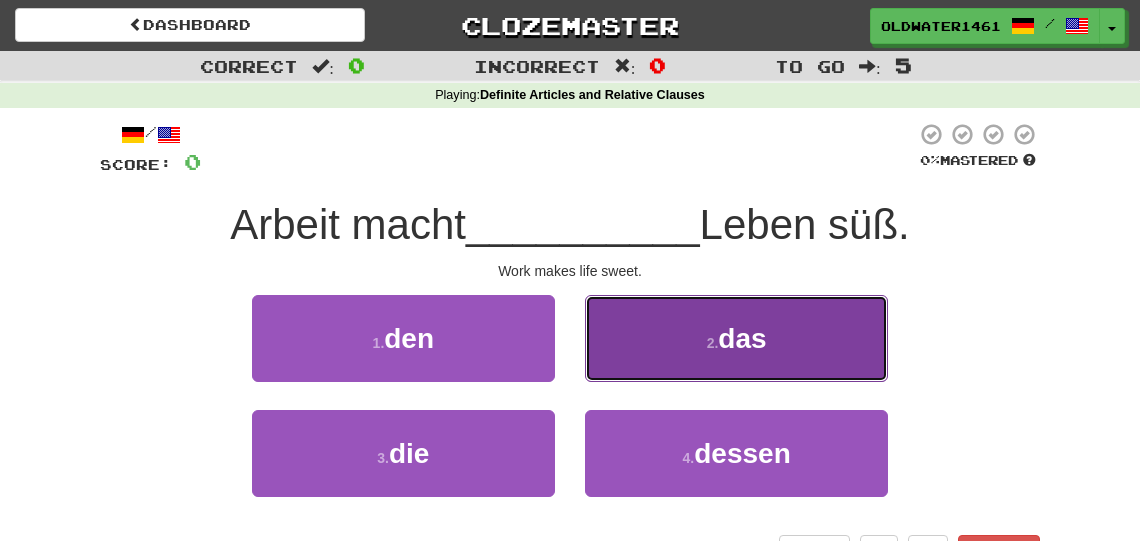 click on "2 .  das" at bounding box center (736, 338) 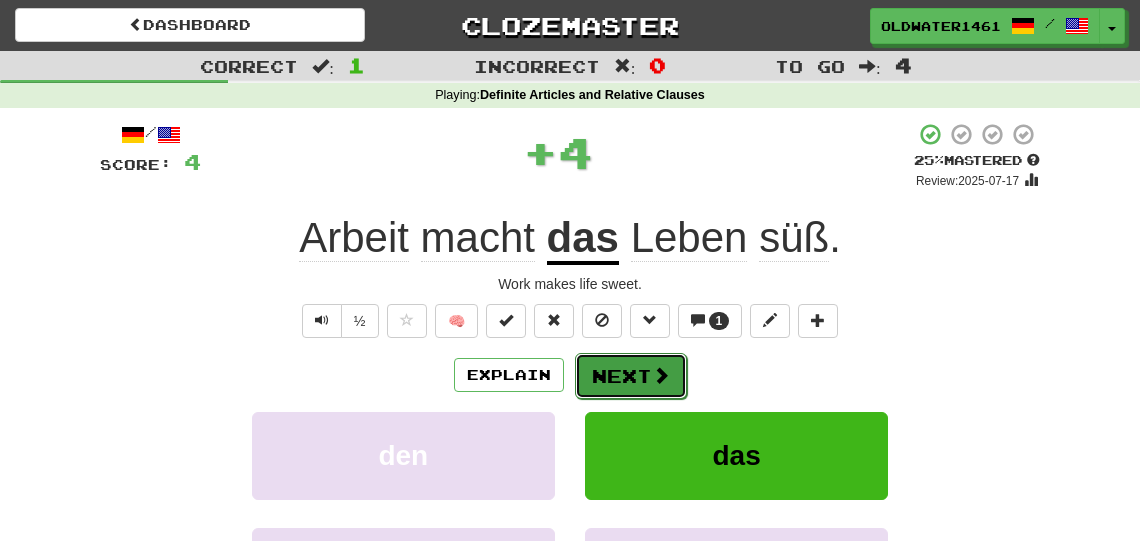 click on "Next" at bounding box center (631, 376) 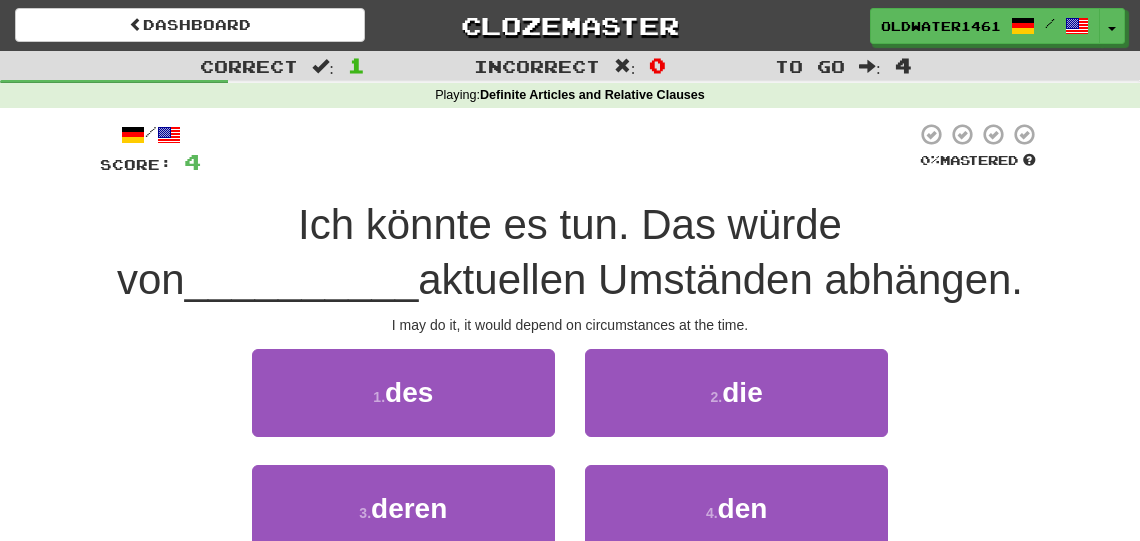 scroll, scrollTop: 100, scrollLeft: 0, axis: vertical 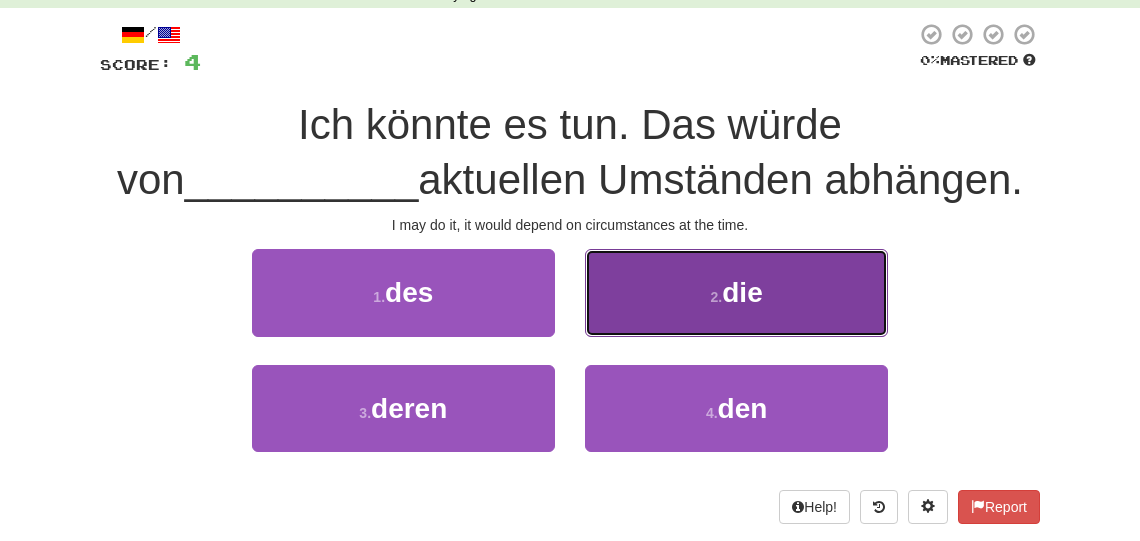 click on "2 .  die" at bounding box center (736, 292) 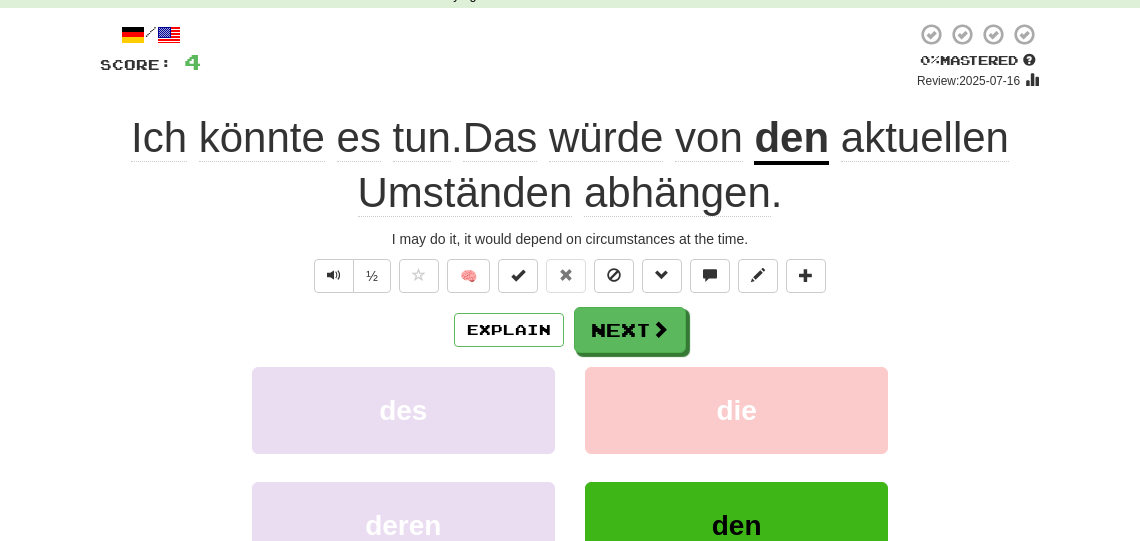 click on "Umständen" at bounding box center (465, 193) 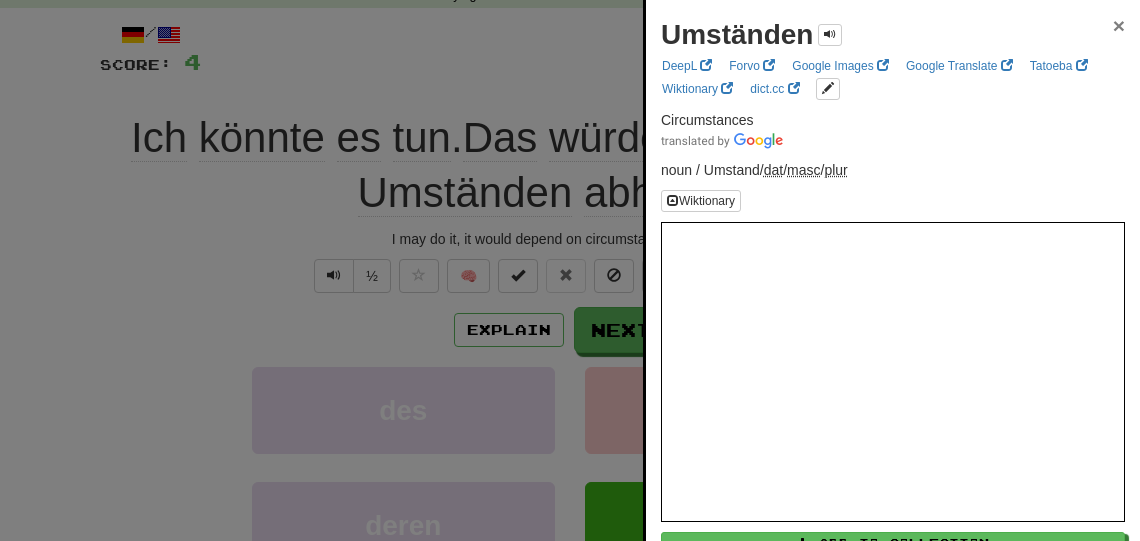 click on "×" at bounding box center [1119, 25] 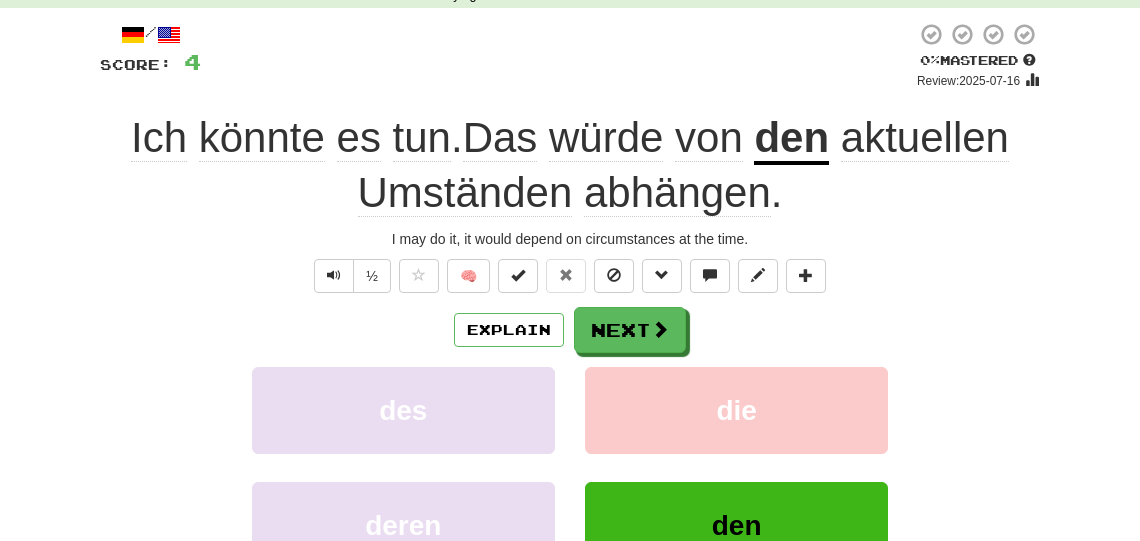 click on "abhängen" at bounding box center [677, 193] 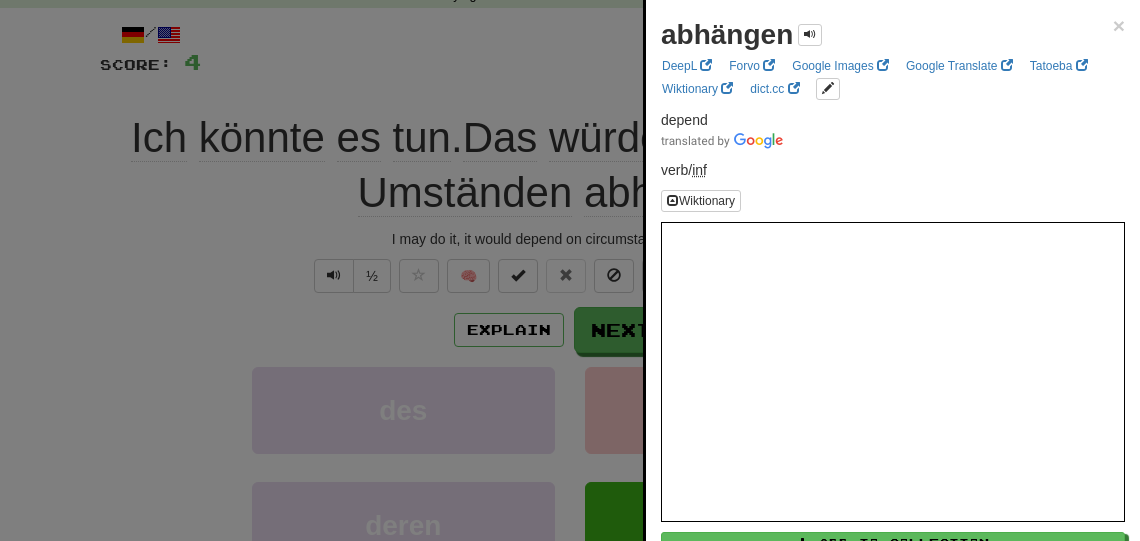 click on "abhängen × DeepL   Forvo   Google Images   Google Translate   Tatoeba   Wiktionary   dict.cc   depend verb  /  inf  Wiktionary   Add to Collection   Collection Sentences   All Sentences  Use Popover" at bounding box center (893, 337) 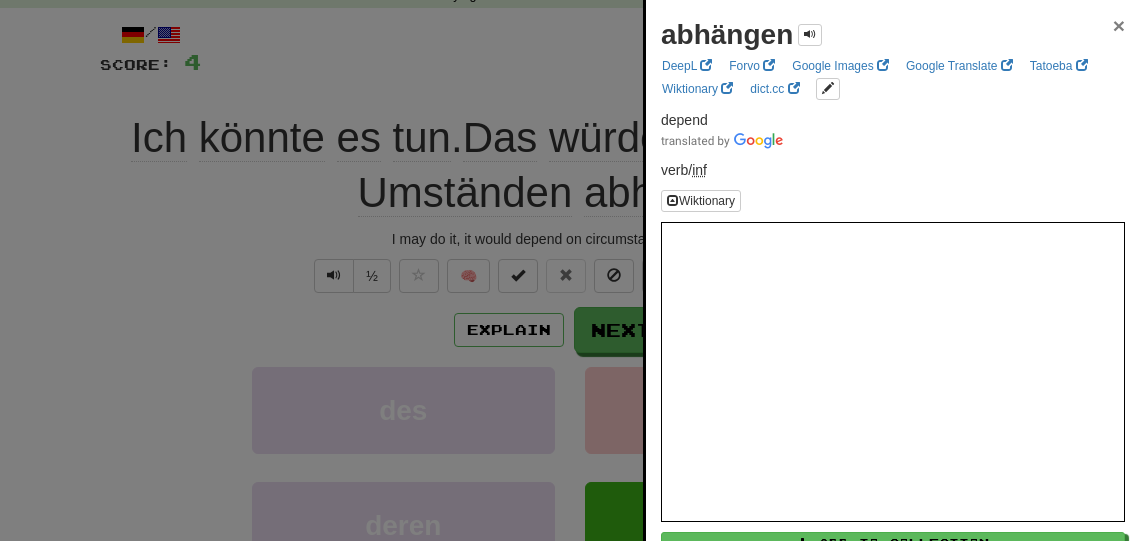 click on "×" at bounding box center [1119, 25] 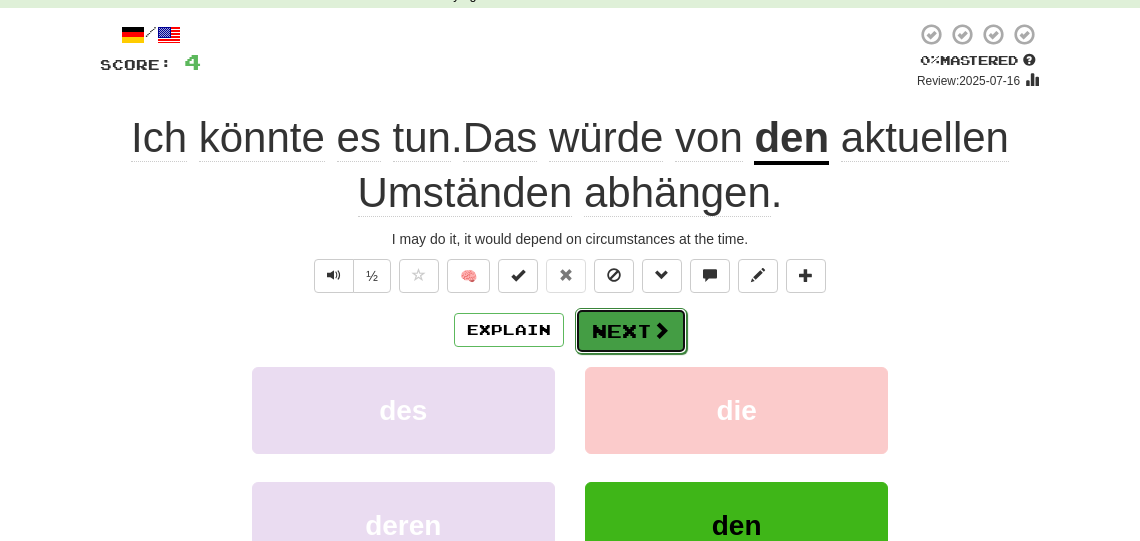 click at bounding box center (661, 330) 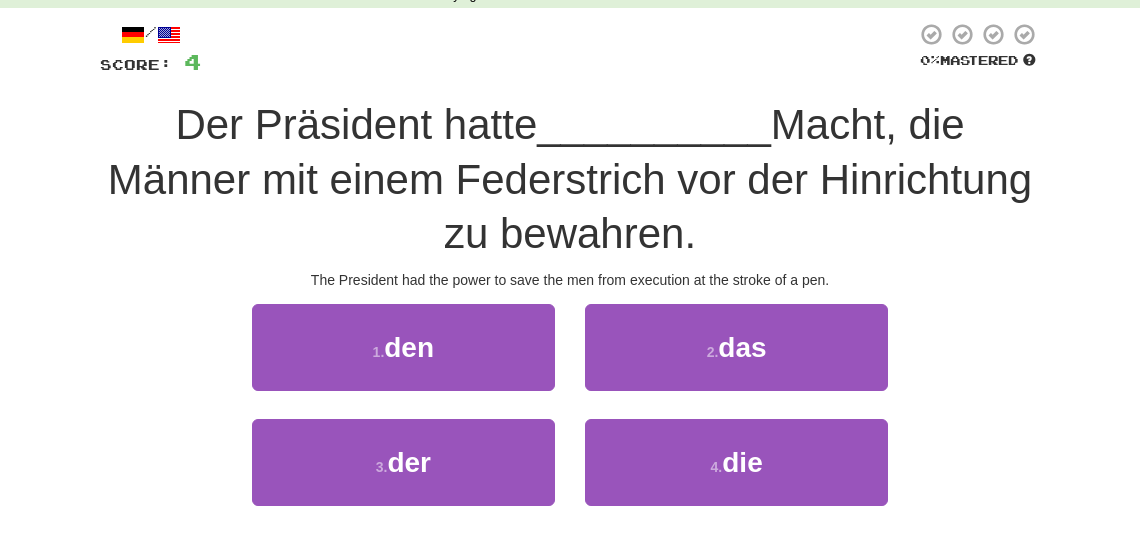 click on "Macht, die Männer mit einem Federstrich vor der Hinrichtung zu bewahren." at bounding box center [570, 179] 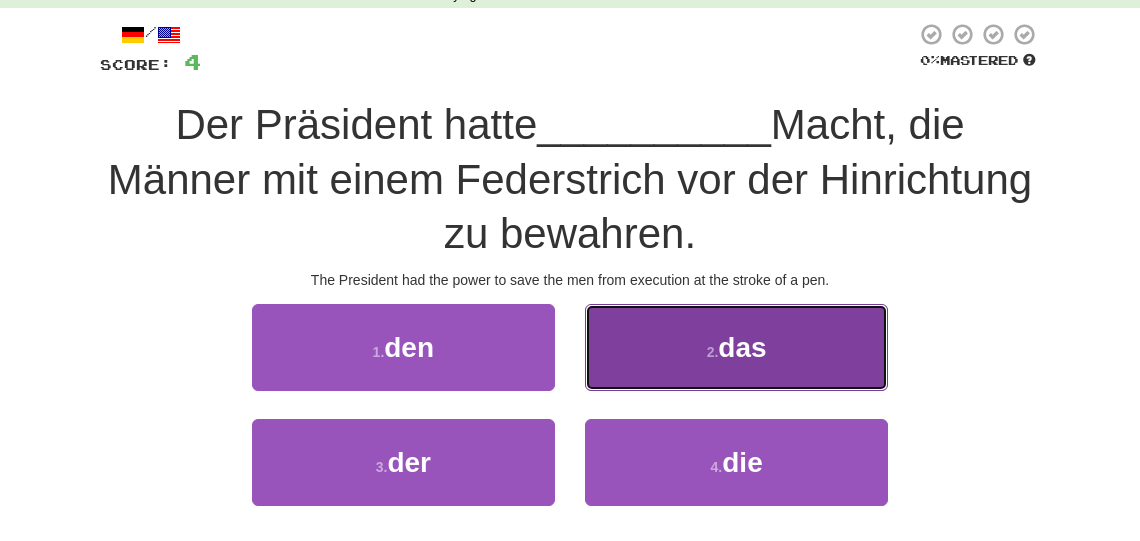click on "2 .  das" at bounding box center (736, 347) 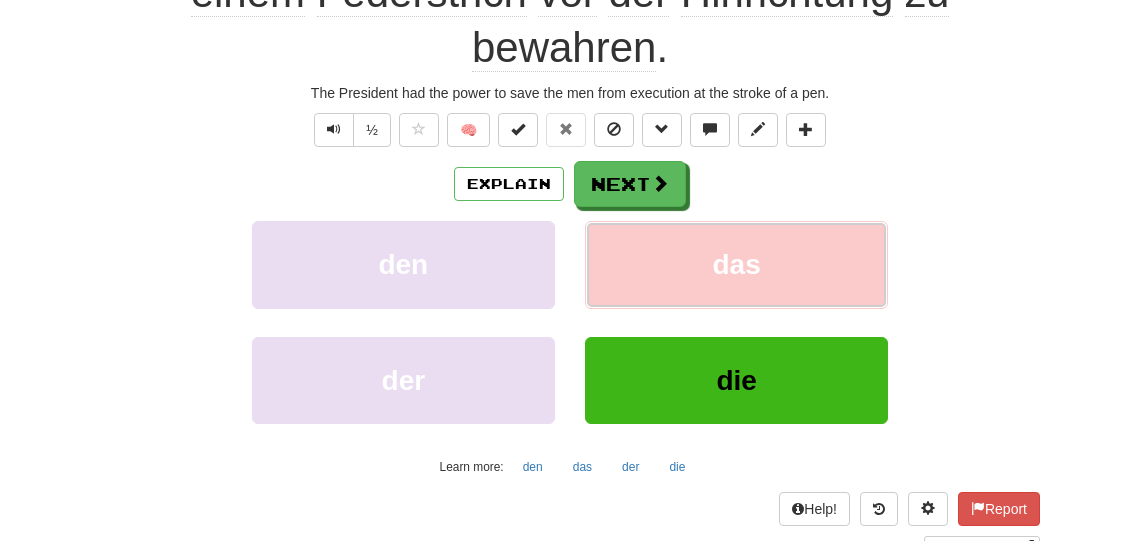 scroll, scrollTop: 0, scrollLeft: 0, axis: both 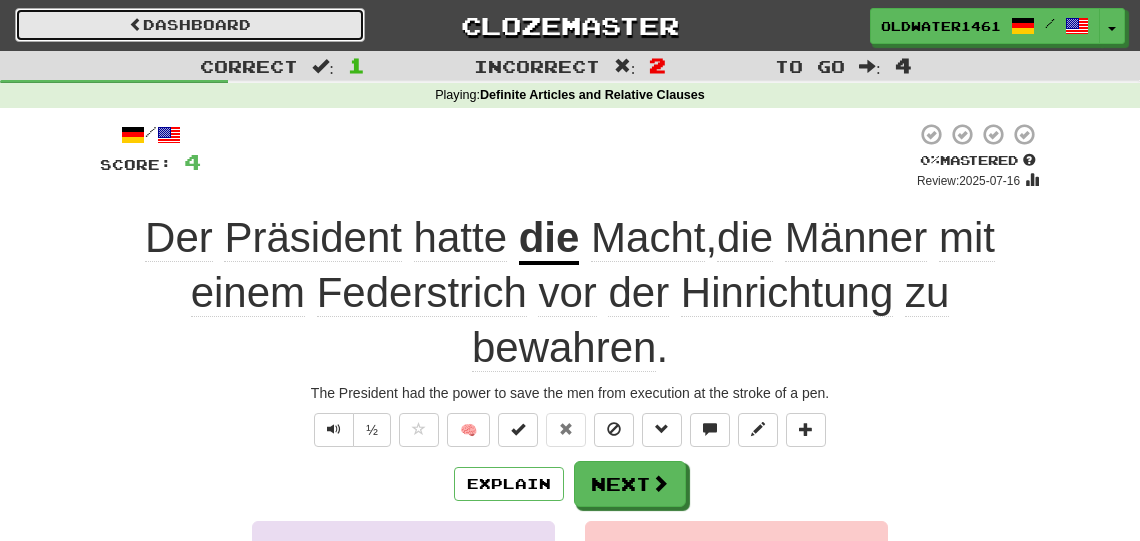 click on "Dashboard" at bounding box center (190, 25) 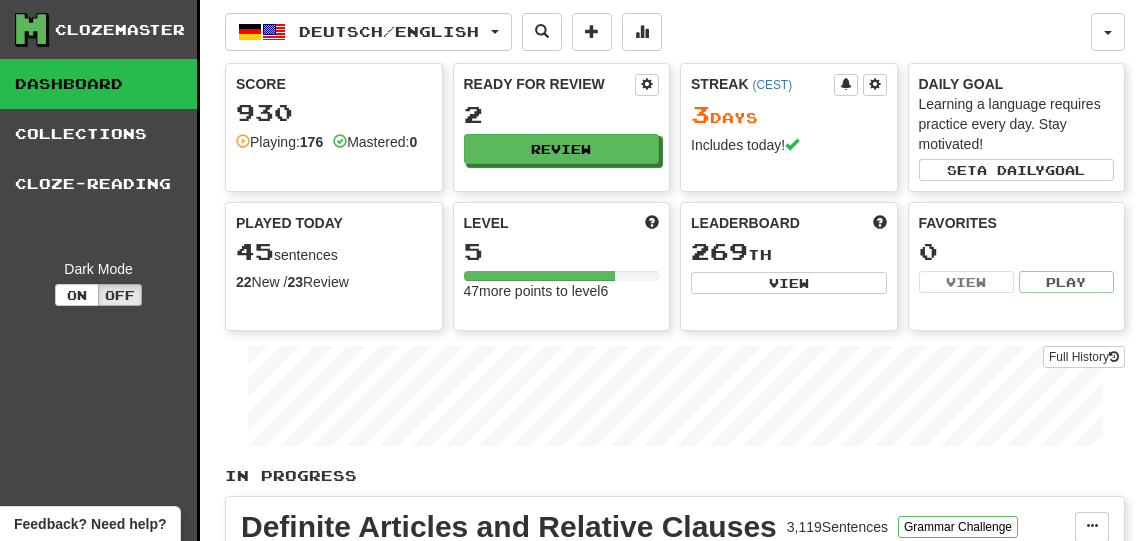 scroll, scrollTop: 0, scrollLeft: 0, axis: both 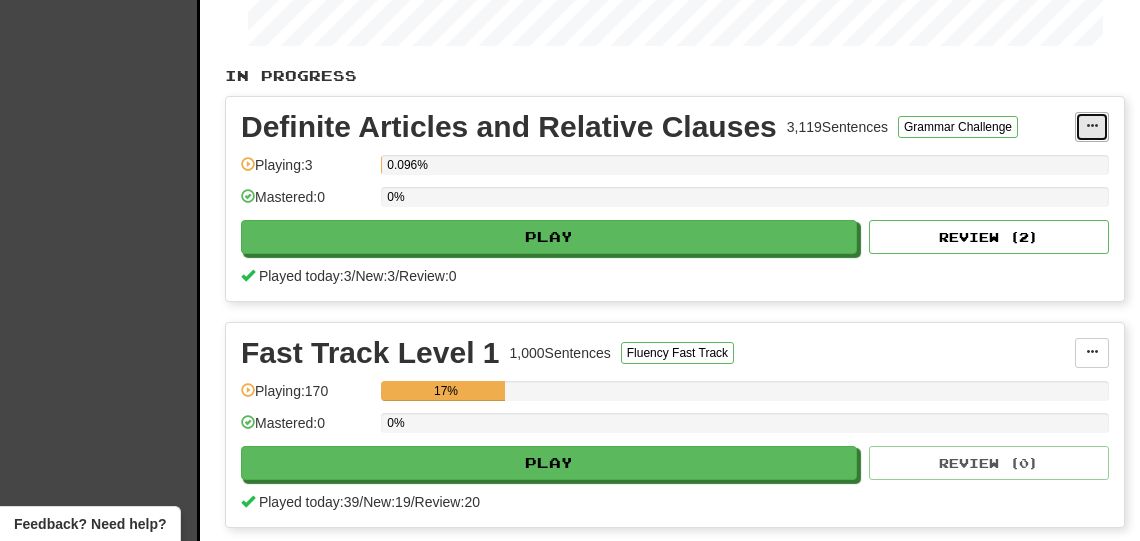 click at bounding box center (1092, 127) 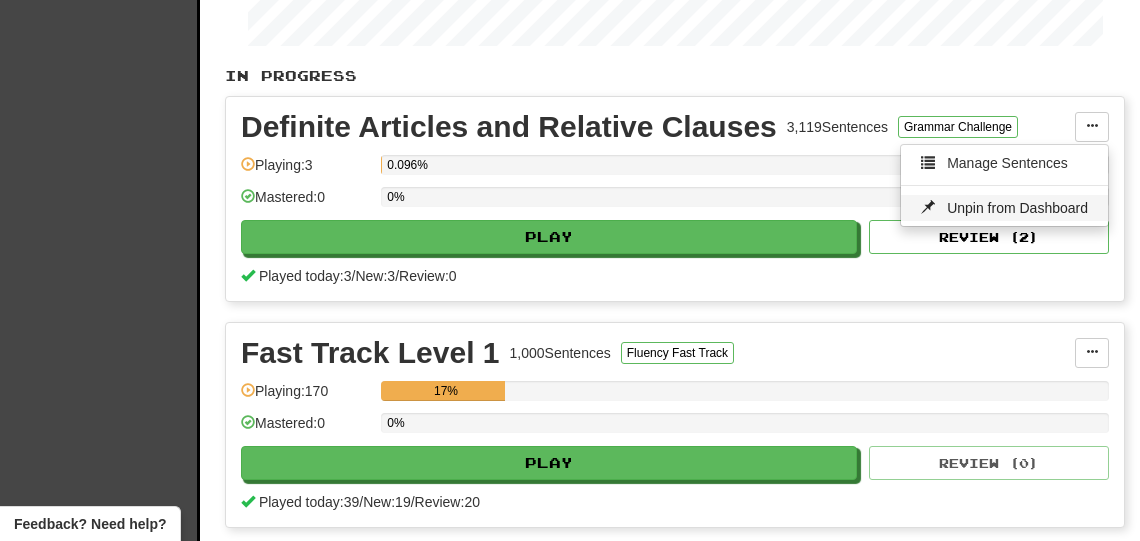 click on "Unpin from Dashboard" at bounding box center (1017, 208) 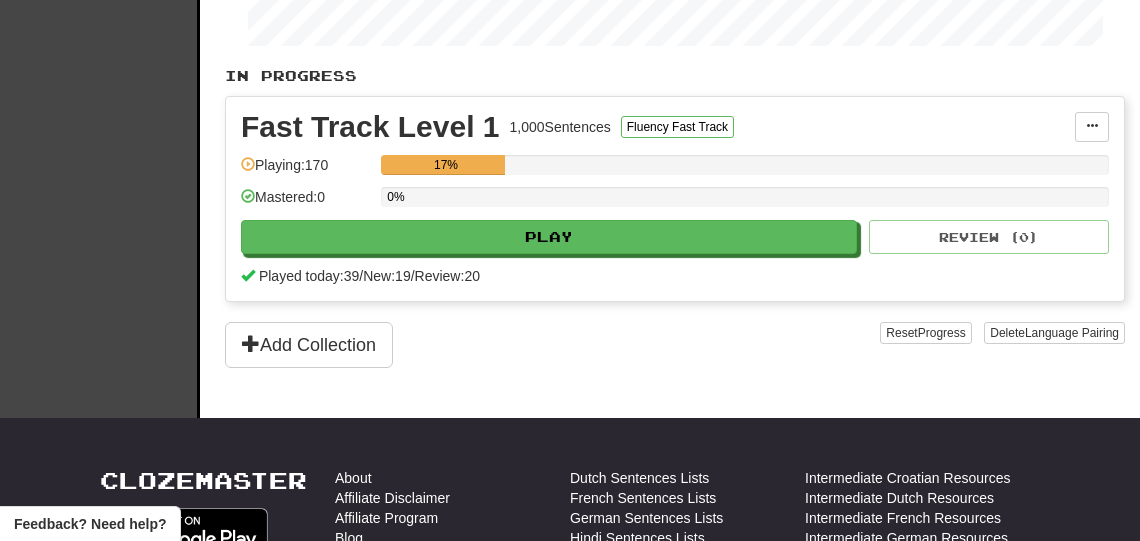 scroll, scrollTop: 0, scrollLeft: 0, axis: both 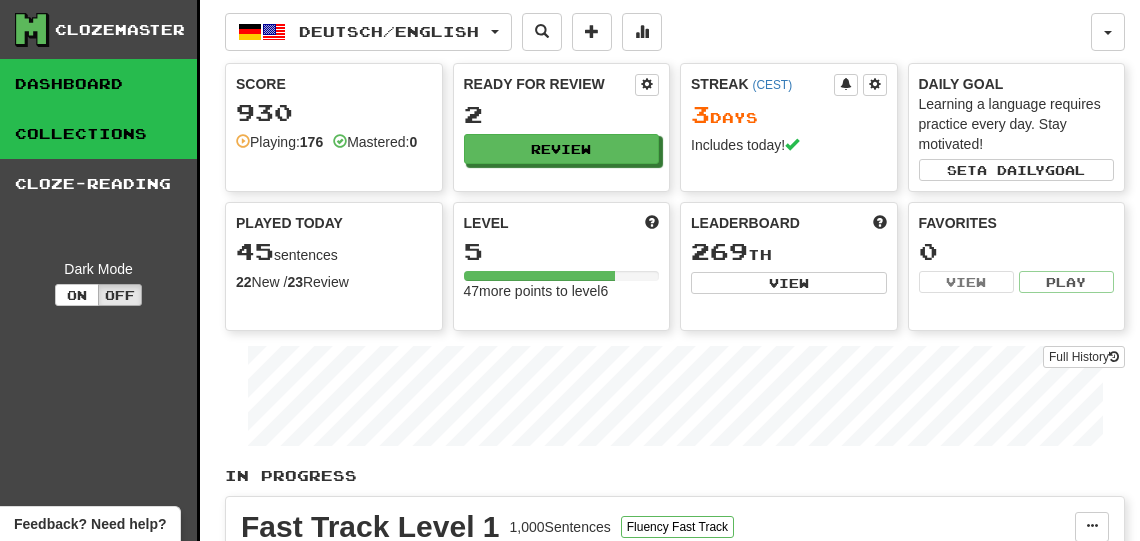 click on "Collections" at bounding box center (98, 134) 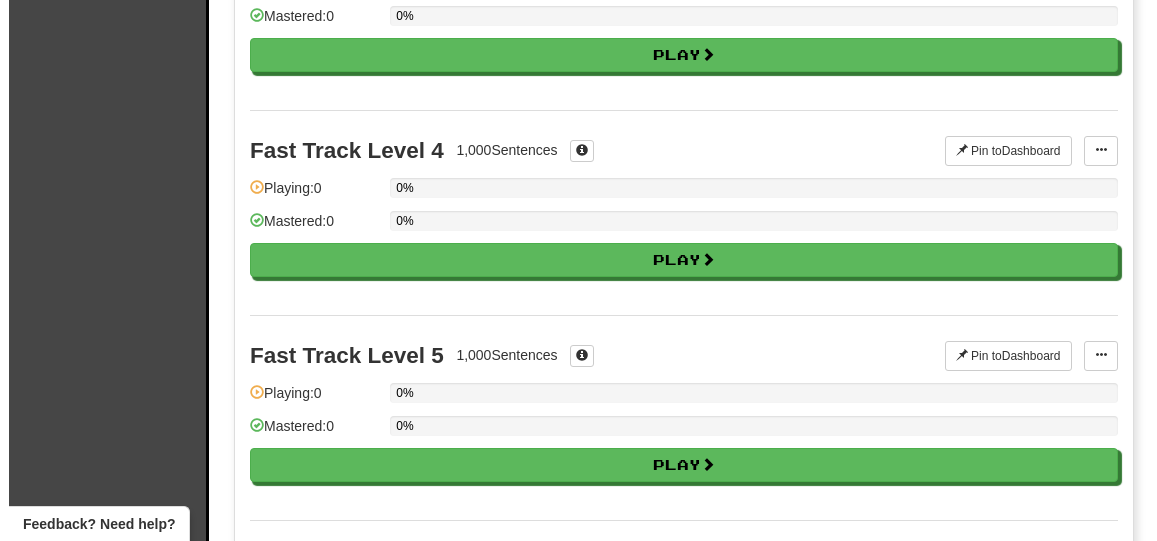 scroll, scrollTop: 1000, scrollLeft: 0, axis: vertical 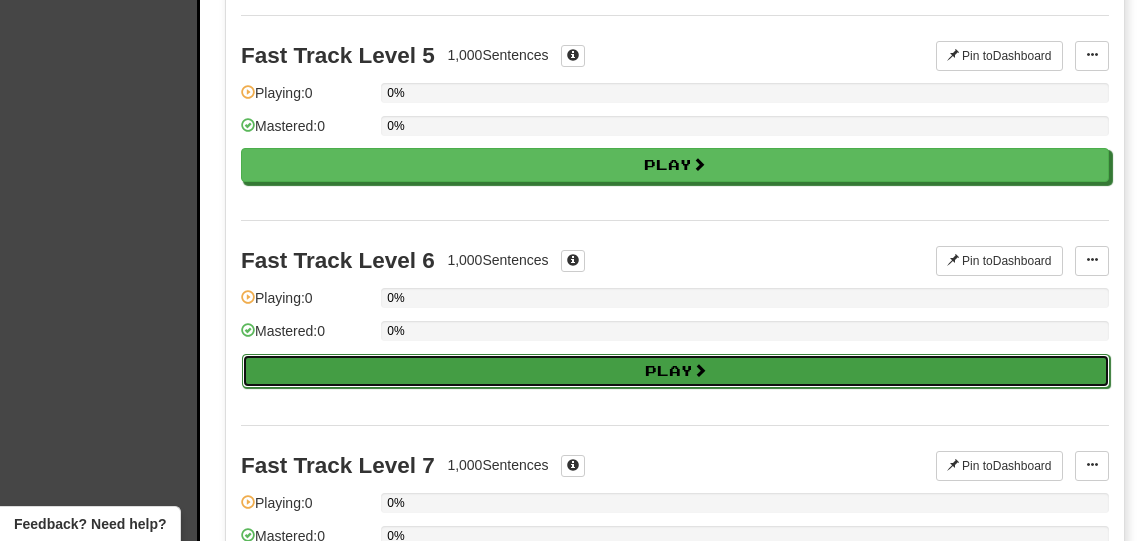 click on "Play" at bounding box center [676, 371] 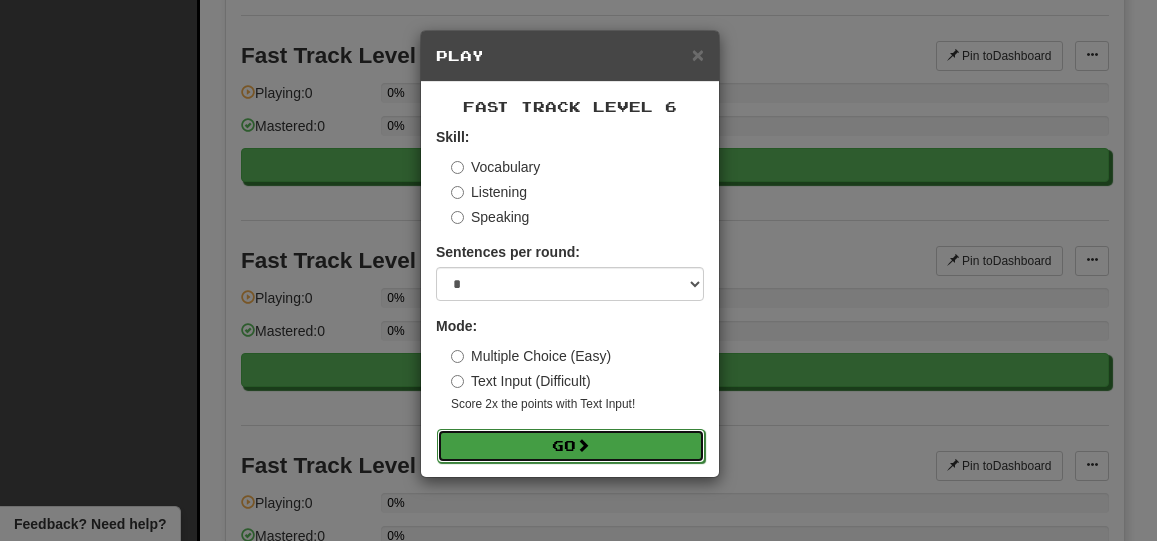 click on "Go" at bounding box center [571, 446] 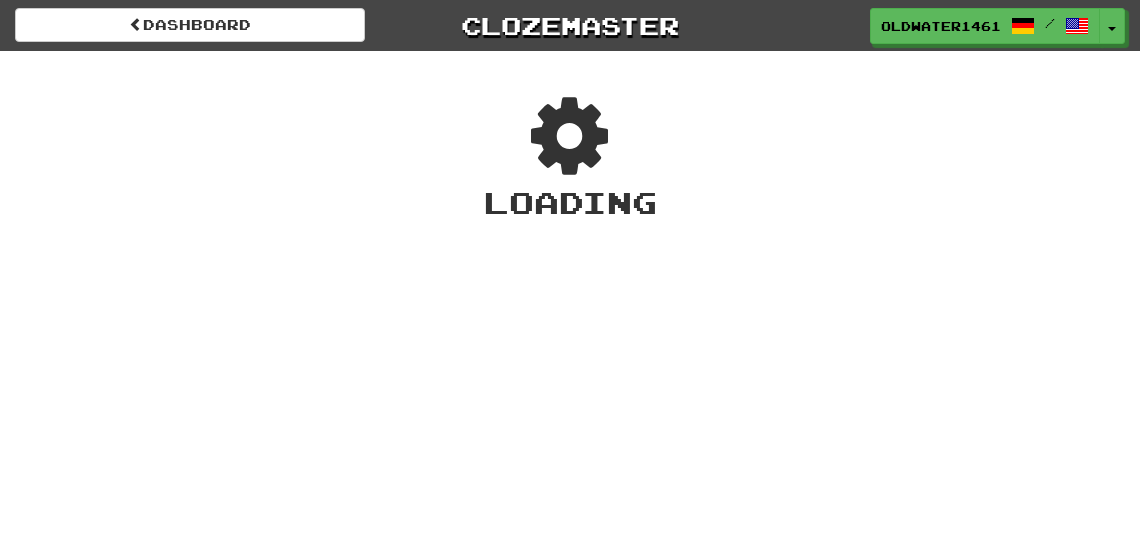 scroll, scrollTop: 0, scrollLeft: 0, axis: both 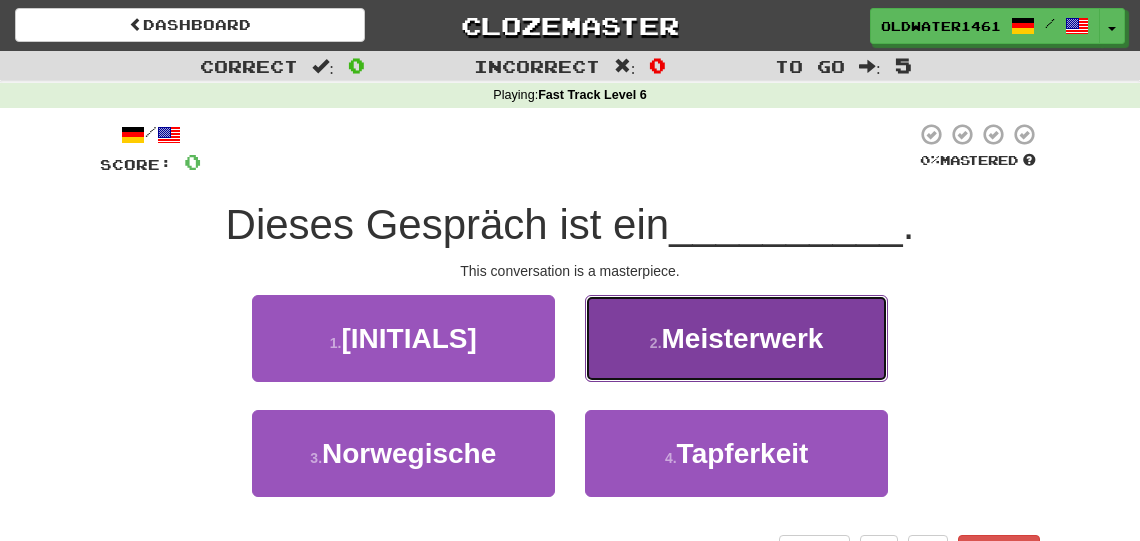 click on "Meisterwerk" at bounding box center [743, 338] 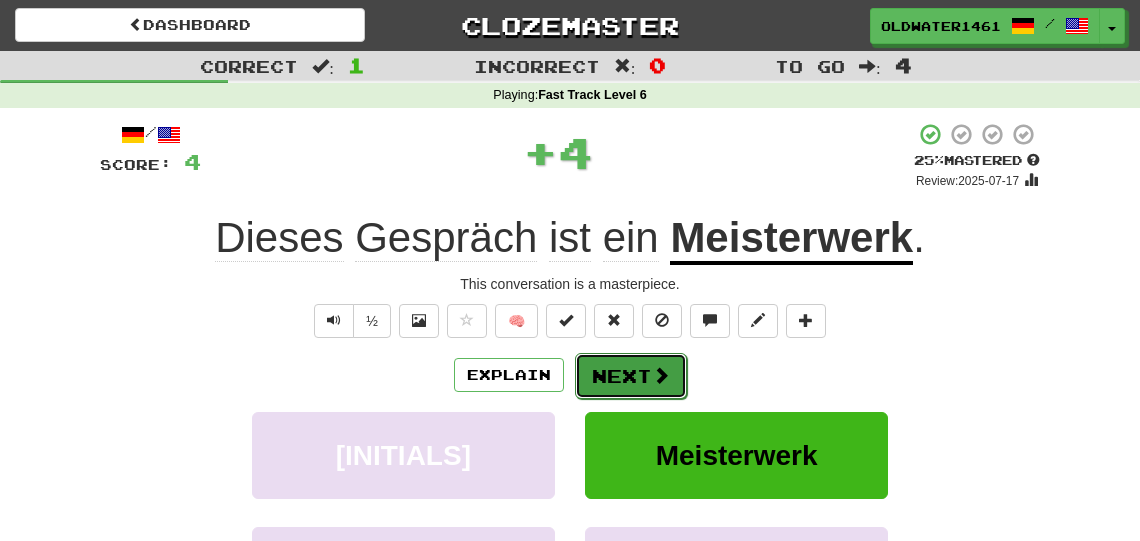 click on "Next" at bounding box center [631, 376] 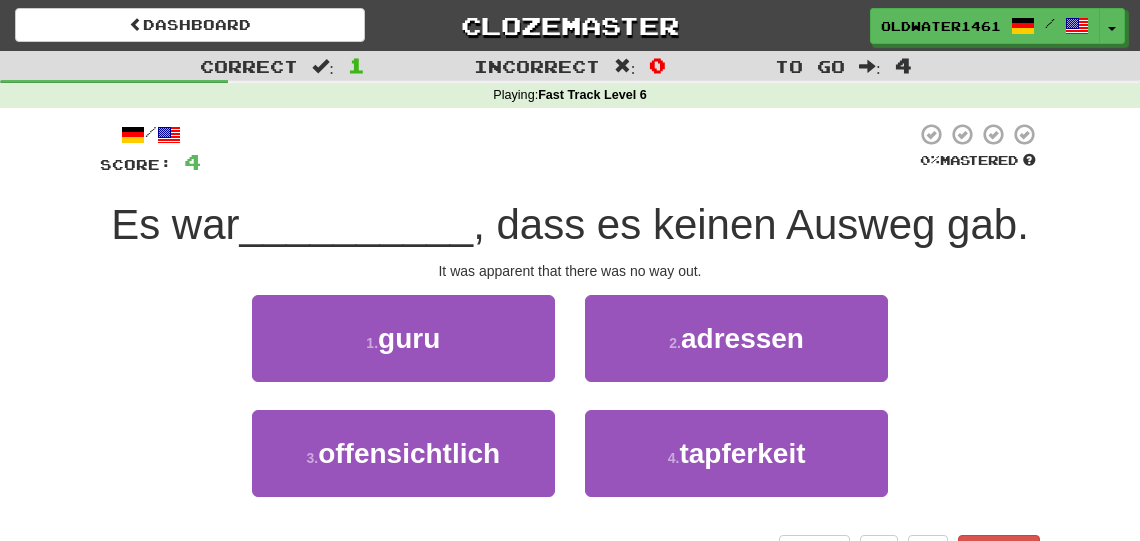 click on ", dass es keinen Ausweg gab." at bounding box center [751, 224] 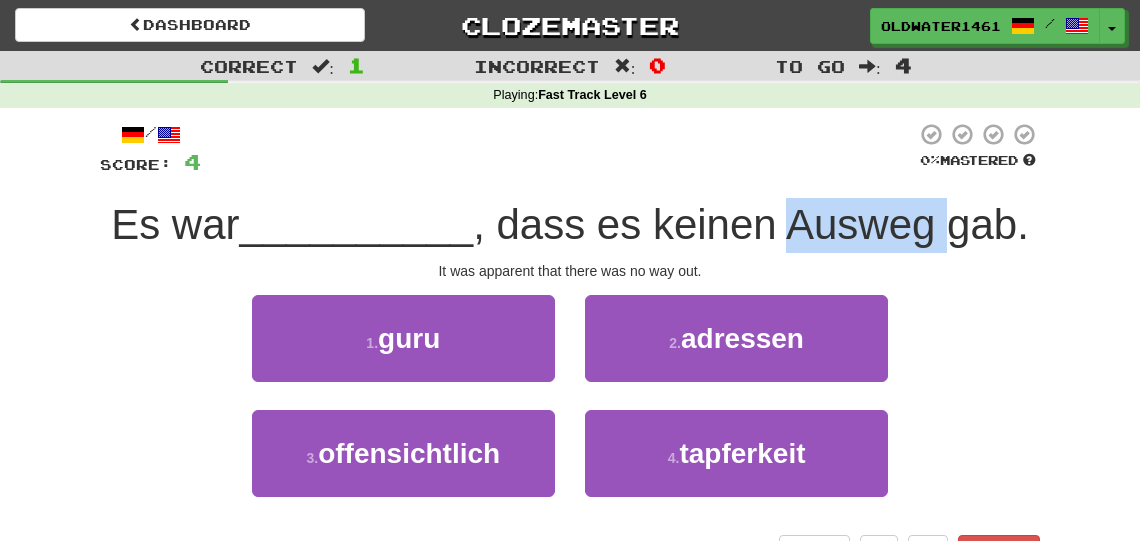 click on ", dass es keinen Ausweg gab." at bounding box center [751, 224] 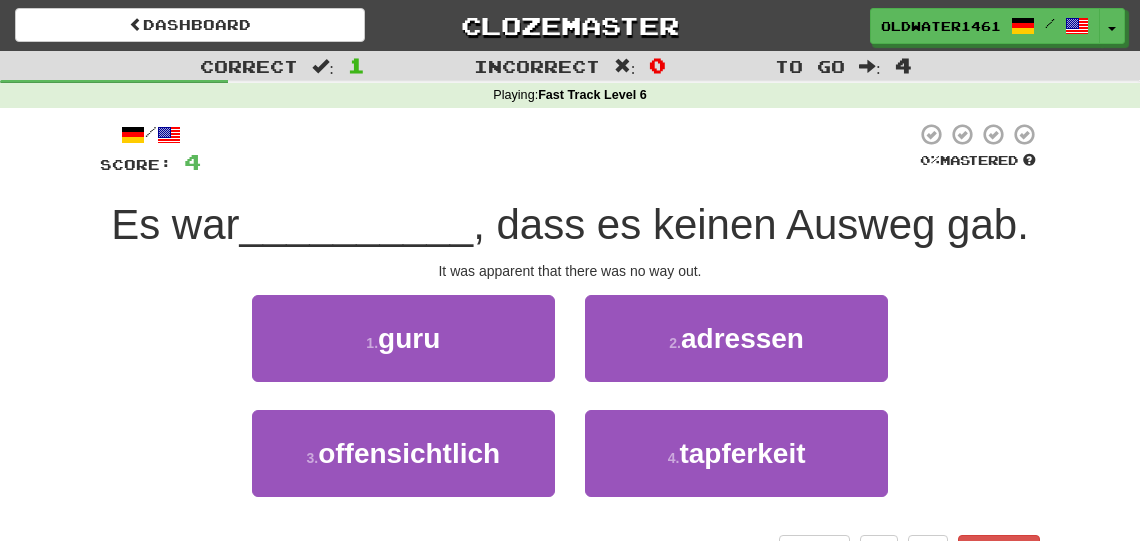 click on "1 . guru 2 . [ADDRESS]" at bounding box center [570, 352] 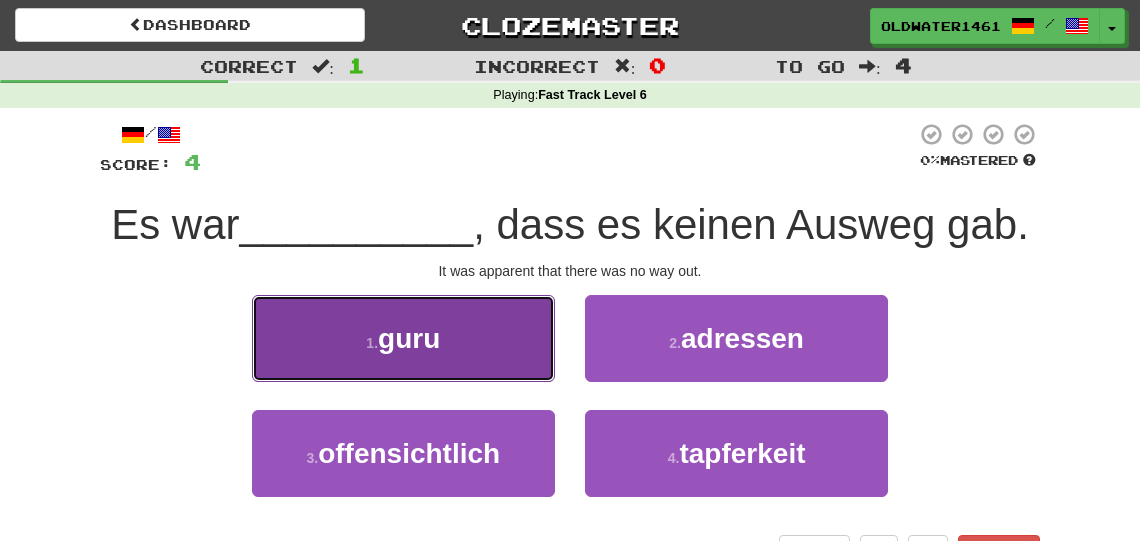 click on "1 . guru" at bounding box center [403, 338] 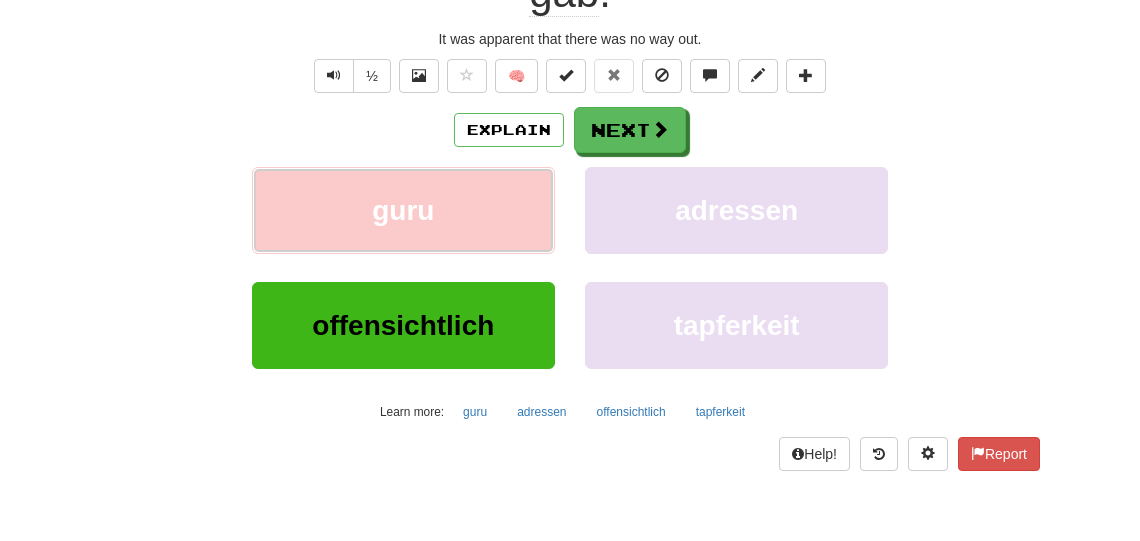 scroll, scrollTop: 0, scrollLeft: 0, axis: both 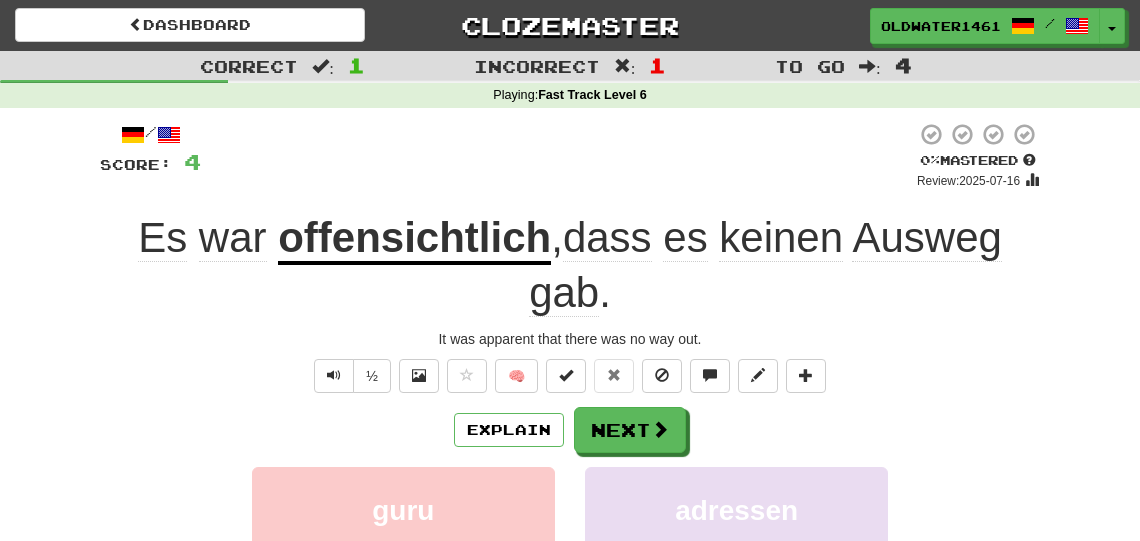 click on "offensichtlich" at bounding box center [414, 239] 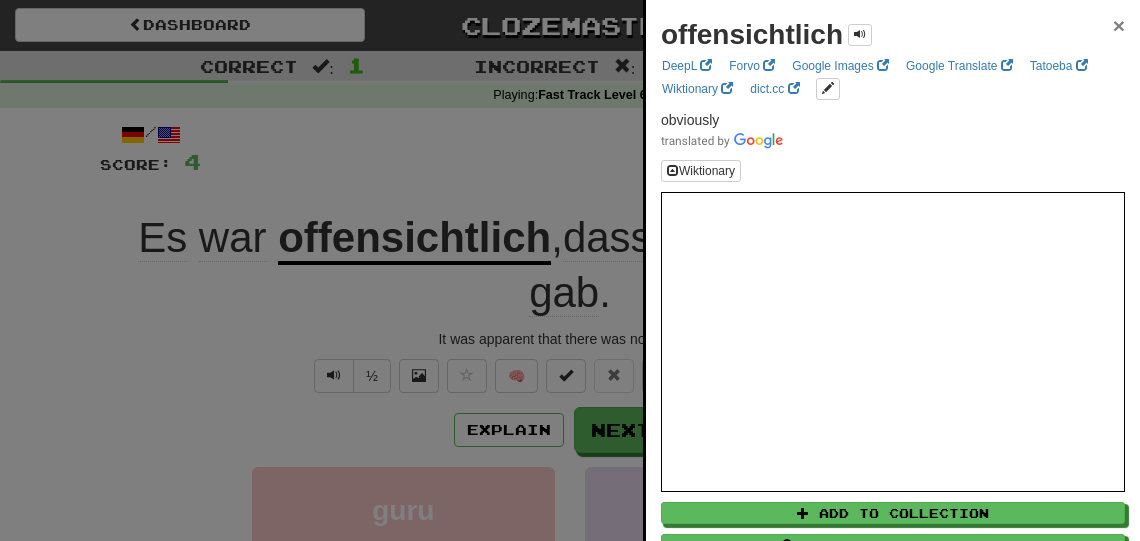 click on "×" at bounding box center (1119, 25) 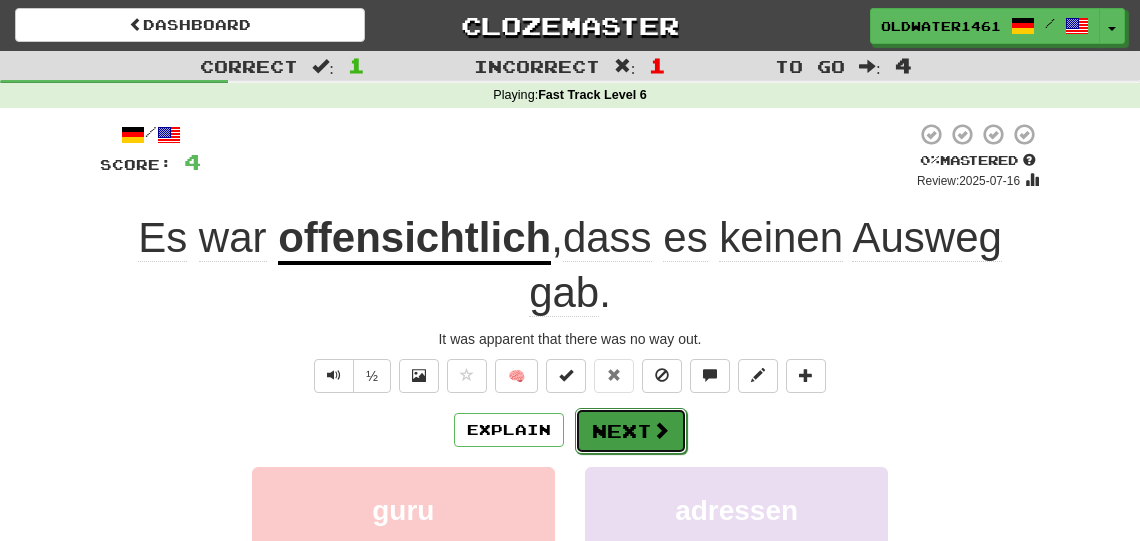 click on "Next" at bounding box center [631, 431] 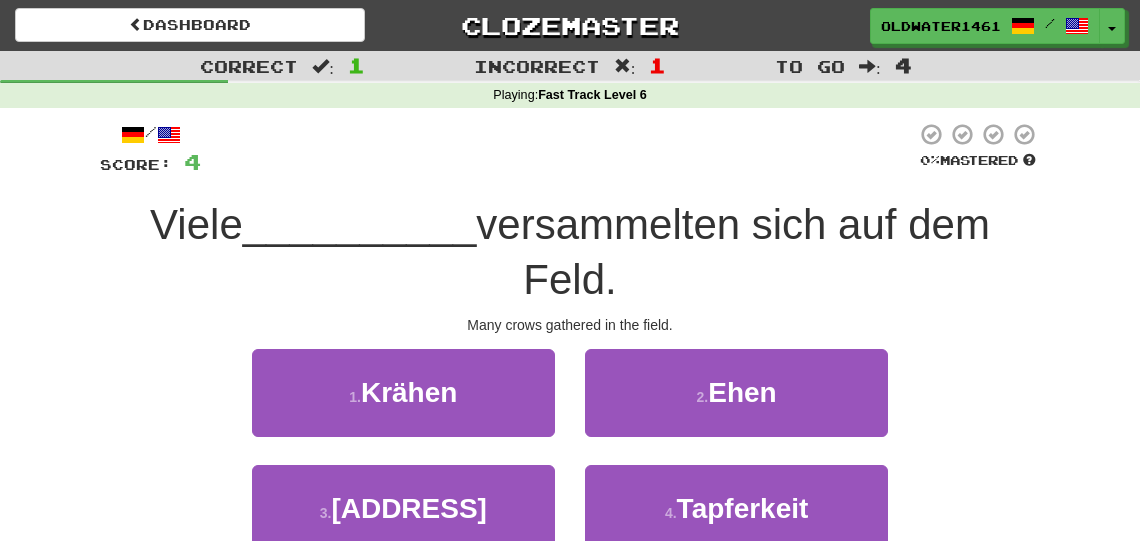 scroll, scrollTop: 100, scrollLeft: 0, axis: vertical 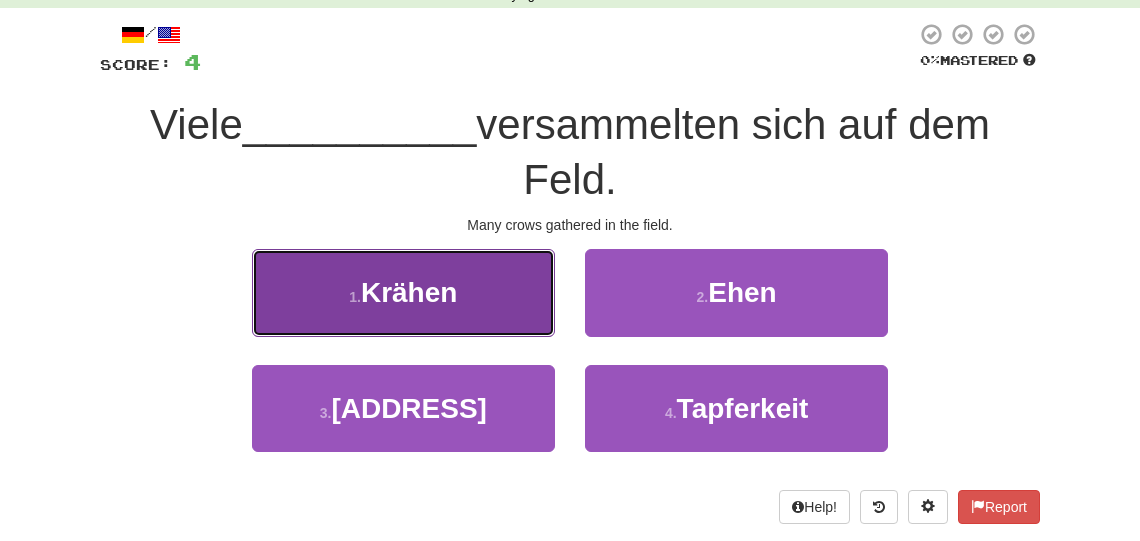click on "1 .  Krähen" at bounding box center [403, 292] 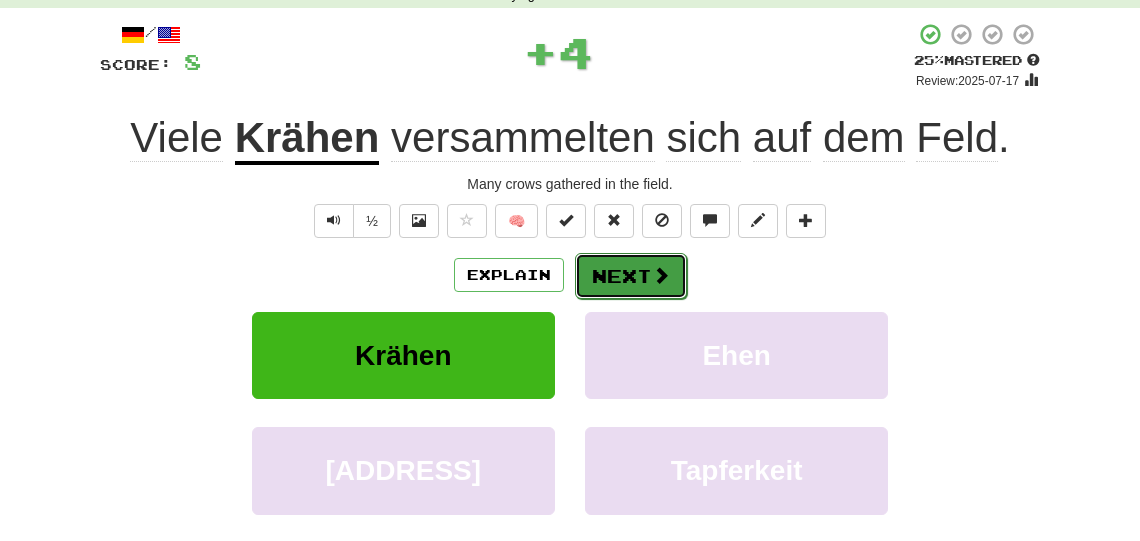 click at bounding box center [661, 275] 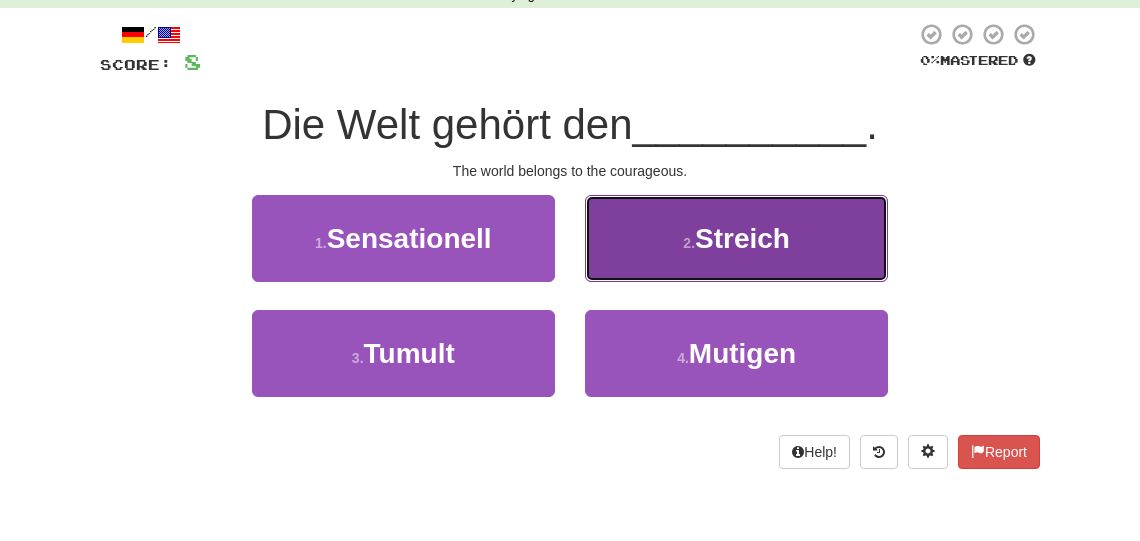 click on "2 .  Streich" at bounding box center (736, 238) 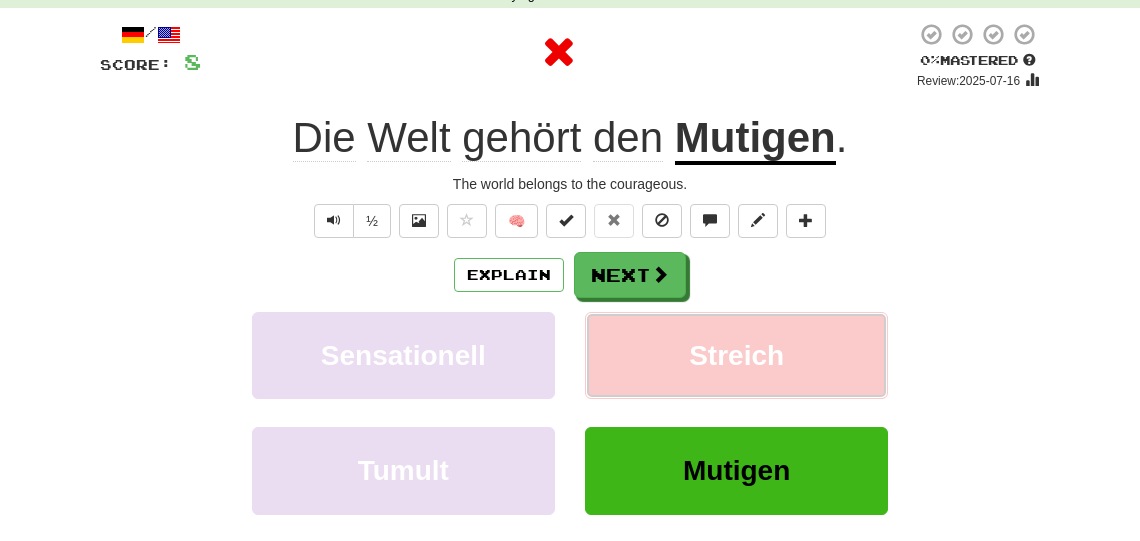 scroll, scrollTop: 0, scrollLeft: 0, axis: both 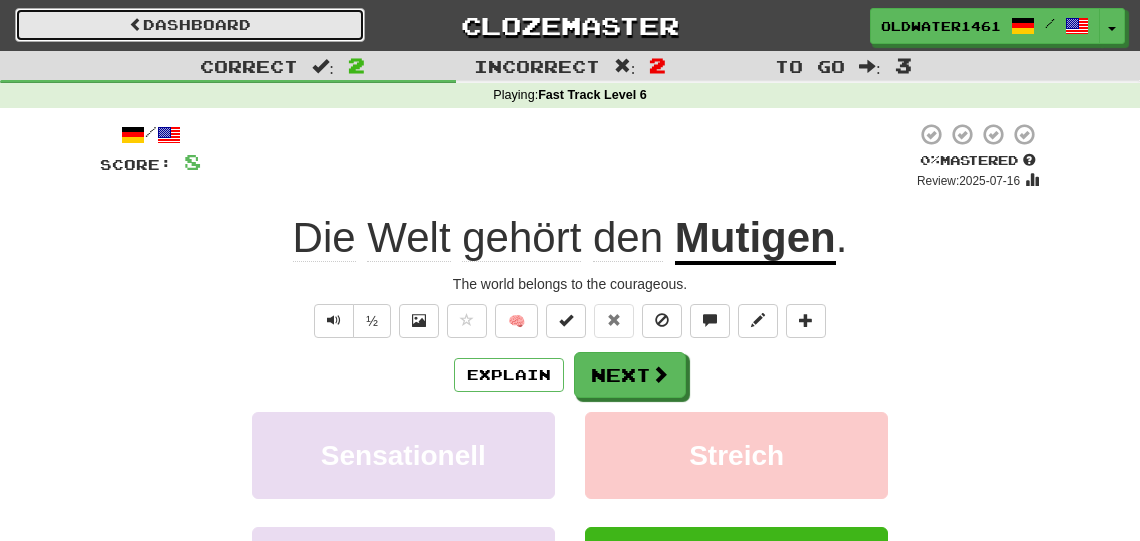 click on "Dashboard" at bounding box center [190, 25] 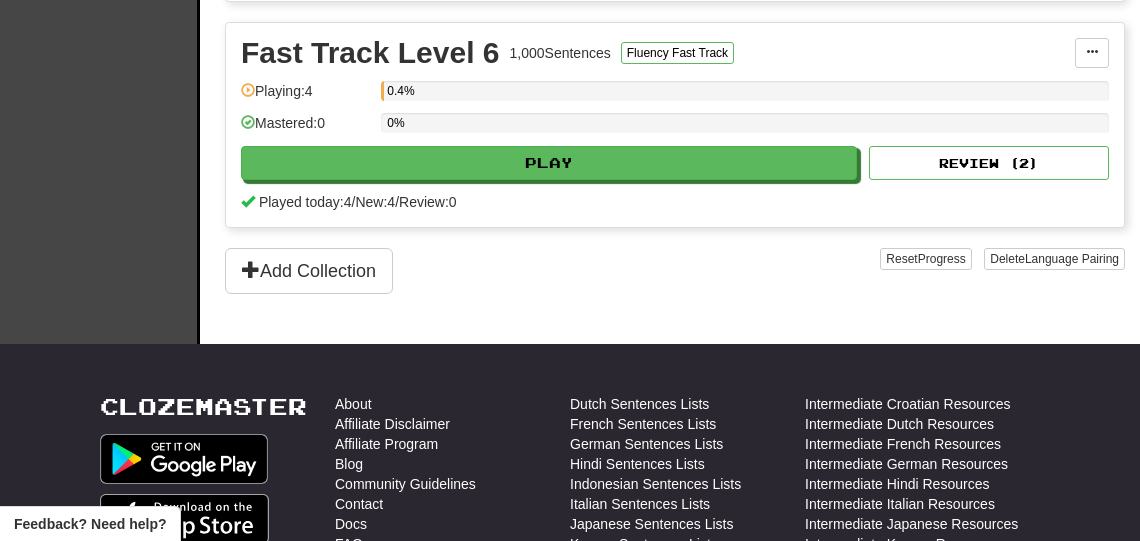 scroll, scrollTop: 500, scrollLeft: 0, axis: vertical 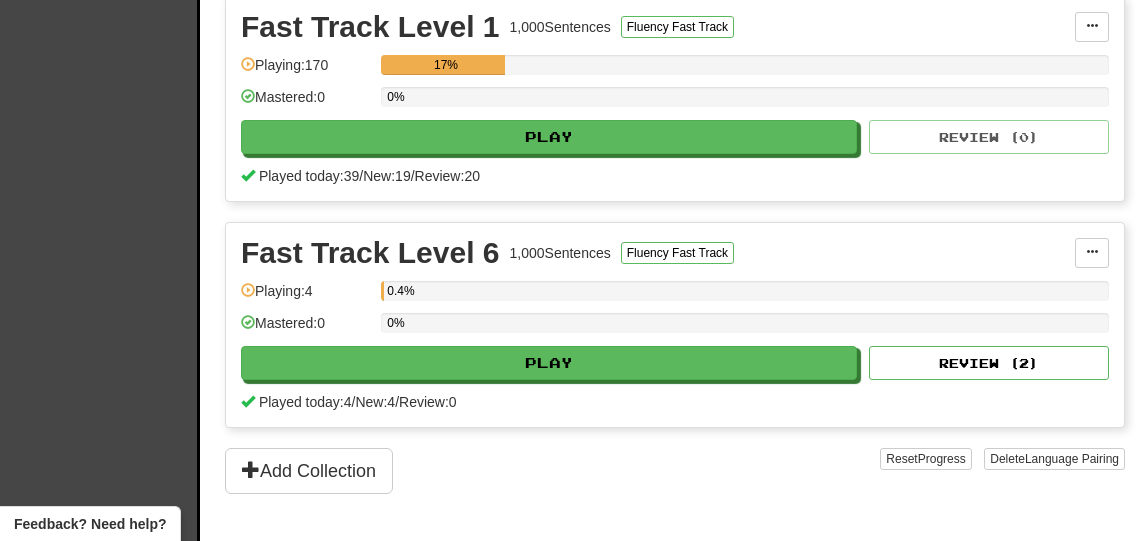click on "Fast Track Level 6 1,000  Sentences Fluency Fast Track Manage Sentences Unpin from Dashboard  Playing:  4 0.4%  Mastered:  0 0% Play Review ( 2 )   Played today:  4  /  New:  4  /  Review:  0" at bounding box center [675, 325] 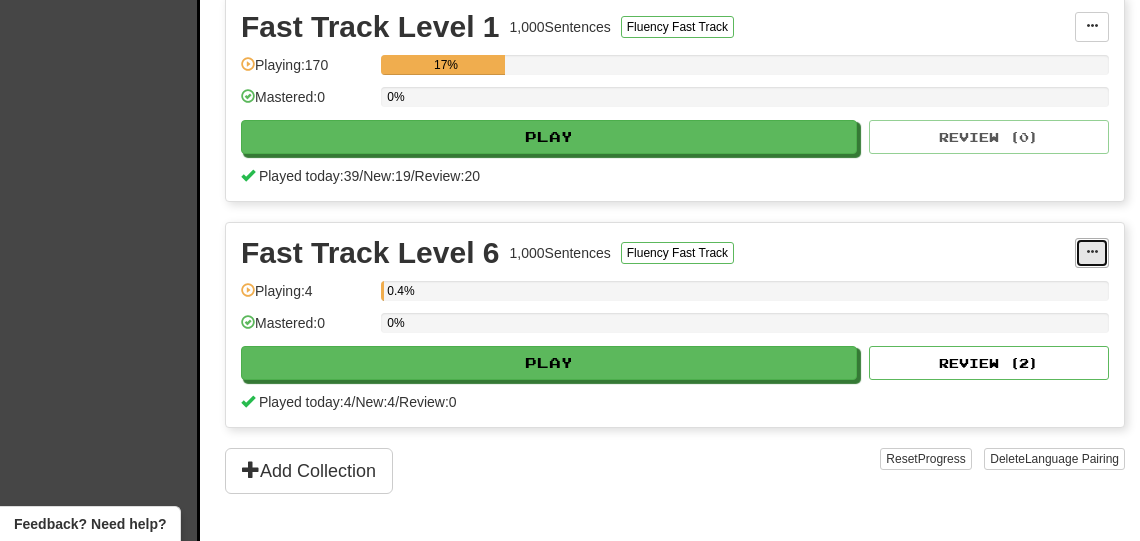 click at bounding box center [1092, 253] 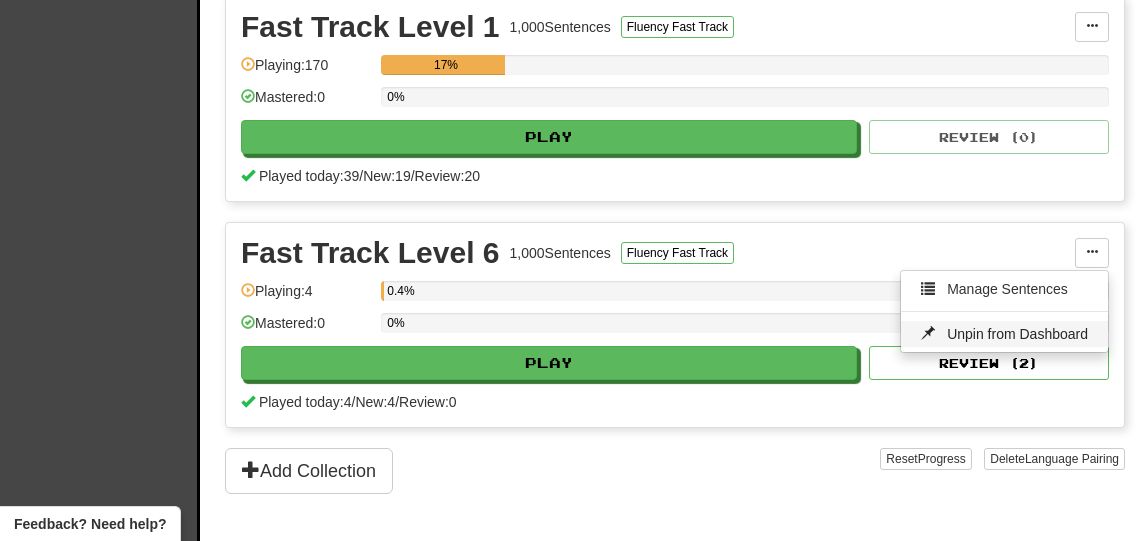 click on "Unpin from Dashboard" at bounding box center (1017, 334) 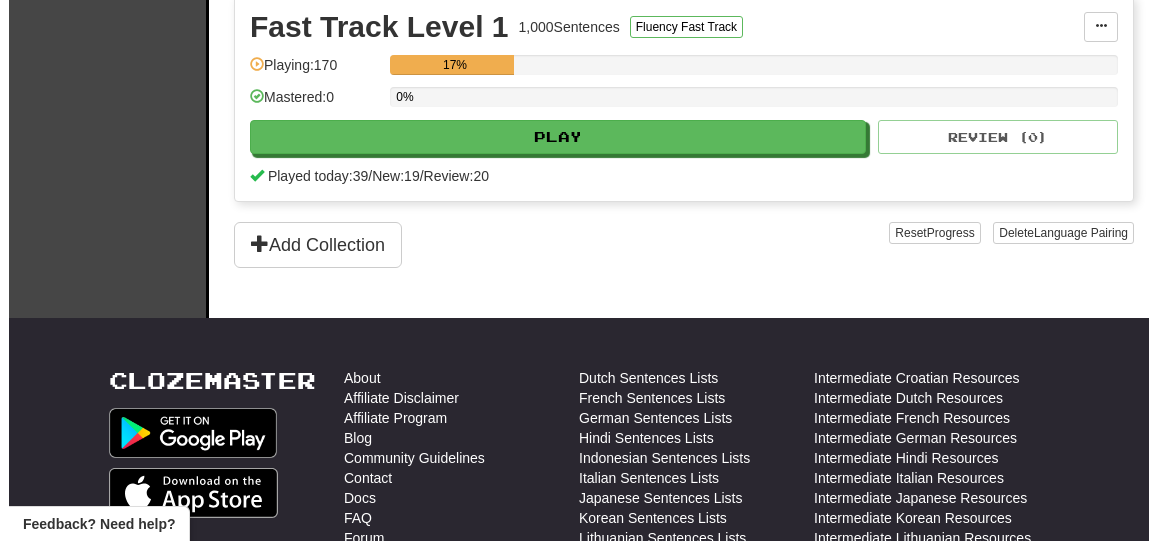 scroll, scrollTop: 200, scrollLeft: 0, axis: vertical 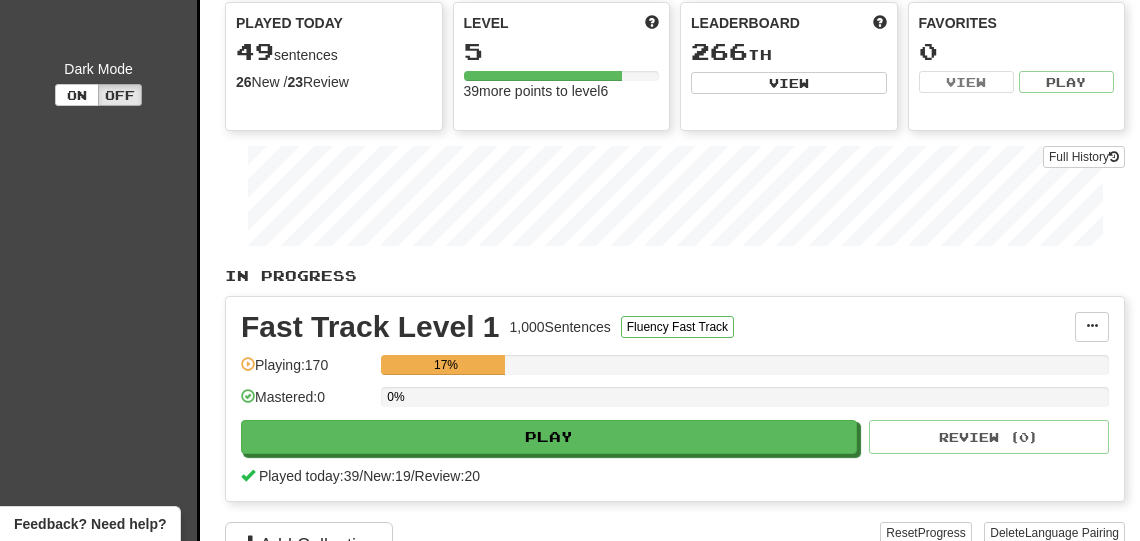 click on "Fast Track Level 1 1,000  Sentences Fluency Fast Track Manage Sentences Unpin from Dashboard  Playing:  170 17%  Mastered:  0 0% Play Review ( 0 )   Played today:  39  /  New:  19  /  Review:  20" at bounding box center [675, 399] 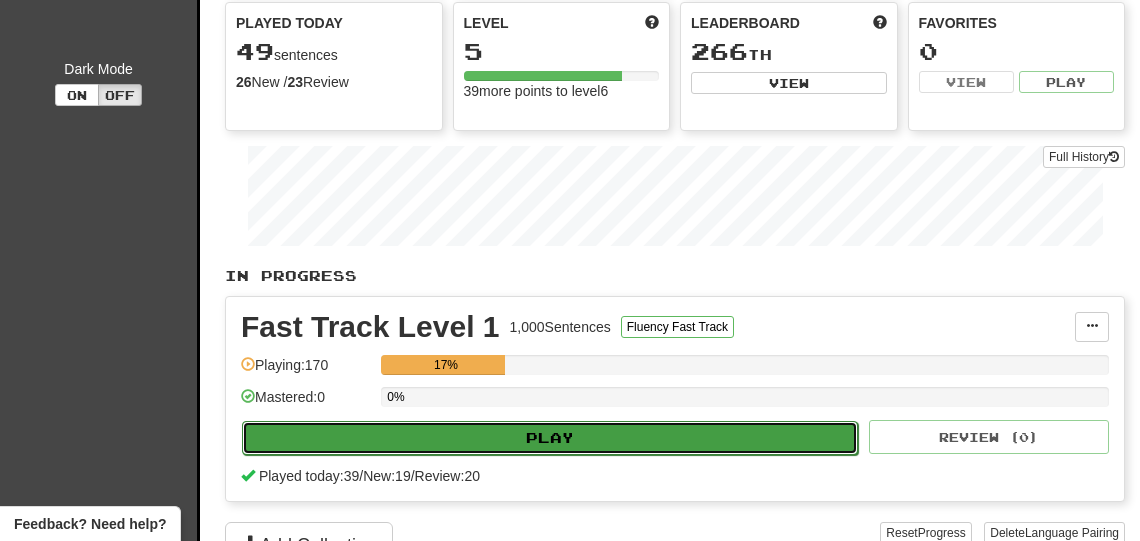 click on "Play" at bounding box center [550, 438] 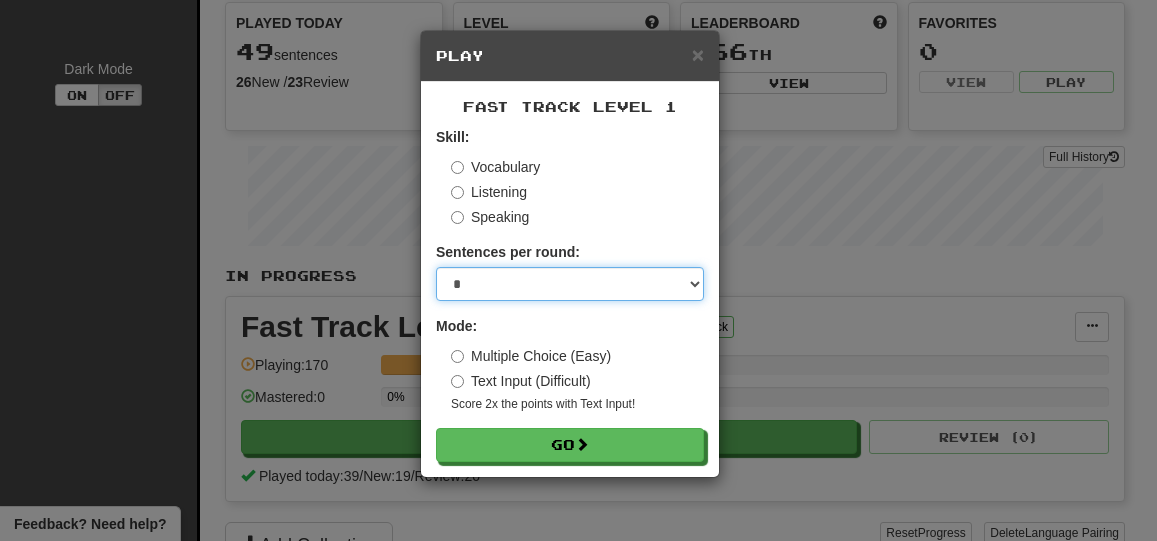 click on "* ** ** ** ** ** *** ********" at bounding box center [570, 284] 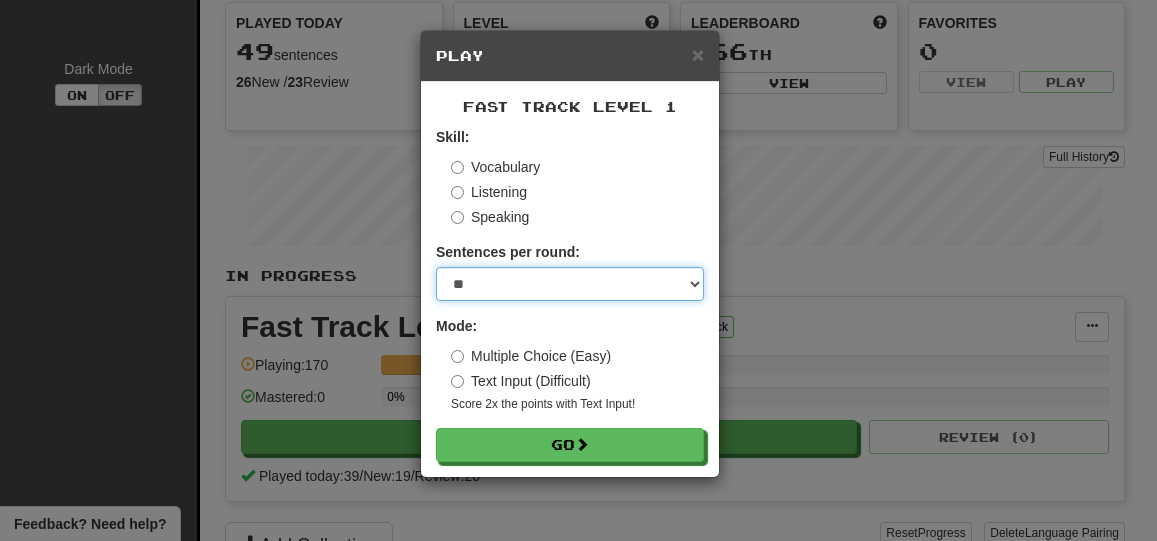 click on "* ** ** ** ** ** *** ********" at bounding box center (570, 284) 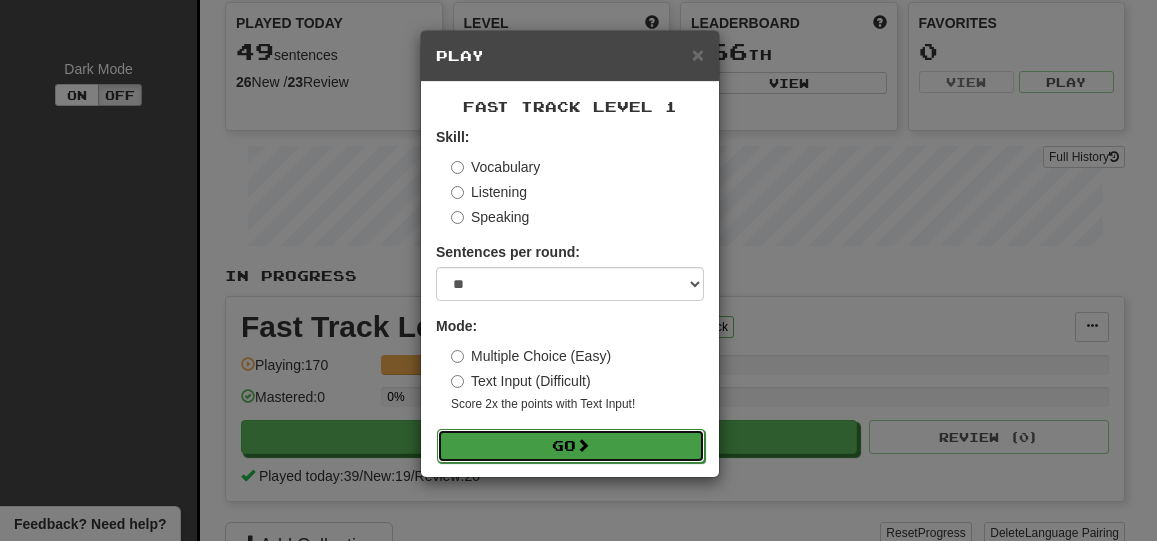 click on "Go" at bounding box center (571, 446) 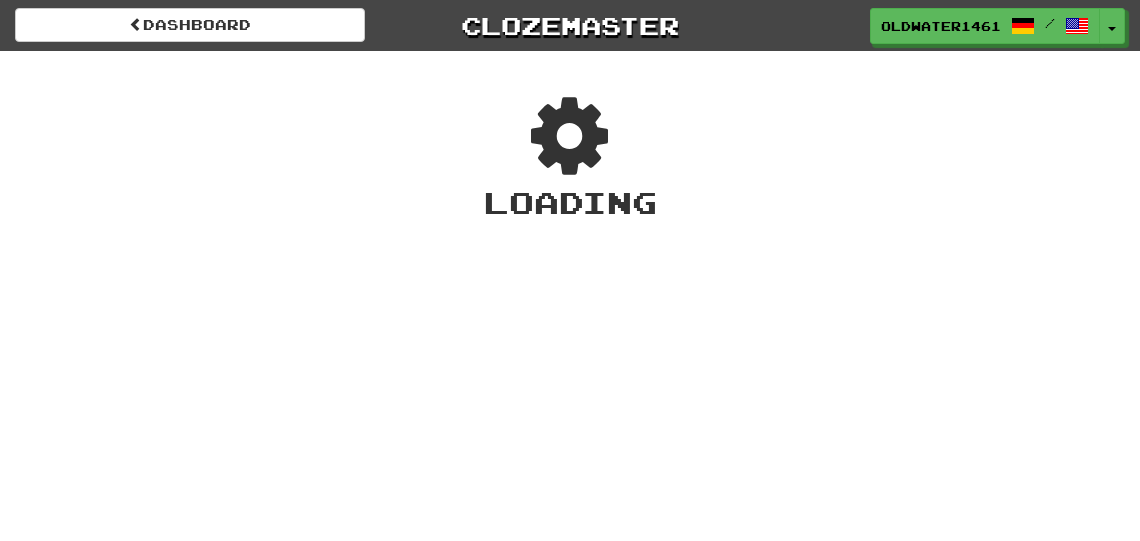 scroll, scrollTop: 0, scrollLeft: 0, axis: both 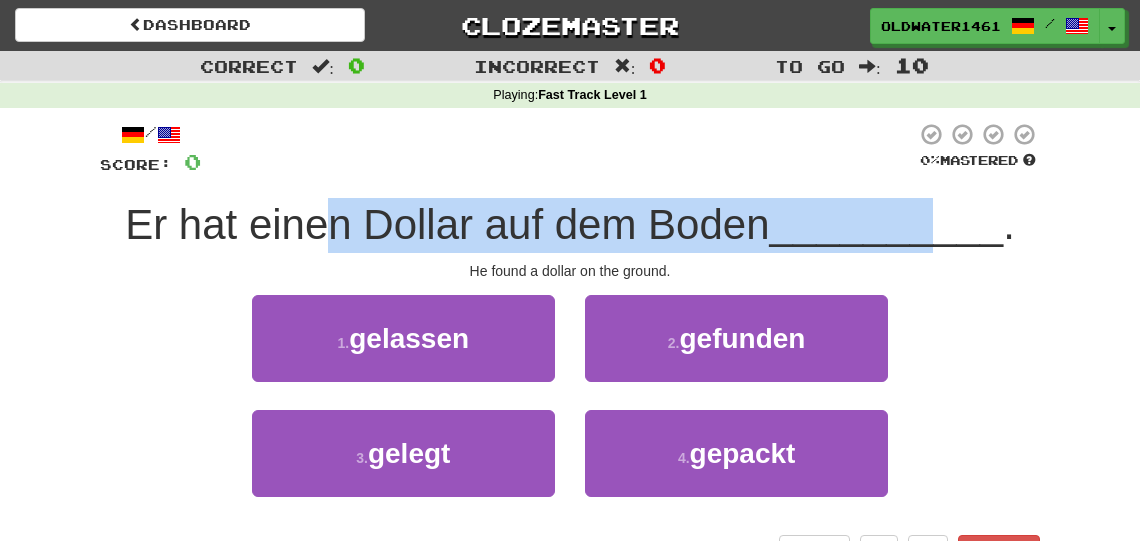 drag, startPoint x: 313, startPoint y: 228, endPoint x: 928, endPoint y: 205, distance: 615.42993 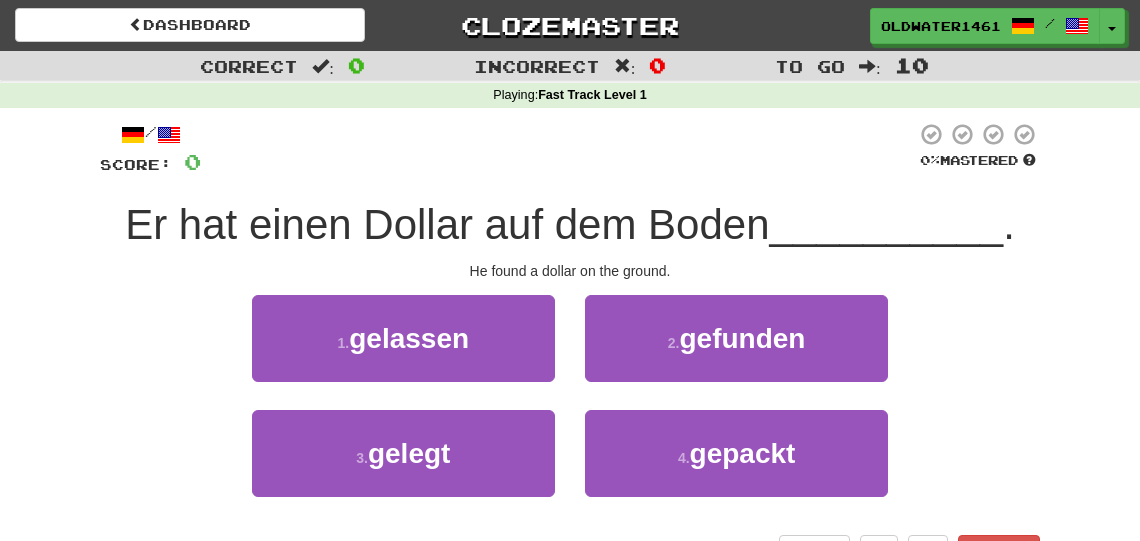 click on "1 .  gelassen 2 .  gefunden" at bounding box center (570, 352) 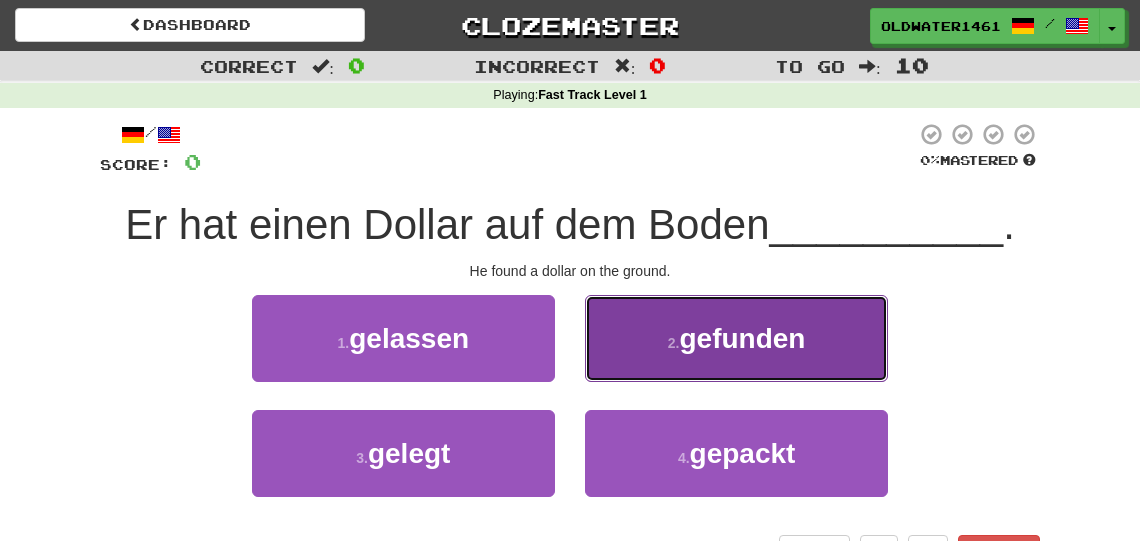 click on "2 .  gefunden" at bounding box center [736, 338] 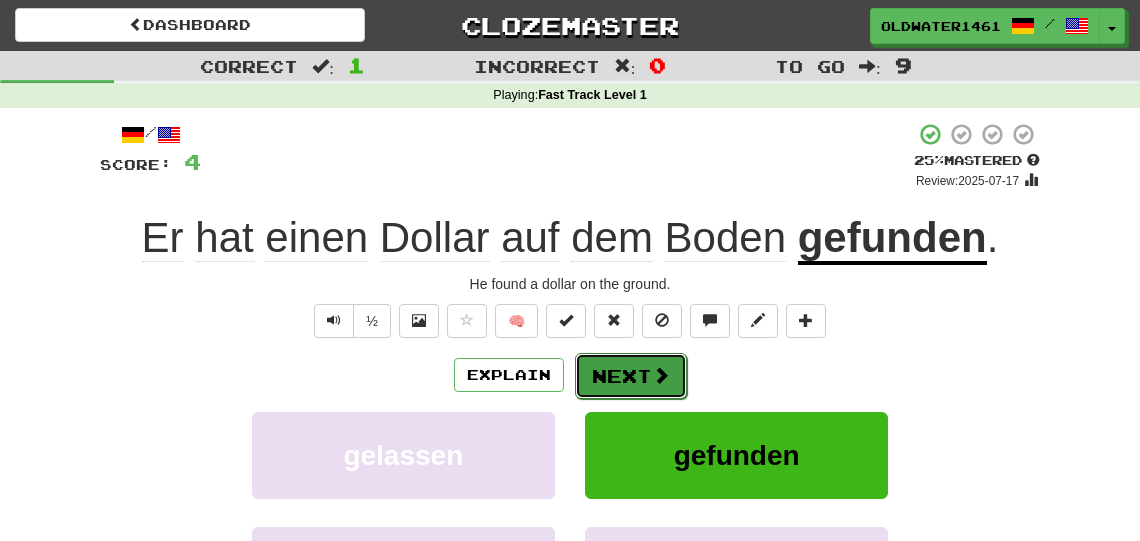 click on "Next" at bounding box center [631, 376] 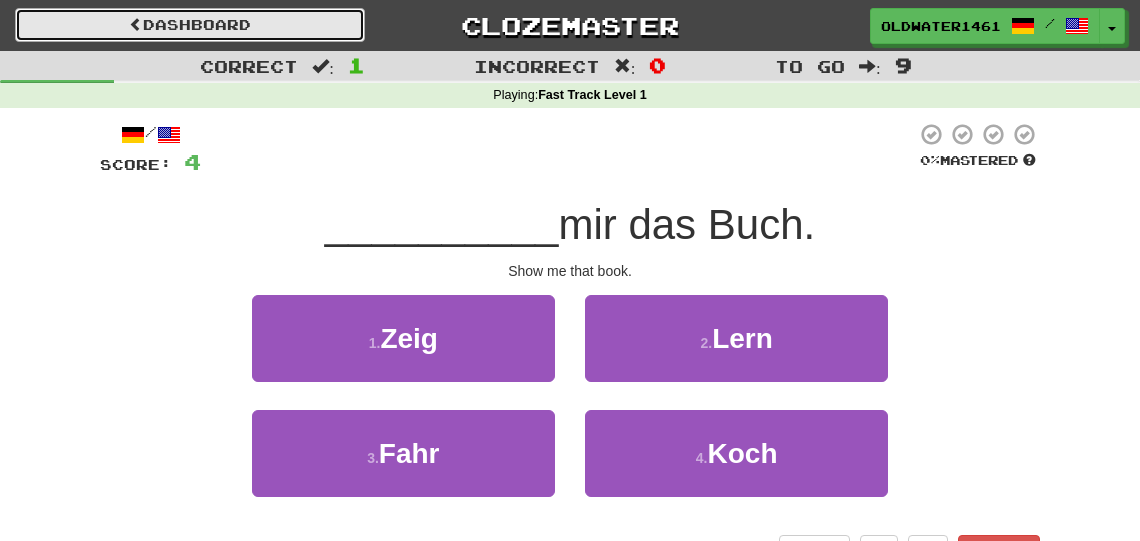 click on "Dashboard" at bounding box center [190, 25] 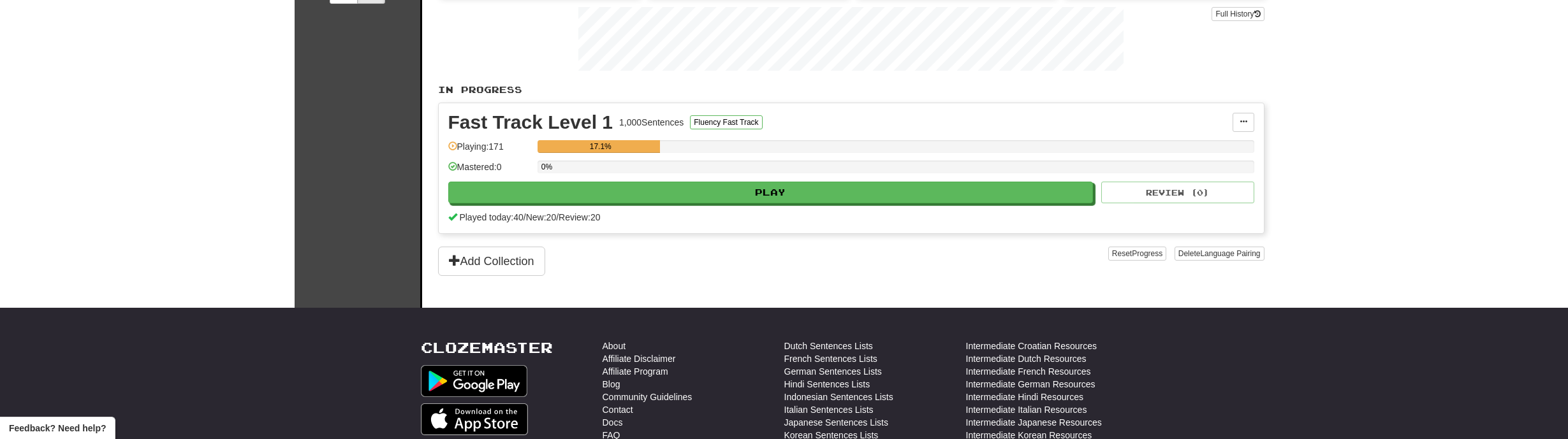 scroll, scrollTop: 0, scrollLeft: 0, axis: both 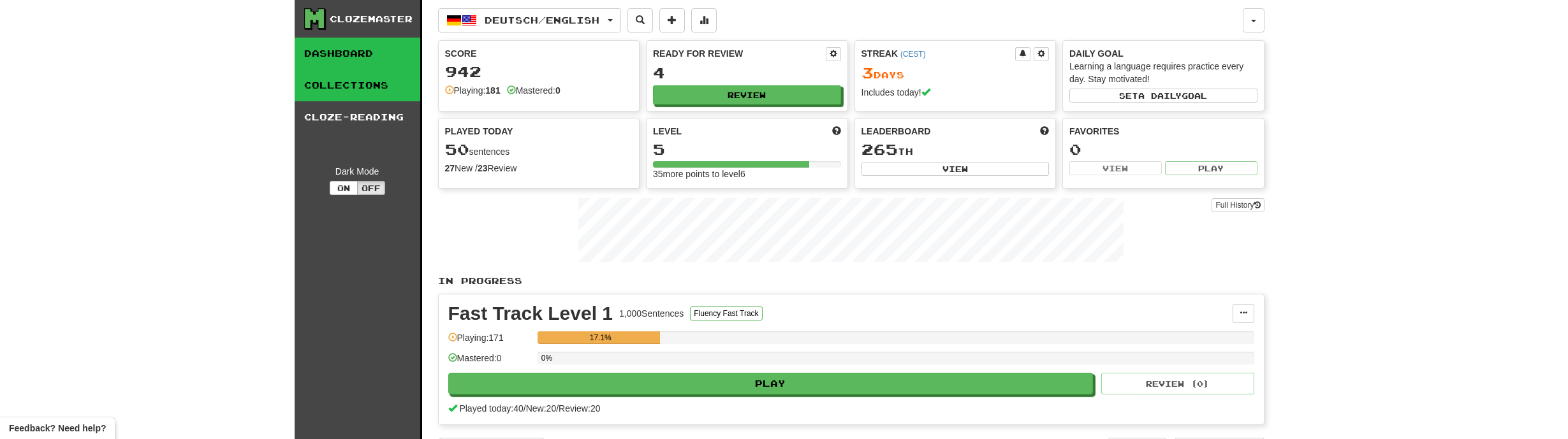 click on "Collections" at bounding box center [357, 85] 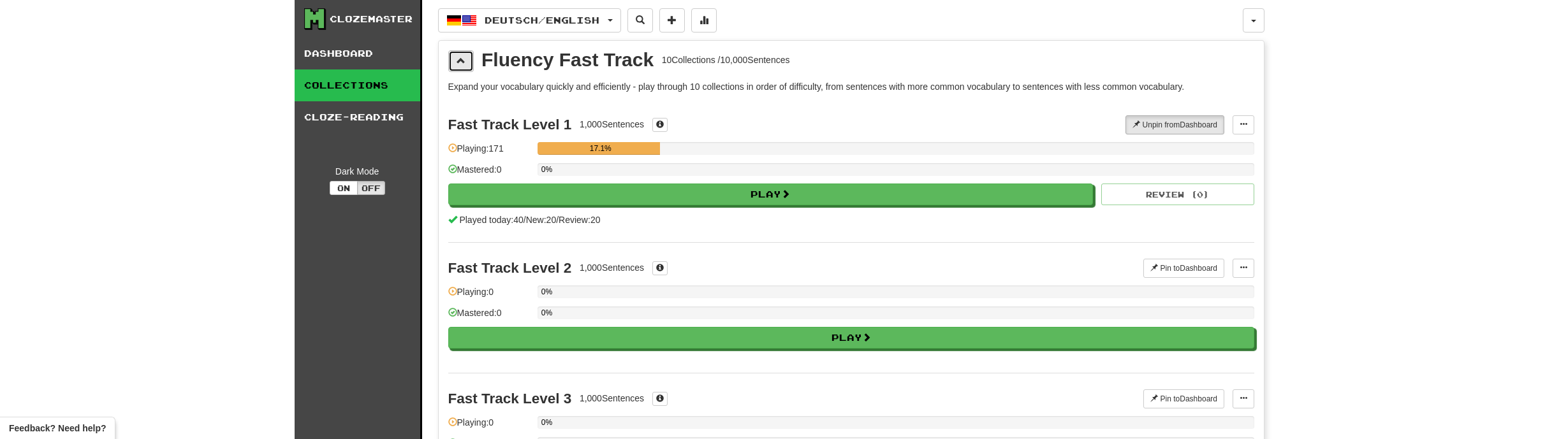 click at bounding box center (461, 61) 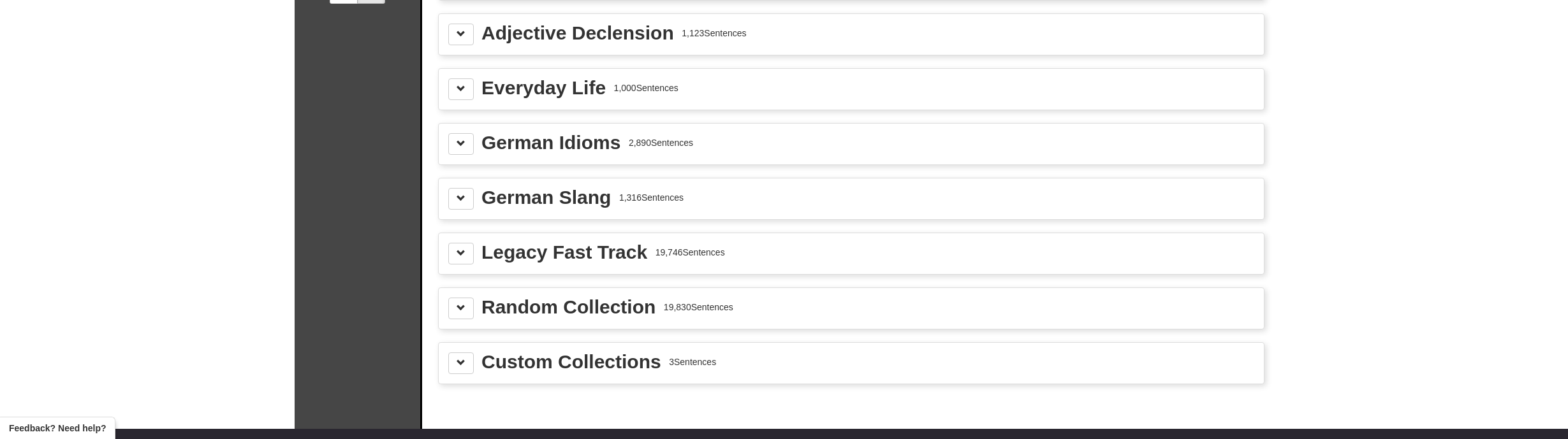 scroll, scrollTop: 0, scrollLeft: 0, axis: both 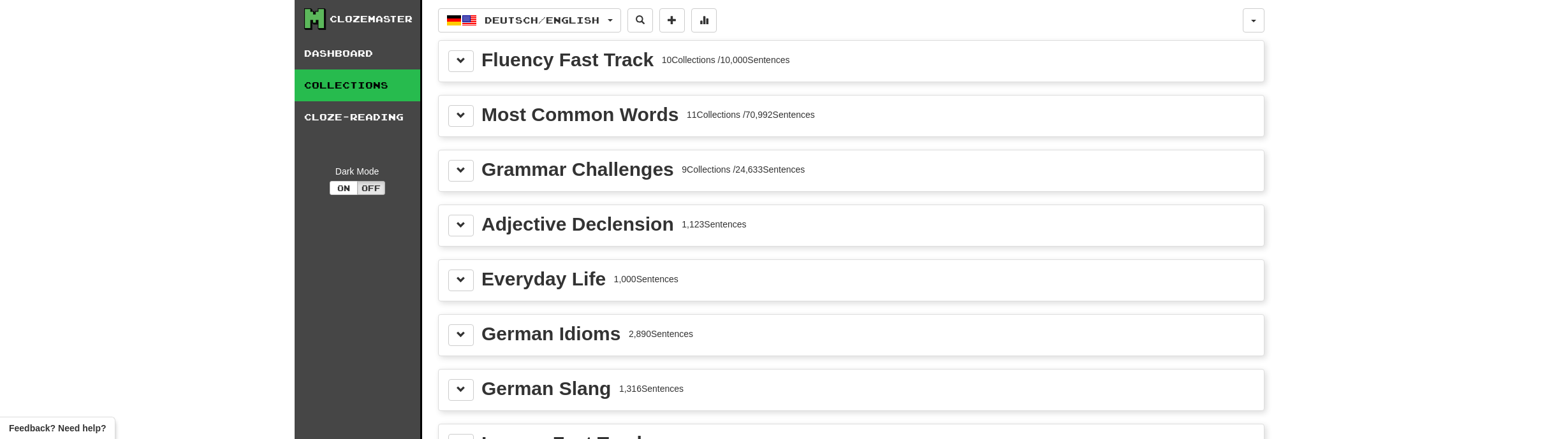 drag, startPoint x: 836, startPoint y: 50, endPoint x: 669, endPoint y: 61, distance: 167.36188 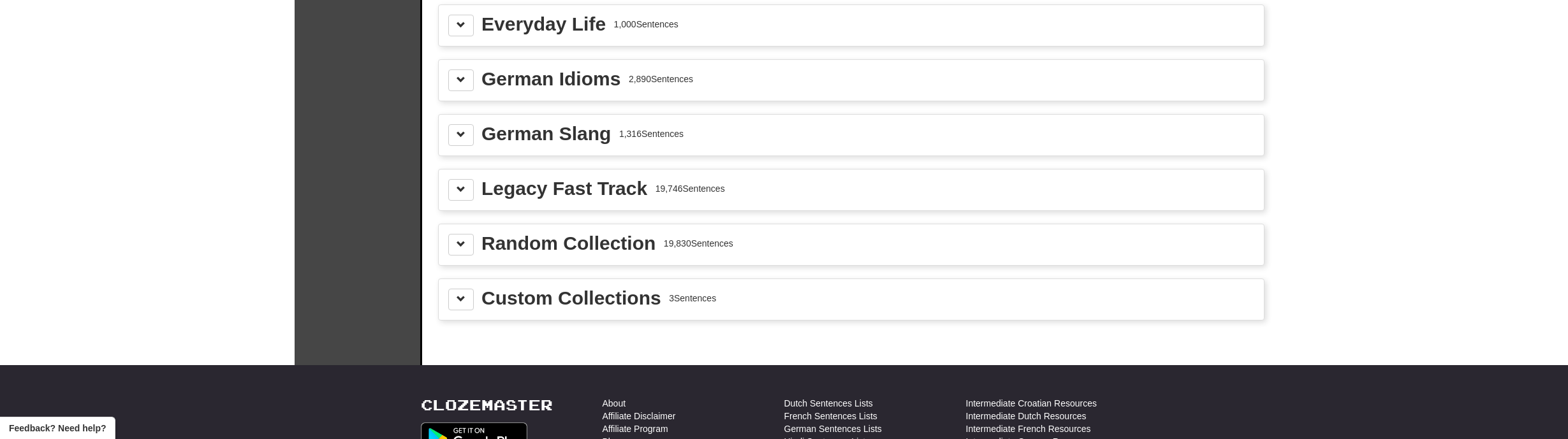 scroll, scrollTop: 191, scrollLeft: 0, axis: vertical 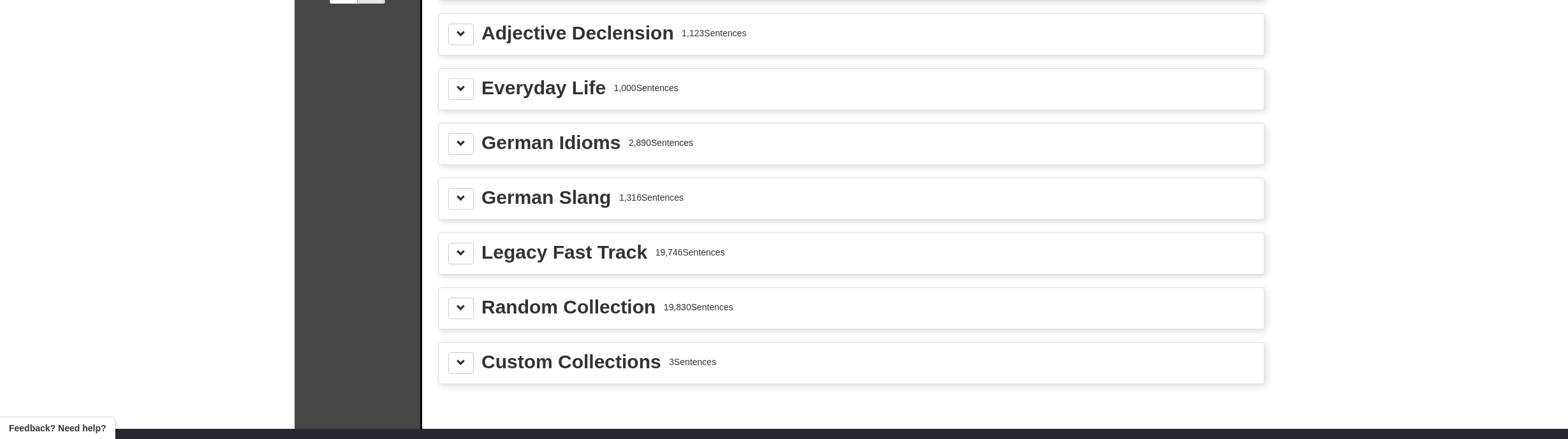 drag, startPoint x: 629, startPoint y: 146, endPoint x: 738, endPoint y: 148, distance: 109.0183 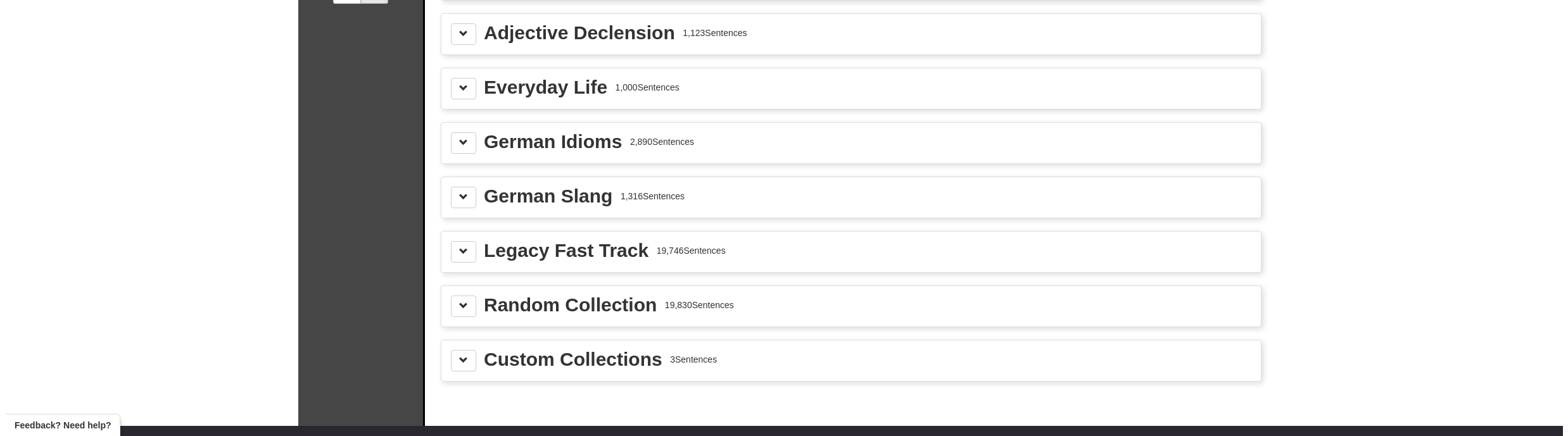 scroll, scrollTop: 0, scrollLeft: 0, axis: both 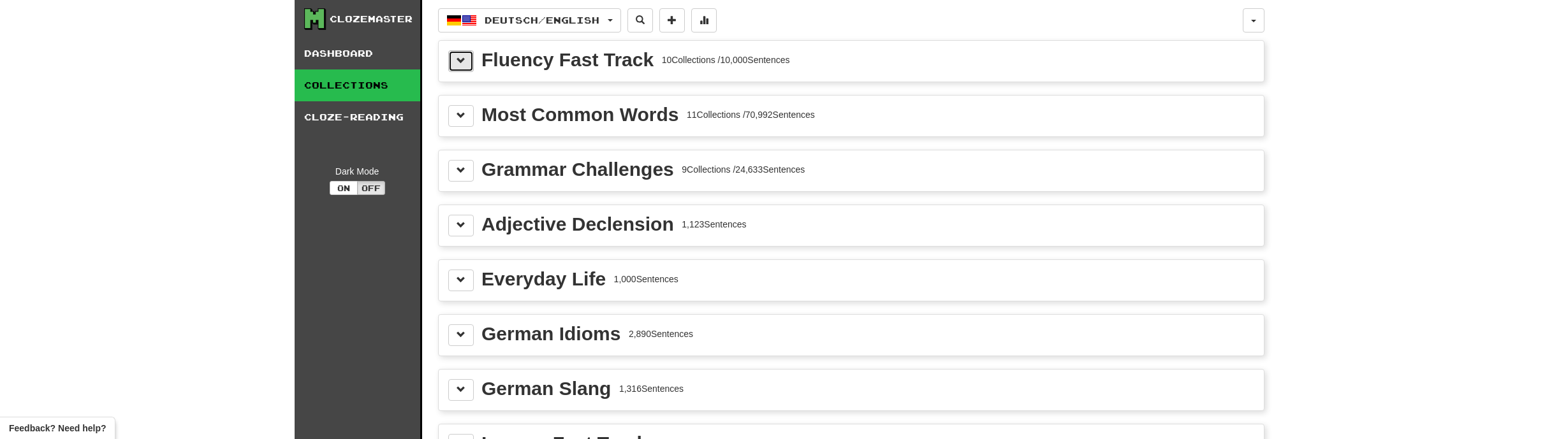 click at bounding box center (461, 61) 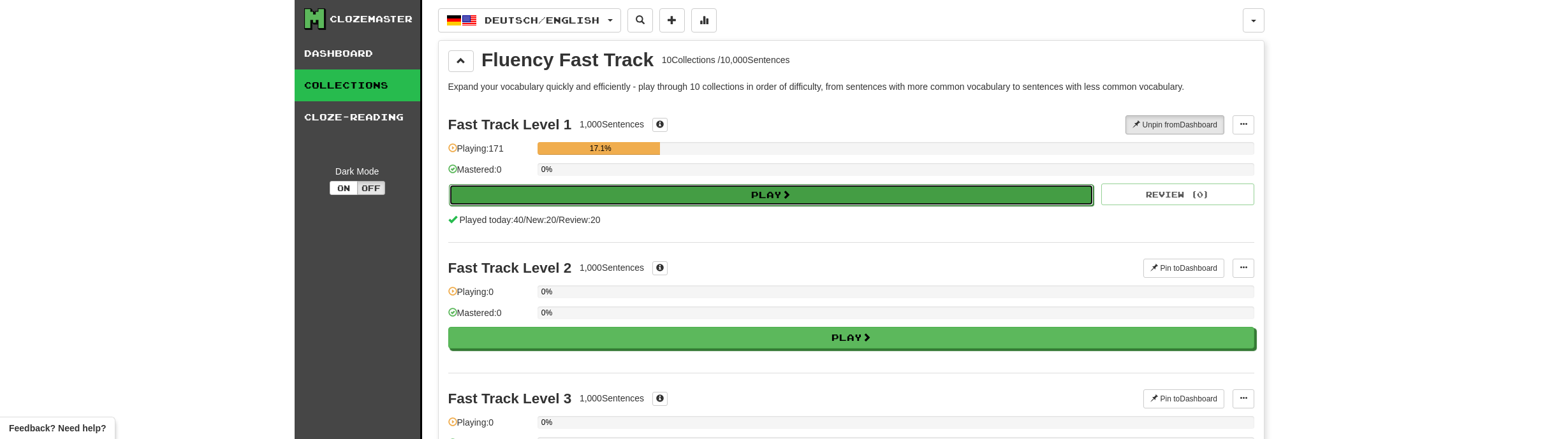 click on "Play" at bounding box center (772, 195) 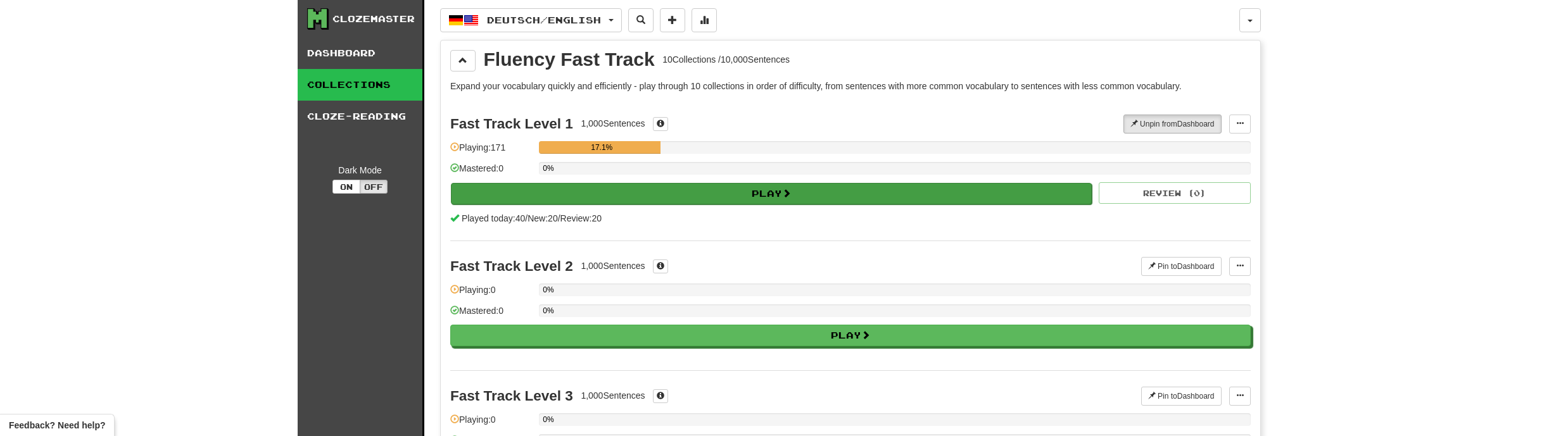 select on "**" 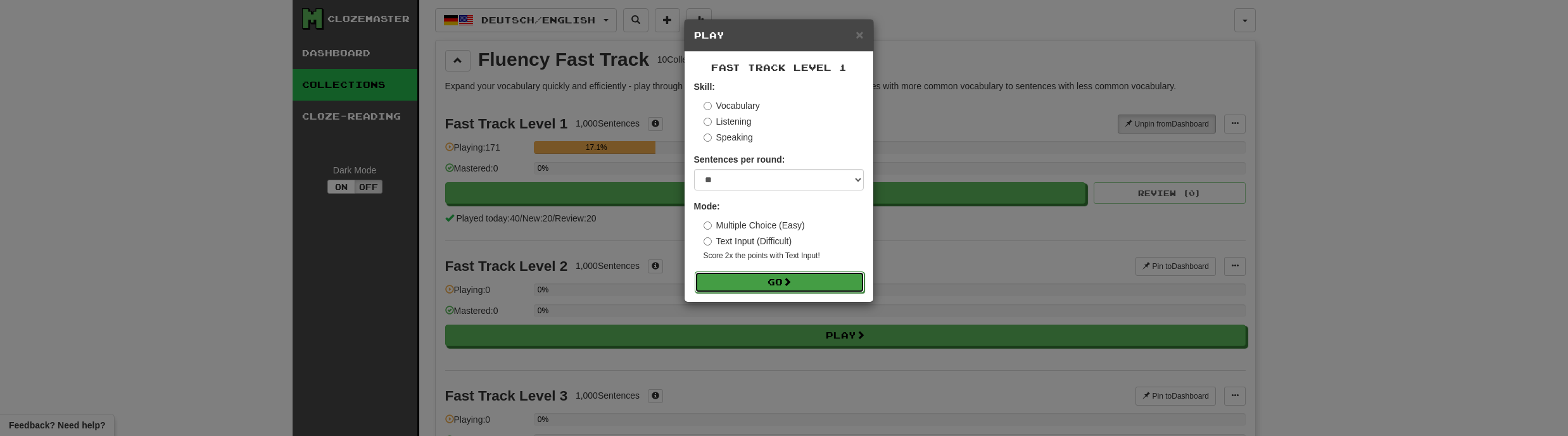 click on "Go" at bounding box center (780, 282) 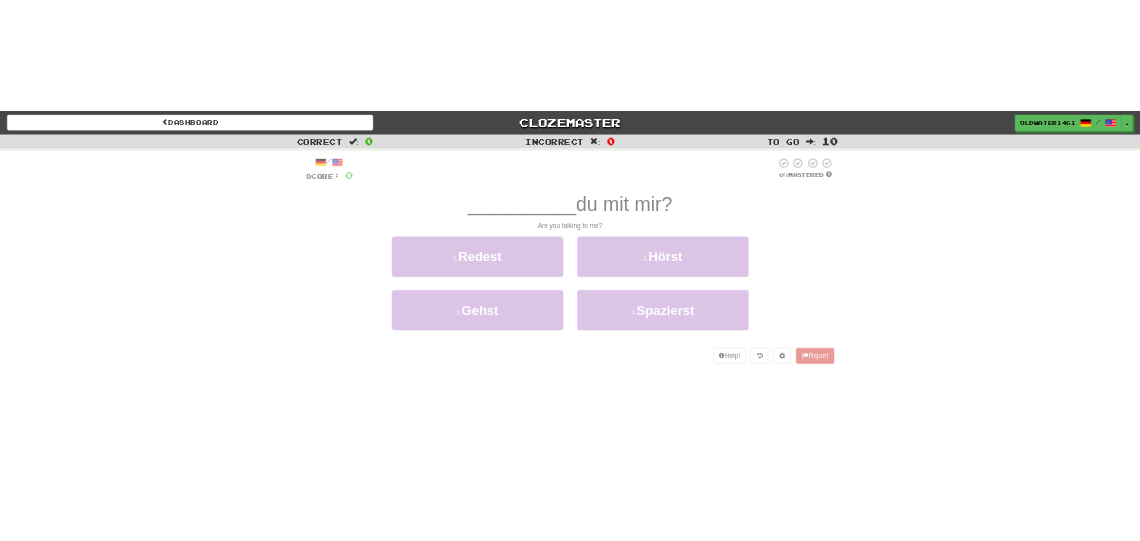 scroll, scrollTop: 0, scrollLeft: 0, axis: both 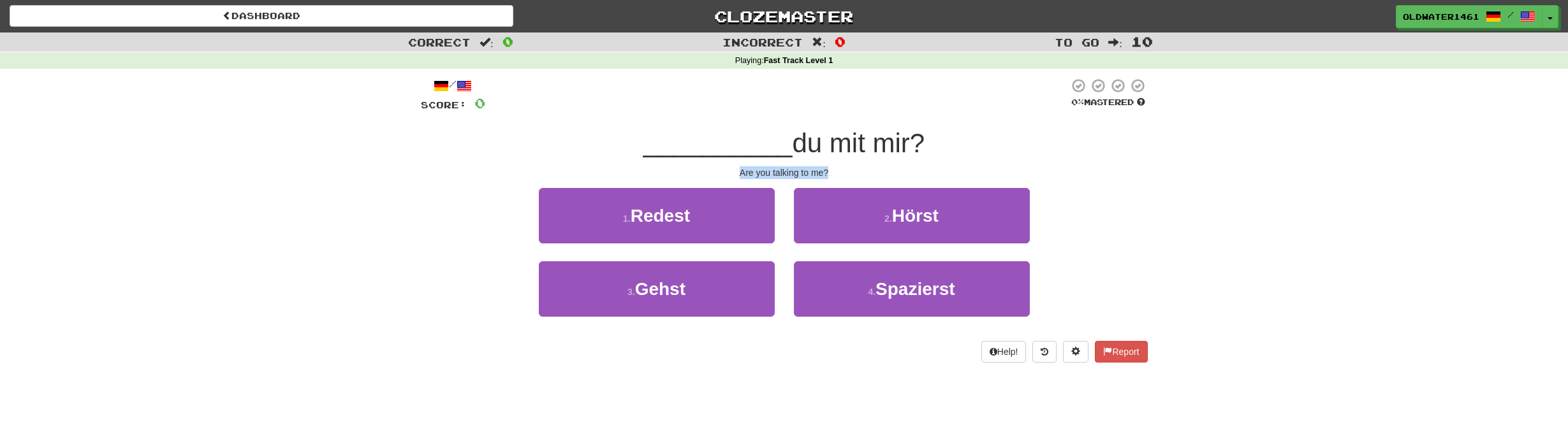 drag, startPoint x: 738, startPoint y: 169, endPoint x: 835, endPoint y: 171, distance: 97.0206 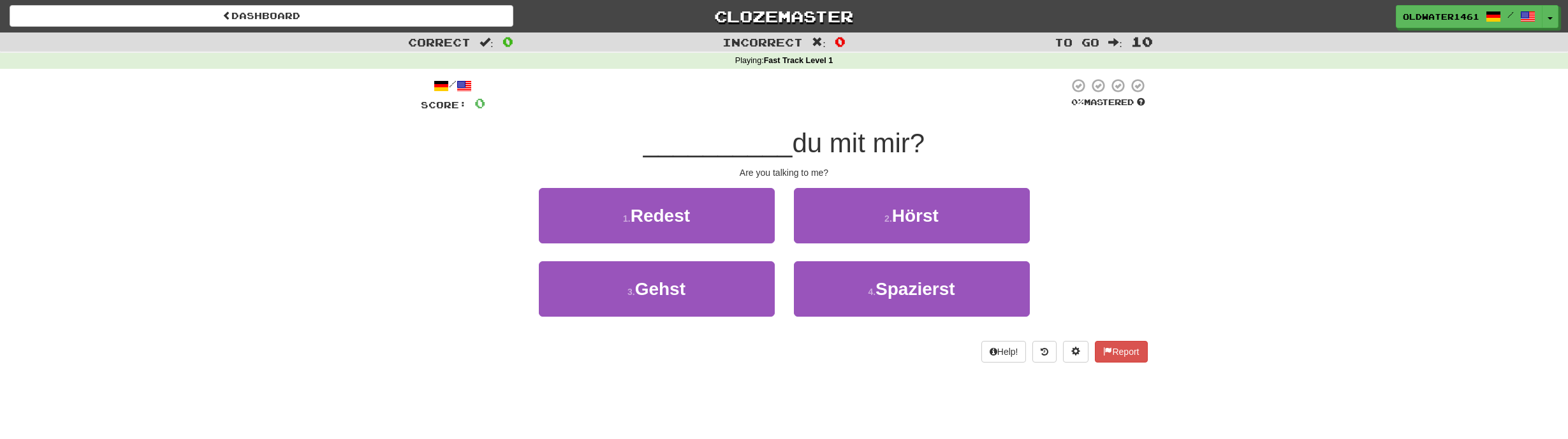 click on "/ Score: 0 0 % Mastered __________ du mit mir? Are you talking to me? 1 . Redest 2 . Hörst 3 . Gehst 4 . Spazierst Help! Report" at bounding box center (784, 220) 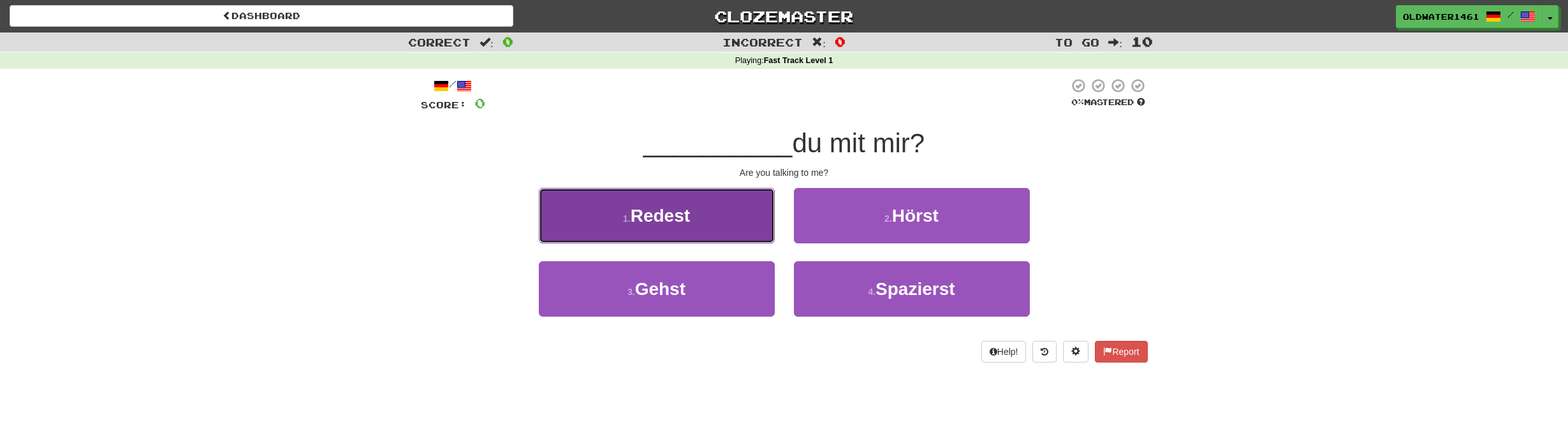 click on "Redest" at bounding box center (660, 215) 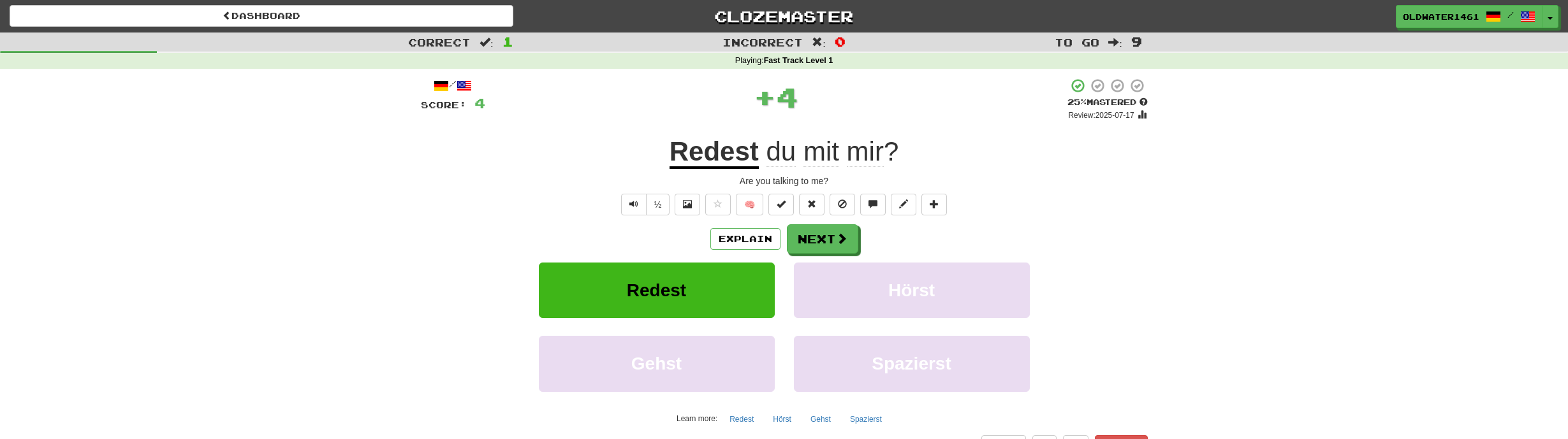 click on "Redest" at bounding box center (714, 152) 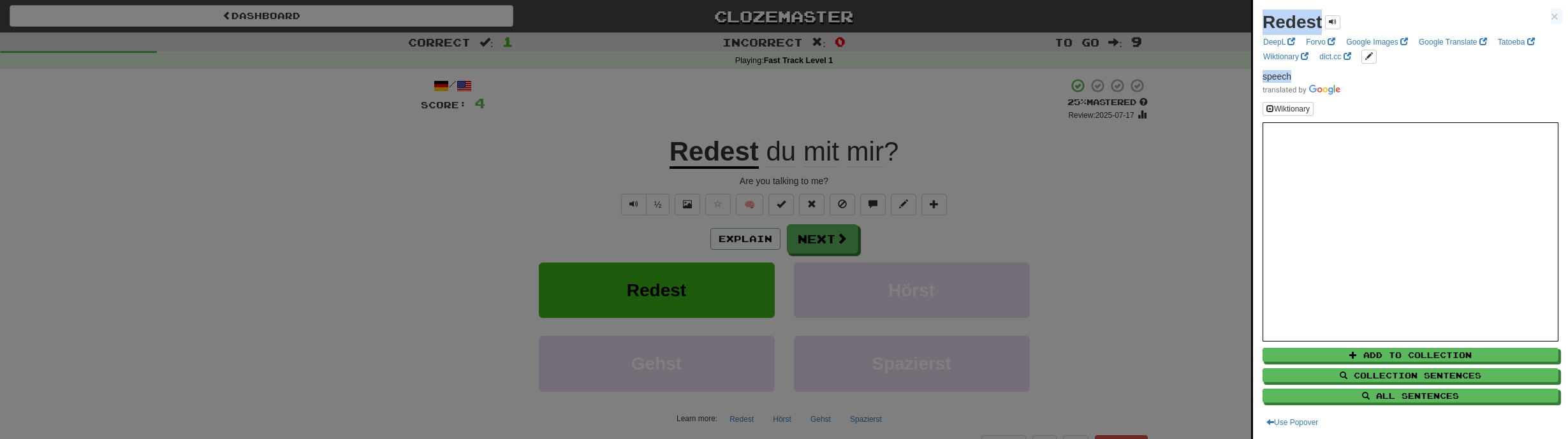 drag, startPoint x: 1291, startPoint y: 73, endPoint x: 1246, endPoint y: 70, distance: 45.09989 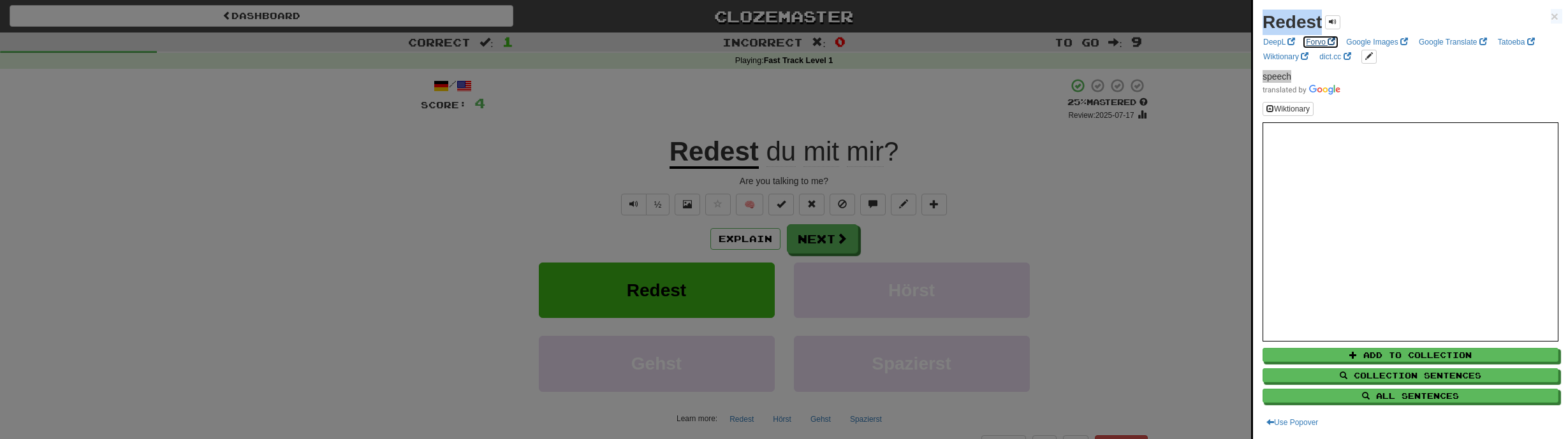 click on "Forvo" at bounding box center [1321, 42] 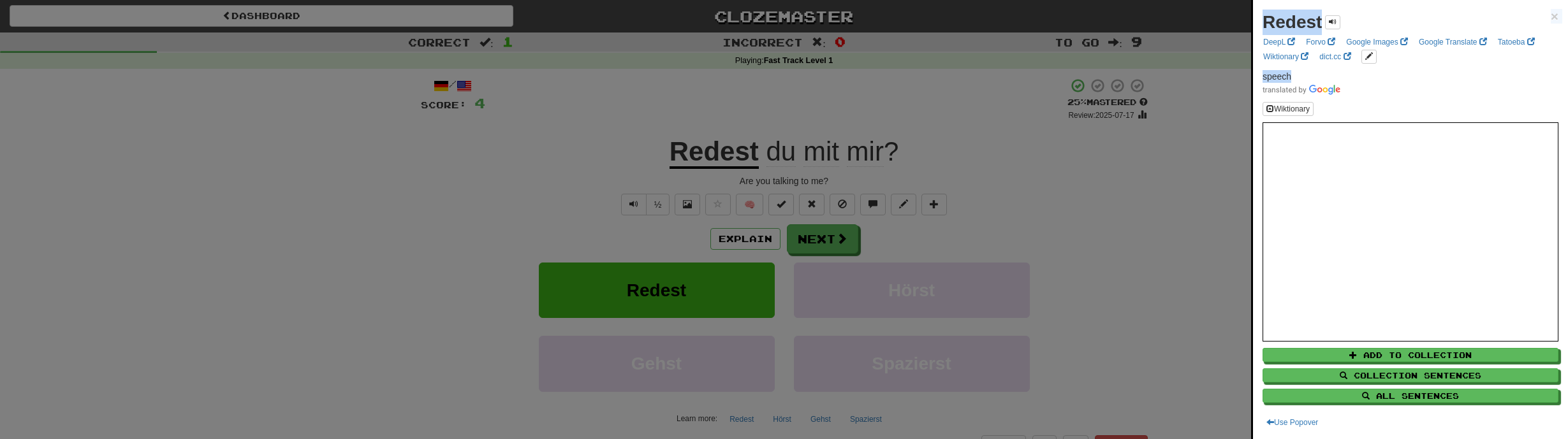 click at bounding box center [1410, 89] 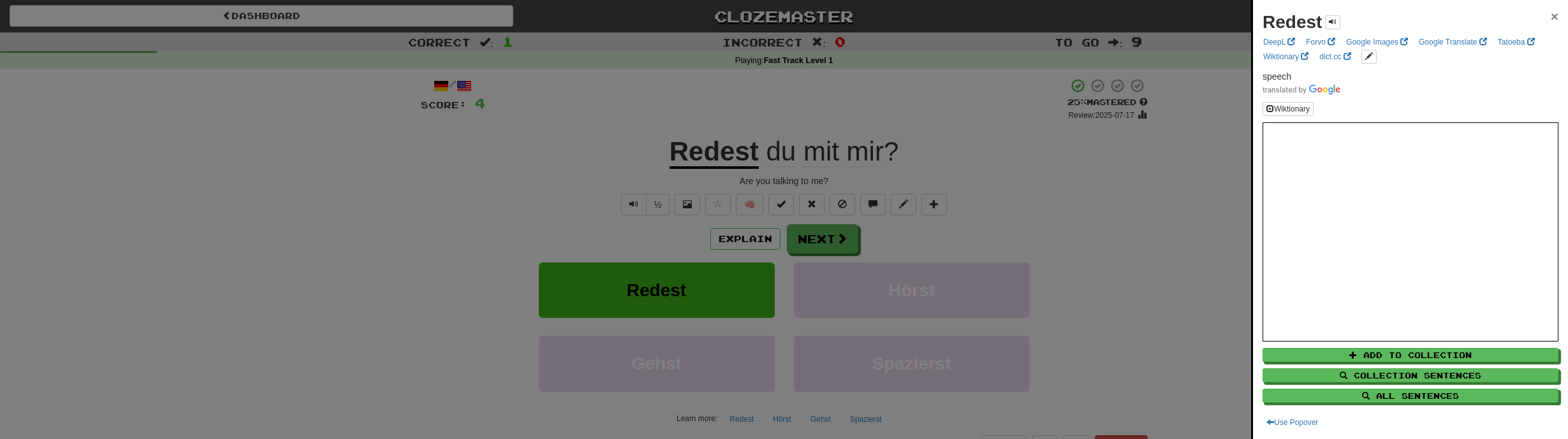 click on "×" at bounding box center [1555, 16] 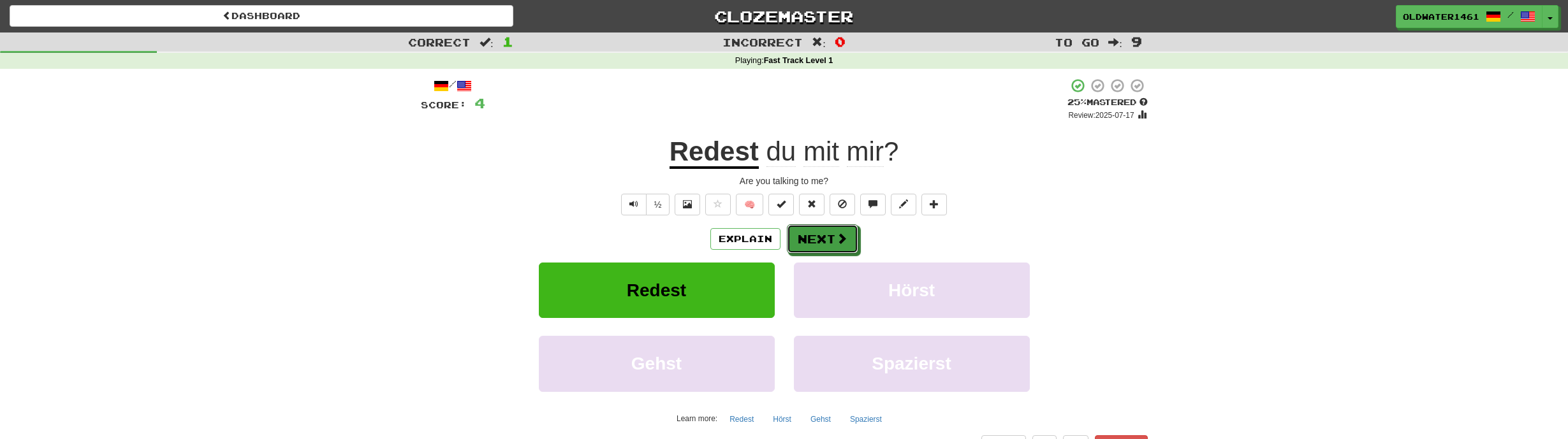 click on "Next" at bounding box center (823, 239) 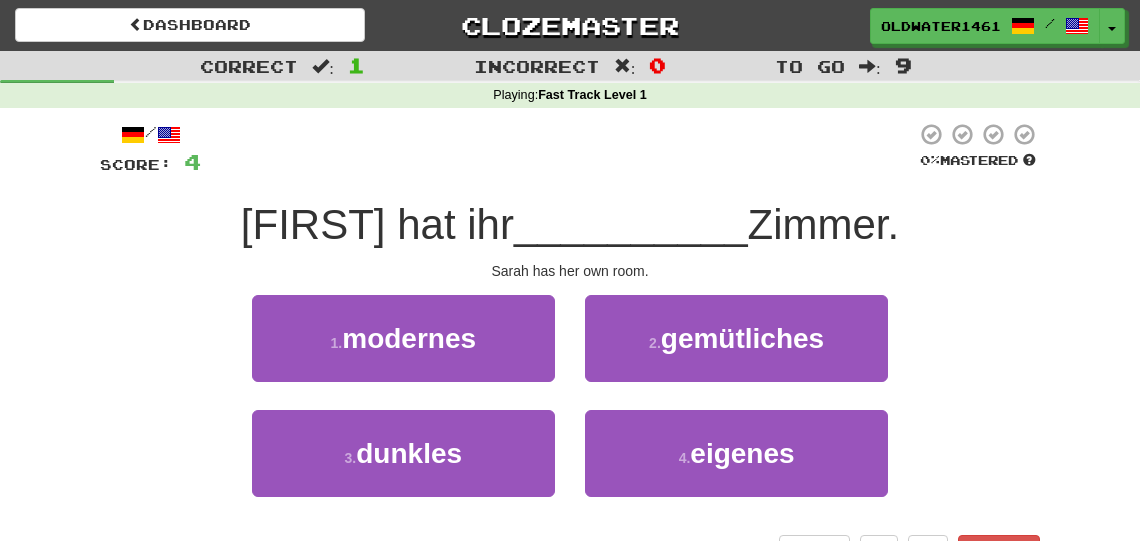 click on "Correct   :   1 Incorrect   :   0 To go   :   9 Playing :  Fast Track Level 1  /  Score:   4 0 %  Mastered [FIRST] hat ihr  __________  Zimmer. [FIRST] has her own room. 1 .  modernes 2 .  gemütliches 3 .  dunkles 4 .  eigenes  Help!  Report" at bounding box center (570, 324) 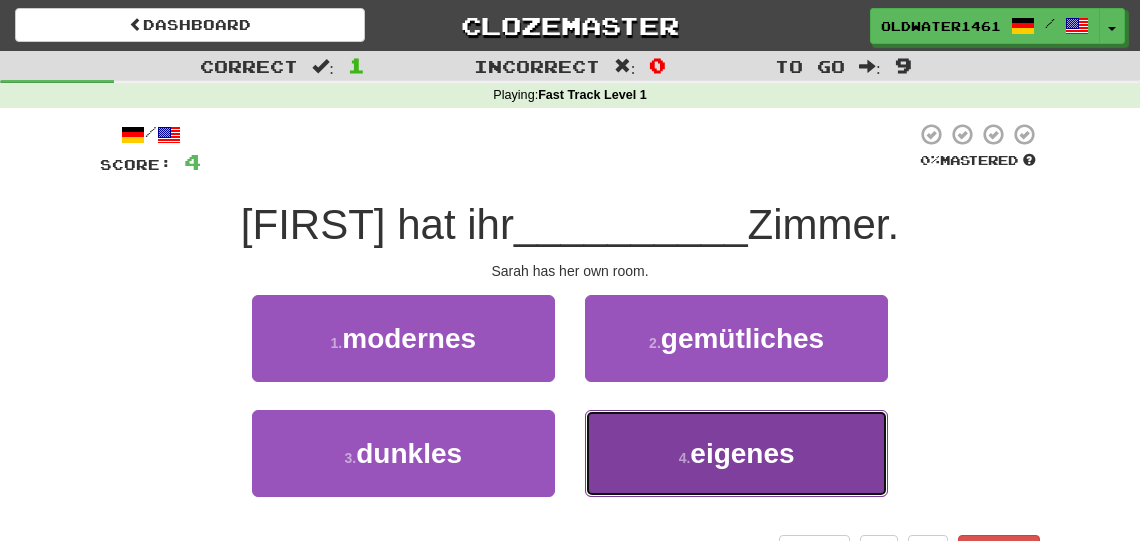 click on "4 .  eigenes" at bounding box center [736, 453] 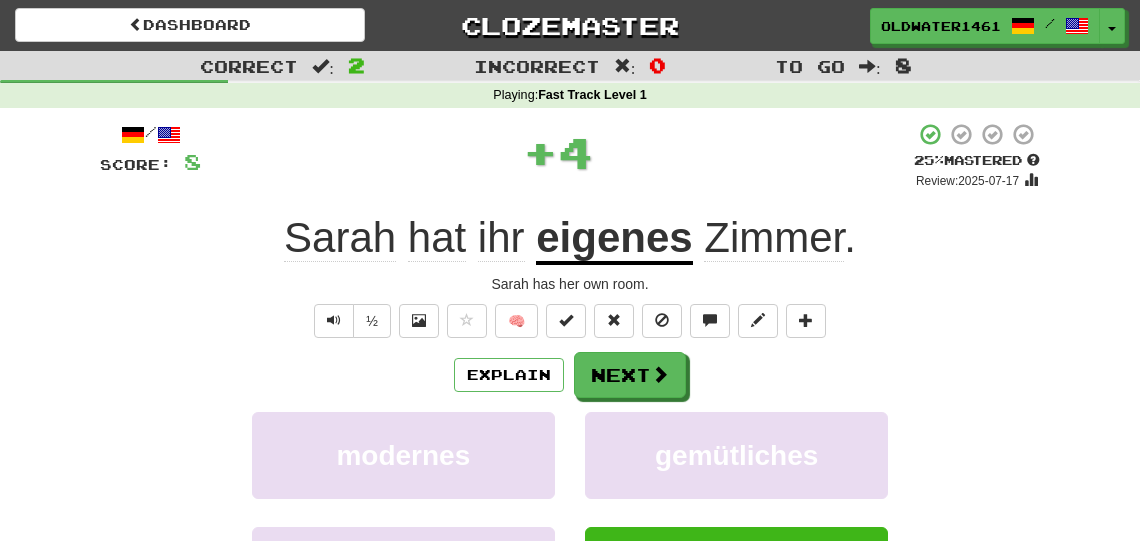 click on "eigenes" at bounding box center (614, 239) 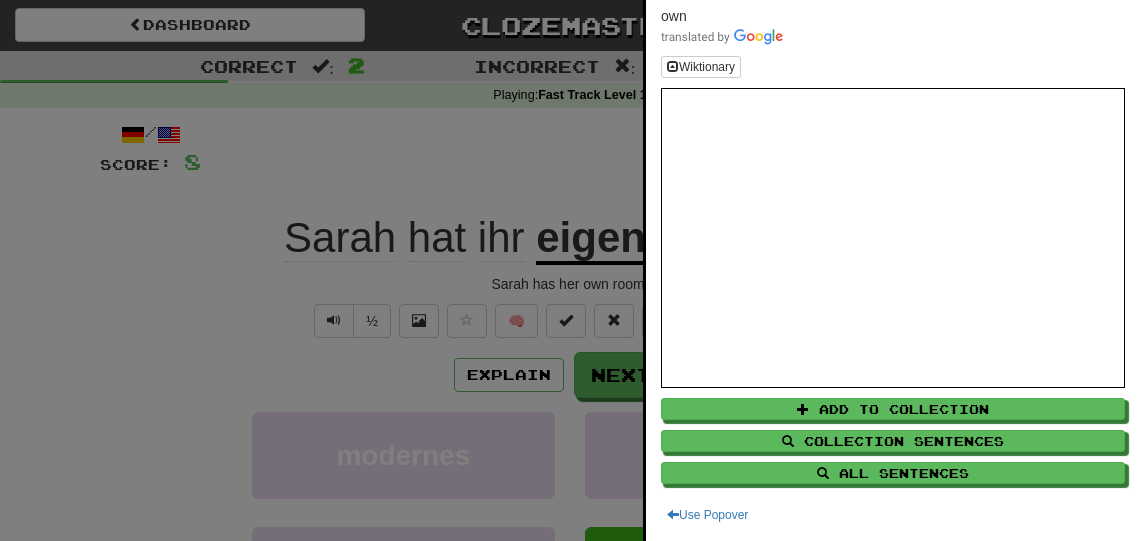scroll, scrollTop: 4, scrollLeft: 0, axis: vertical 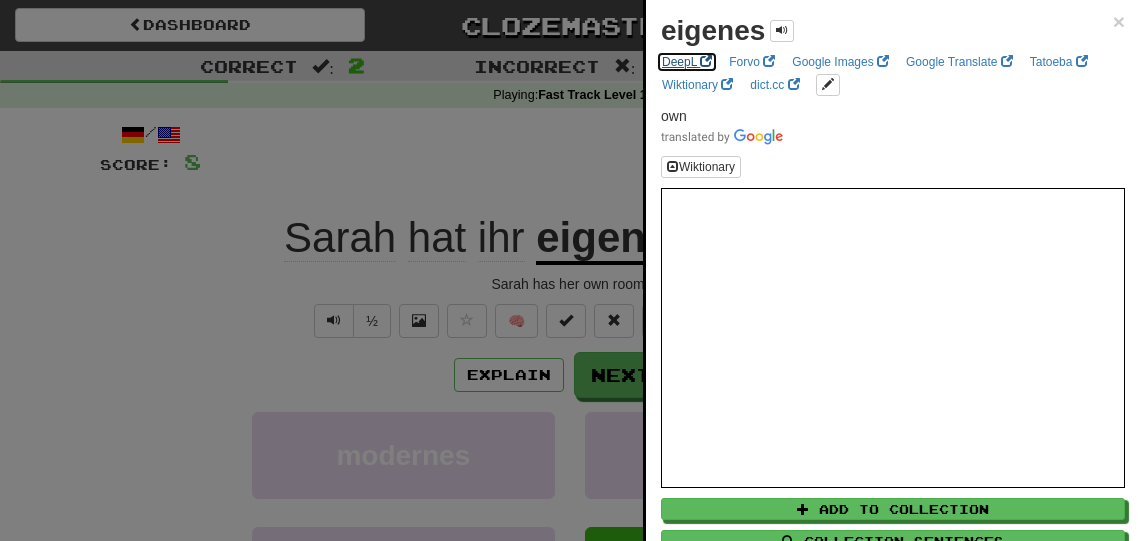 click on "DeepL" at bounding box center (687, 62) 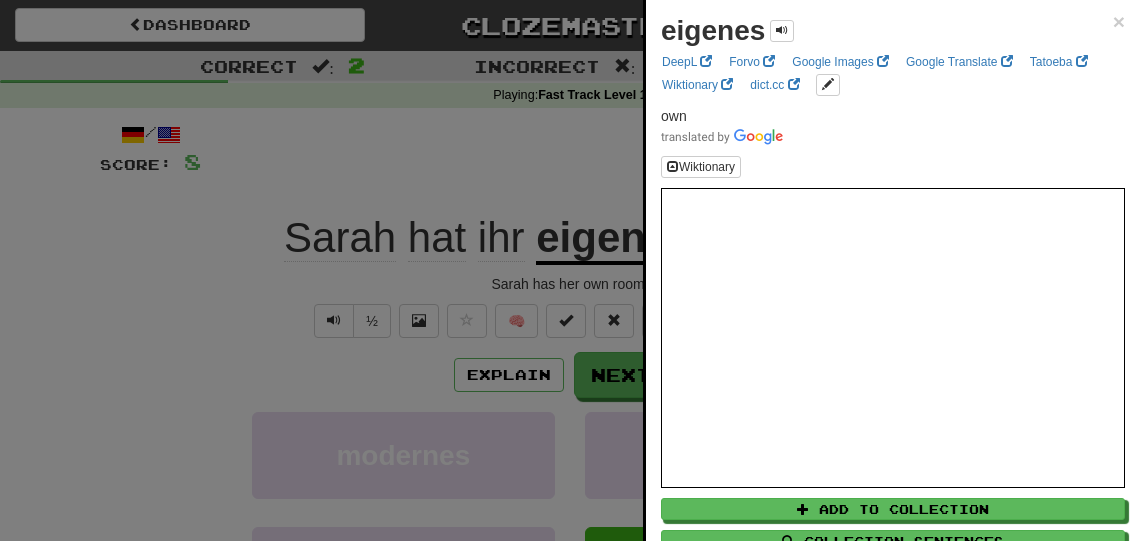 click on "eigenes ×" at bounding box center (893, 31) 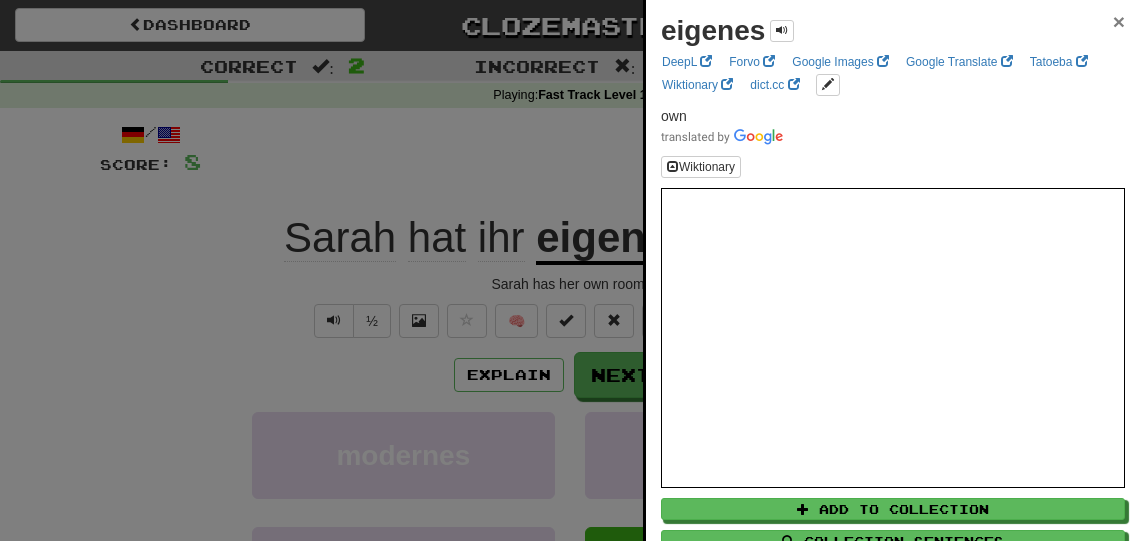 click on "×" at bounding box center (1119, 21) 